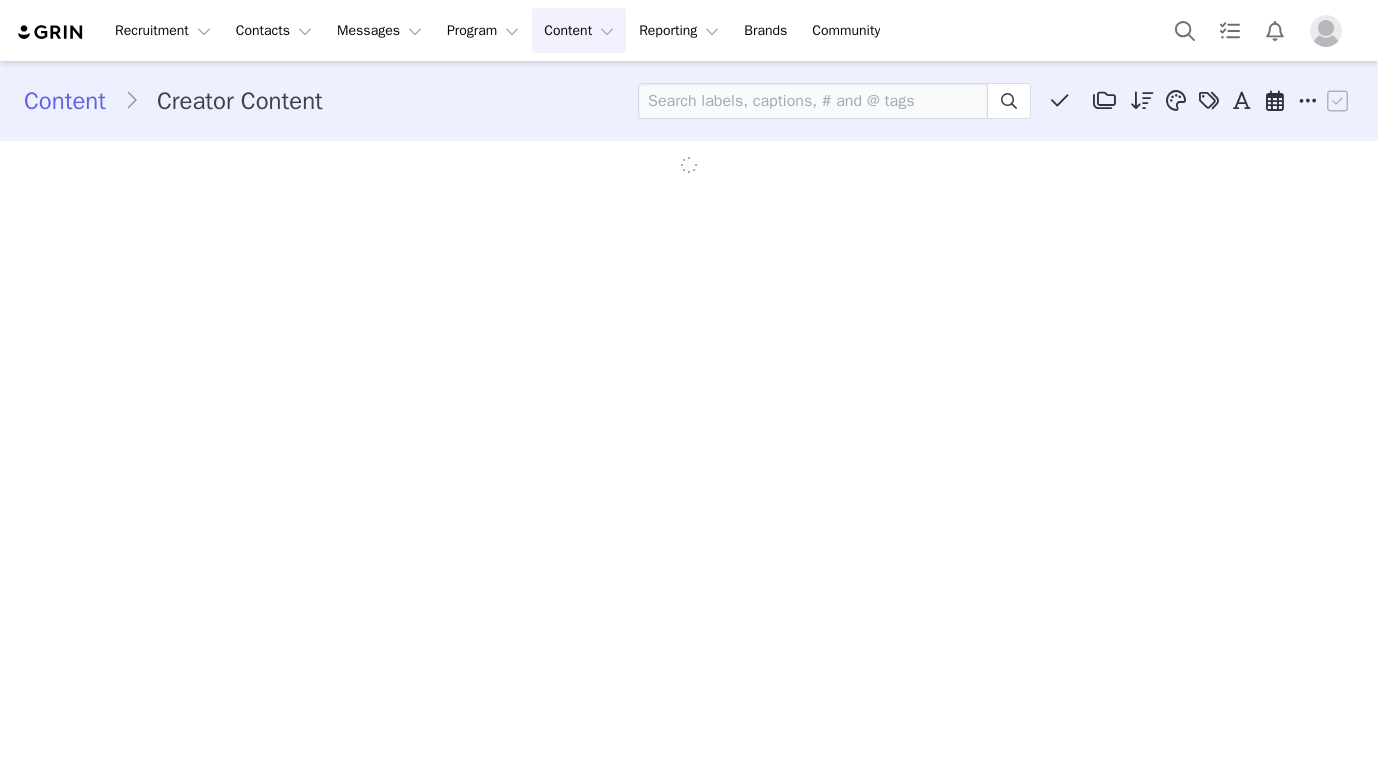 scroll, scrollTop: 0, scrollLeft: 0, axis: both 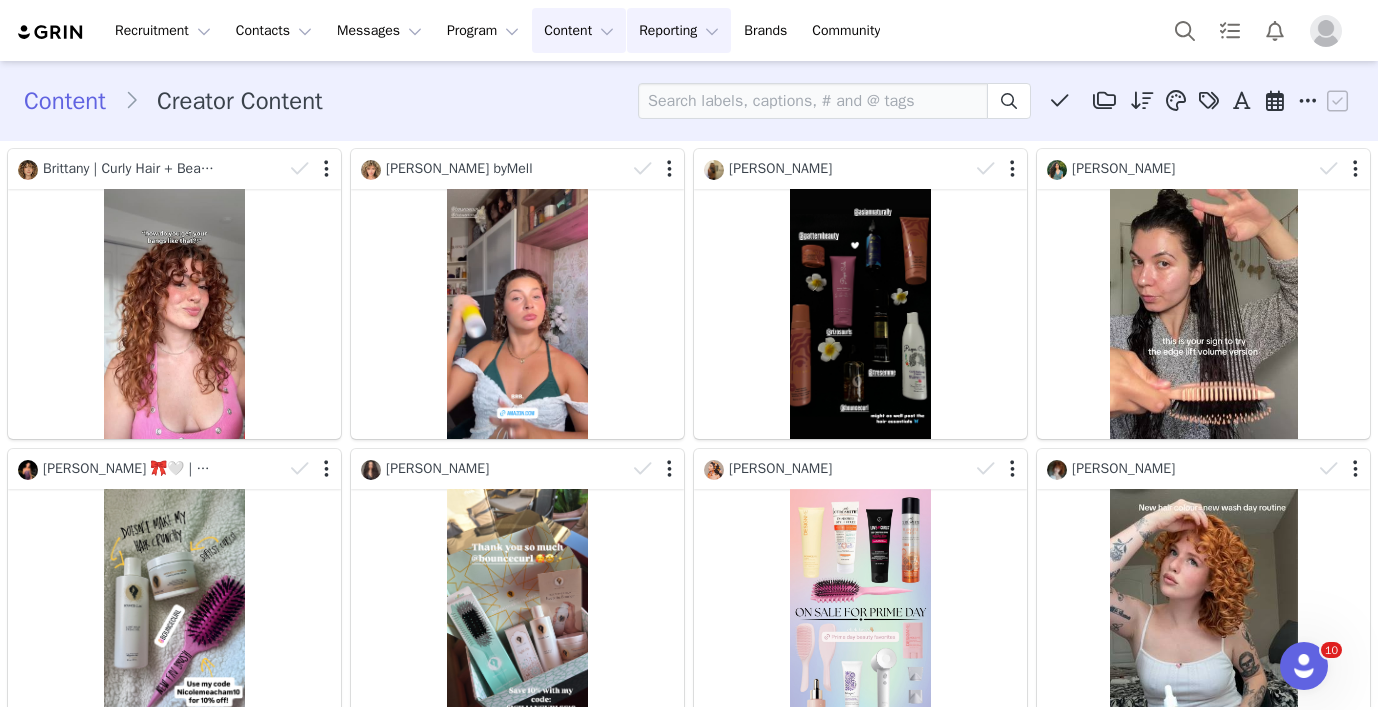 click on "Reporting Reporting" at bounding box center [679, 30] 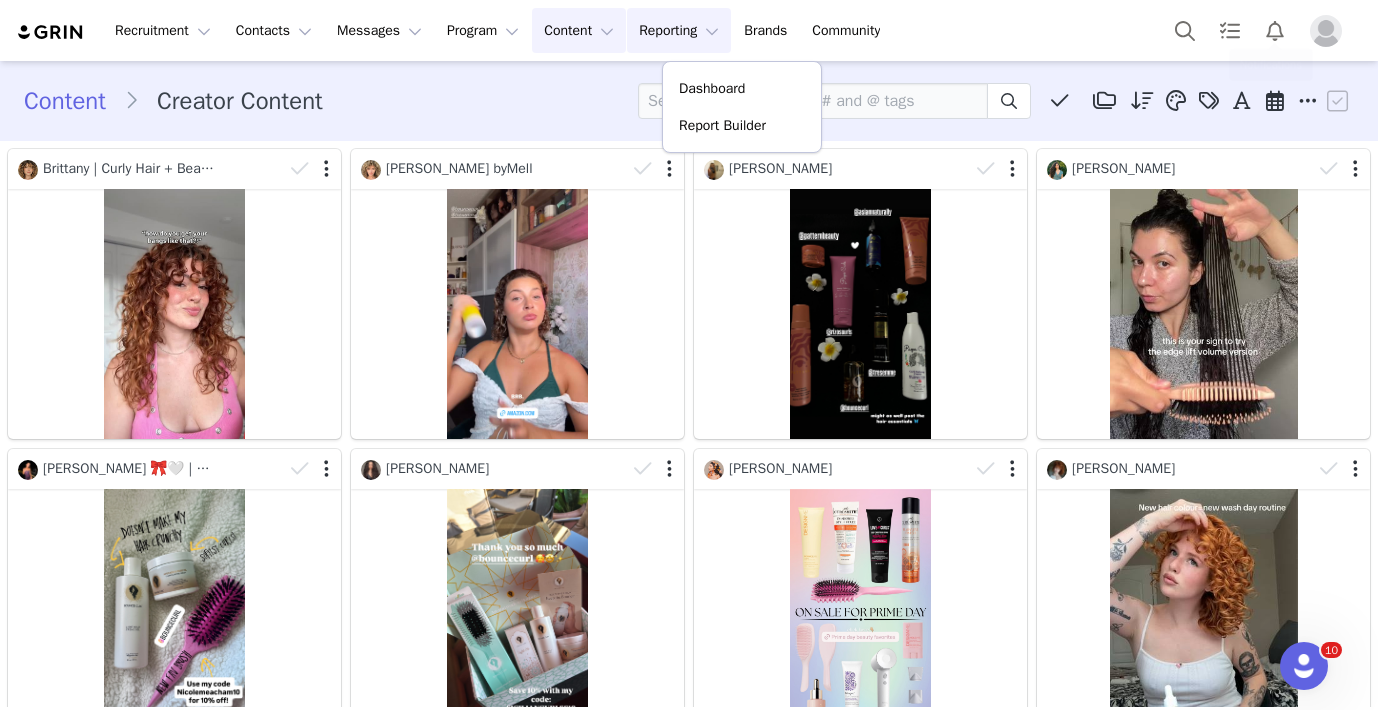 click at bounding box center (1326, 31) 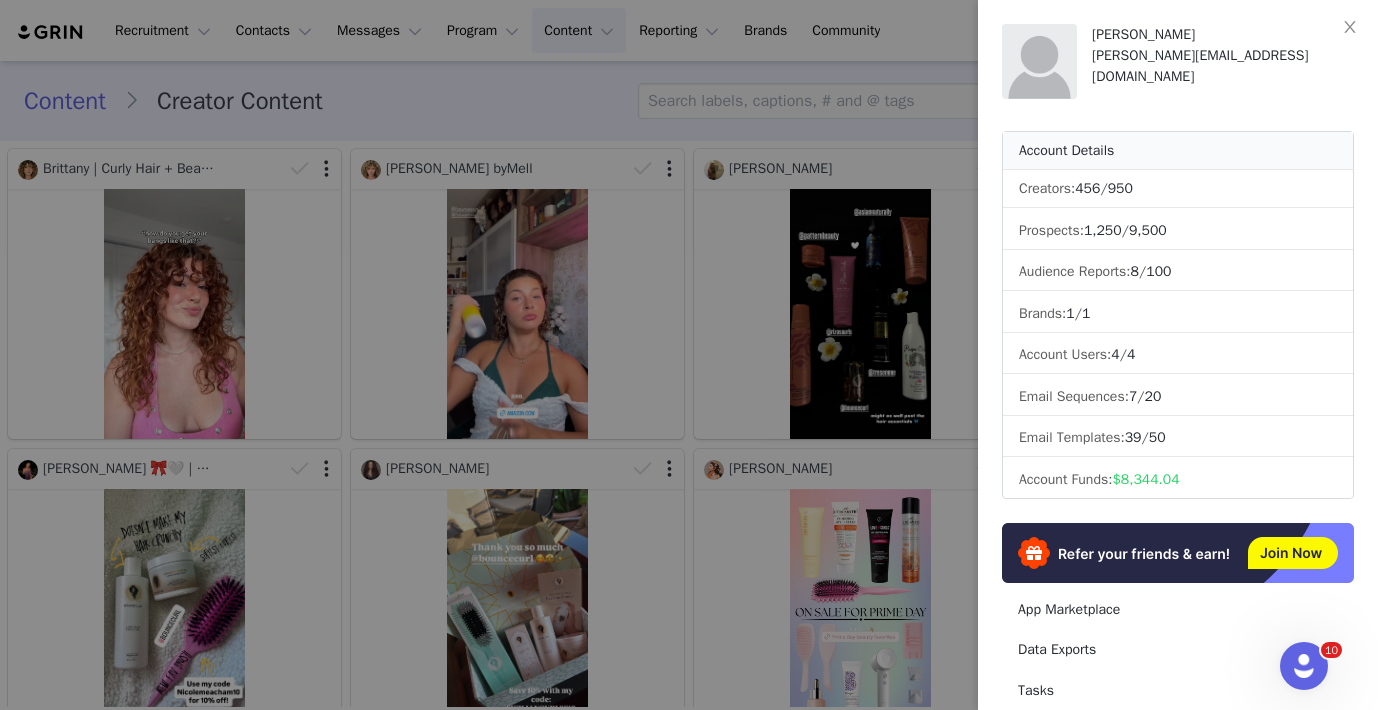 click at bounding box center [689, 355] 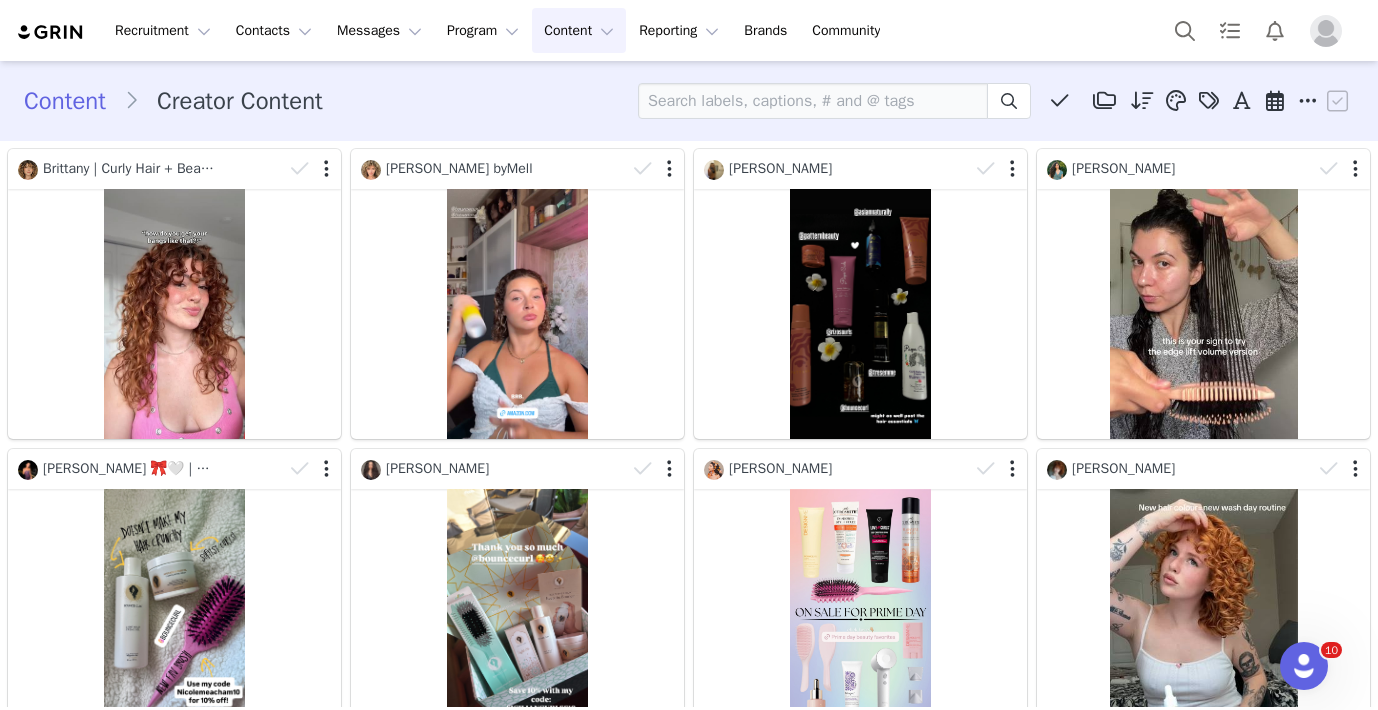 click on "Recruitment Recruitment Creator Search Curated Lists Landing Pages Web Extension AI Creator Search Beta Contacts Contacts Creators Prospects Applicants Messages Messages Dashboard Inbox Templates Sequences Program Program Activations Campaigns Partnerships Payments Affiliates Content Content Creator Content Media Library Social Listening Reporting Reporting Dashboard Report Builder Brands Brands Community Community Content Creator Content  Media Library  (0)  Brush Content  (0)  New Folder   Edit Folders   Descending order, go  ascending .   Relevance   Like Count   Comment Count   Engagements   Engagement Rate   Story Reply Rate   Video View Count   Date Posted   Peach Gifting Posts   Manage Tags   Apply   Eyebrow (608)   Smile (547)   Eyelash (540)   Font (531)   Hair (529)   Lip (526)   Apply  Posted On or After Posted On or Before  Apply  Contact Owner All  Bounce Curl   Anna Cabo   Molly Fenton   Tessa Wholesale  Media Type All  Image   Video  Network All  YouTube   Twitter   Facebook  All" at bounding box center (689, 355) 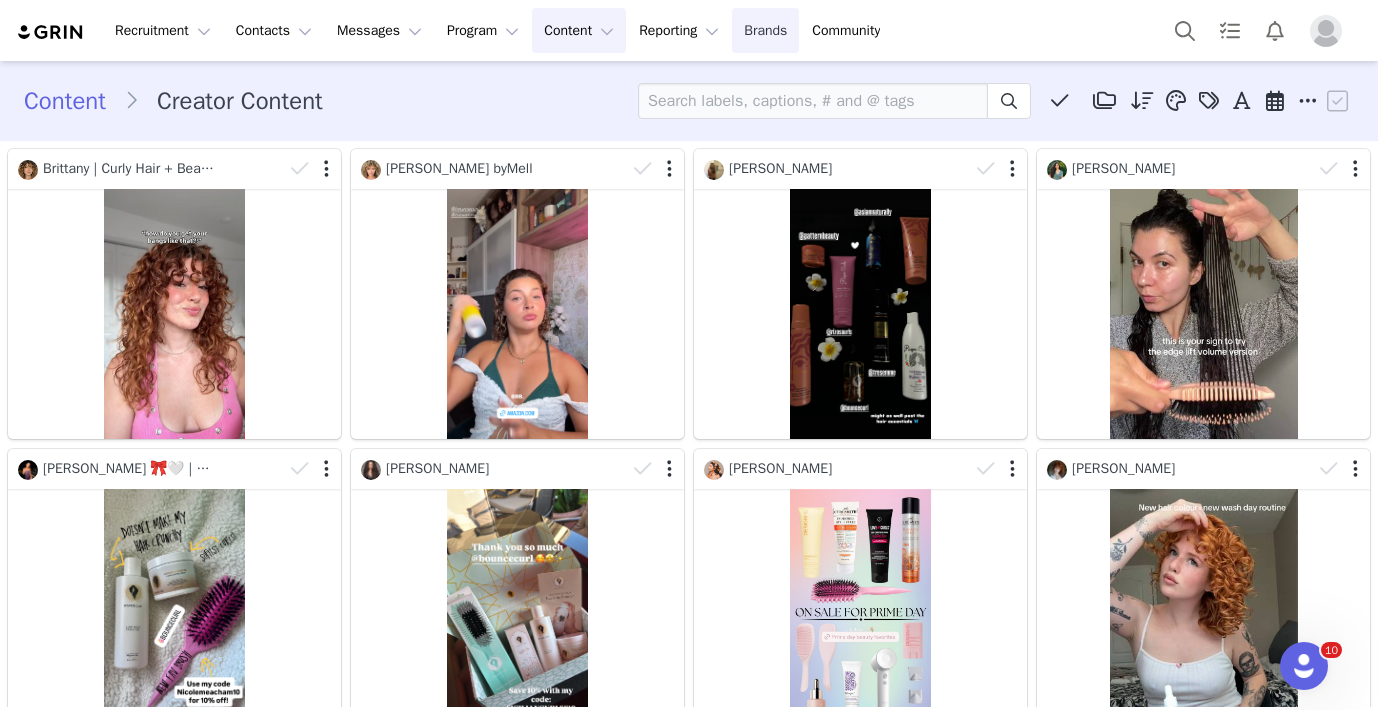click on "Brands Brands" at bounding box center (765, 30) 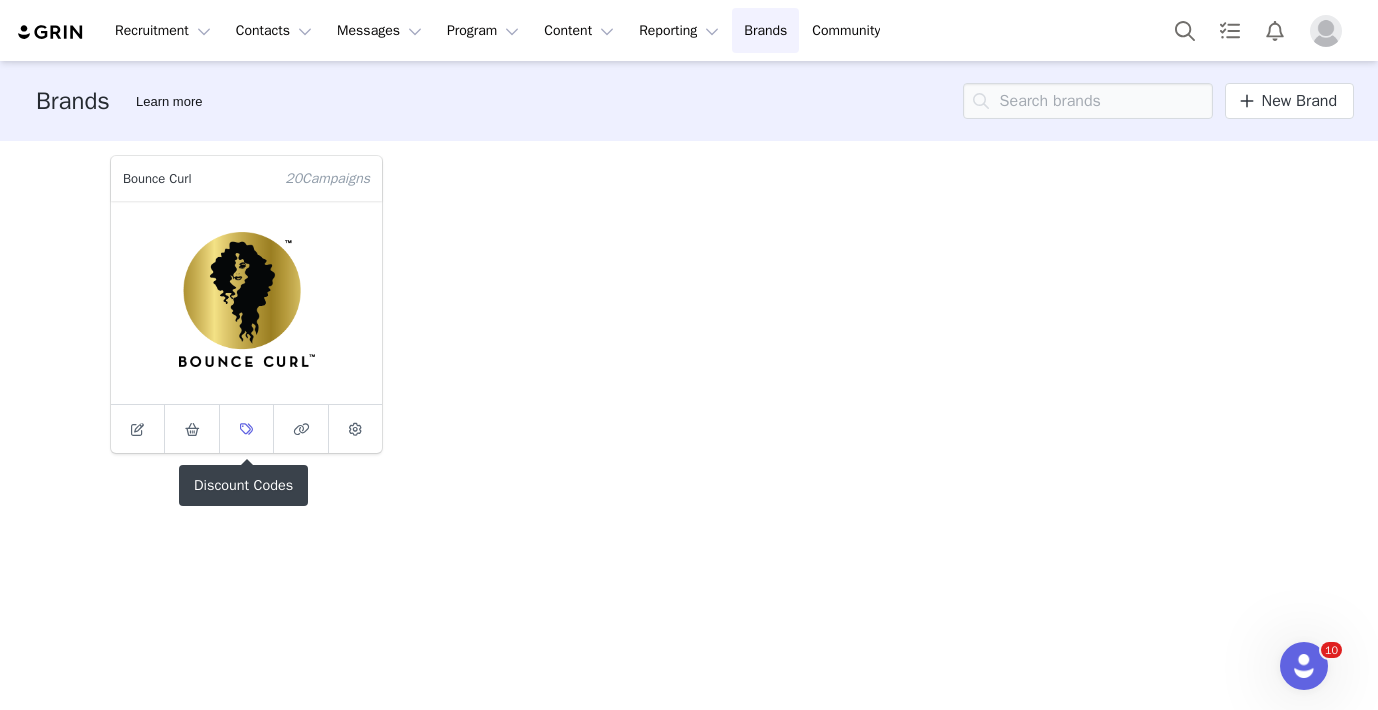 click at bounding box center (247, 429) 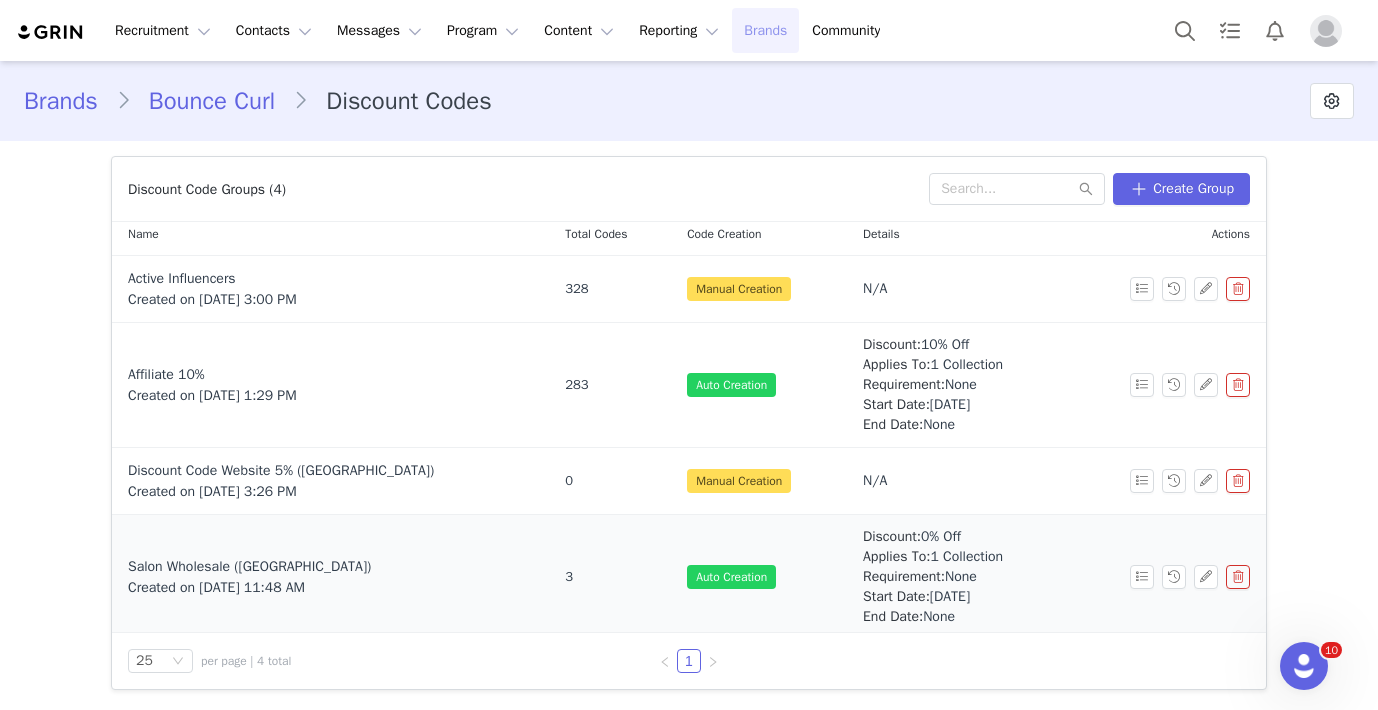 scroll, scrollTop: 0, scrollLeft: 0, axis: both 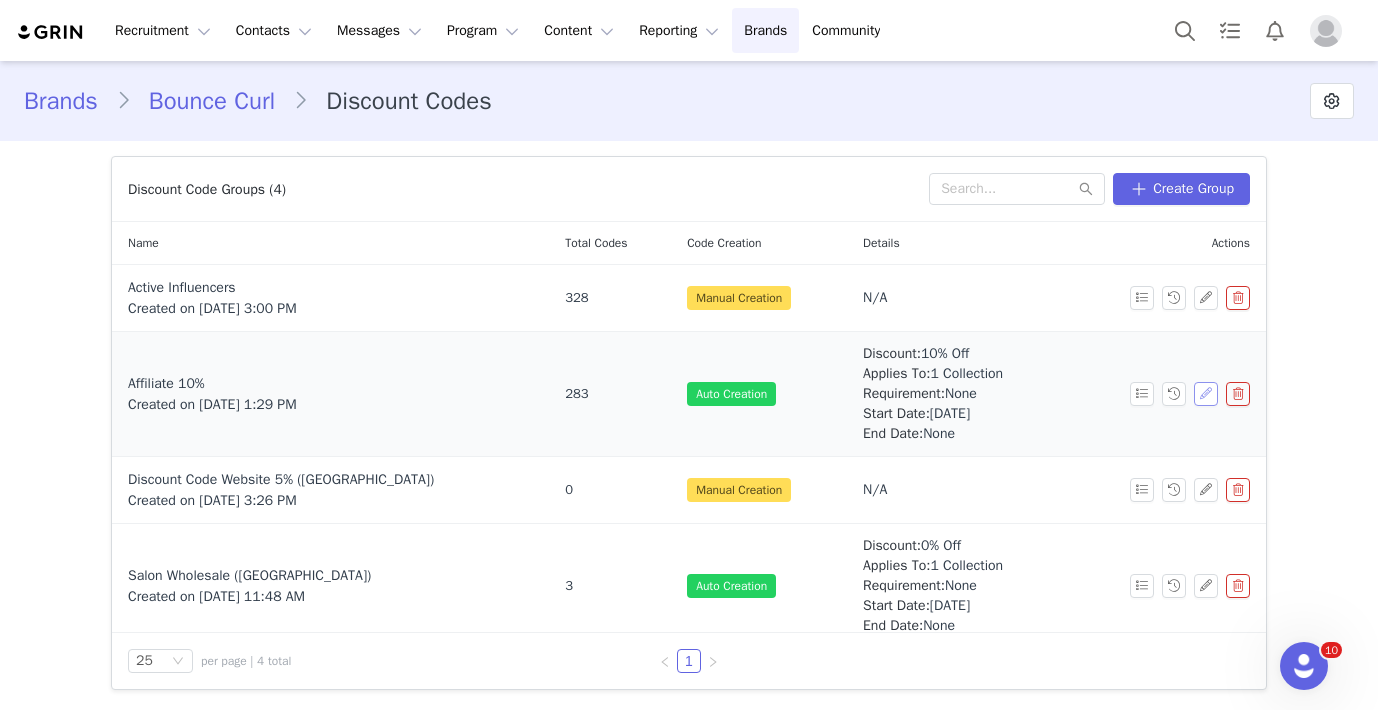 click at bounding box center [1206, 394] 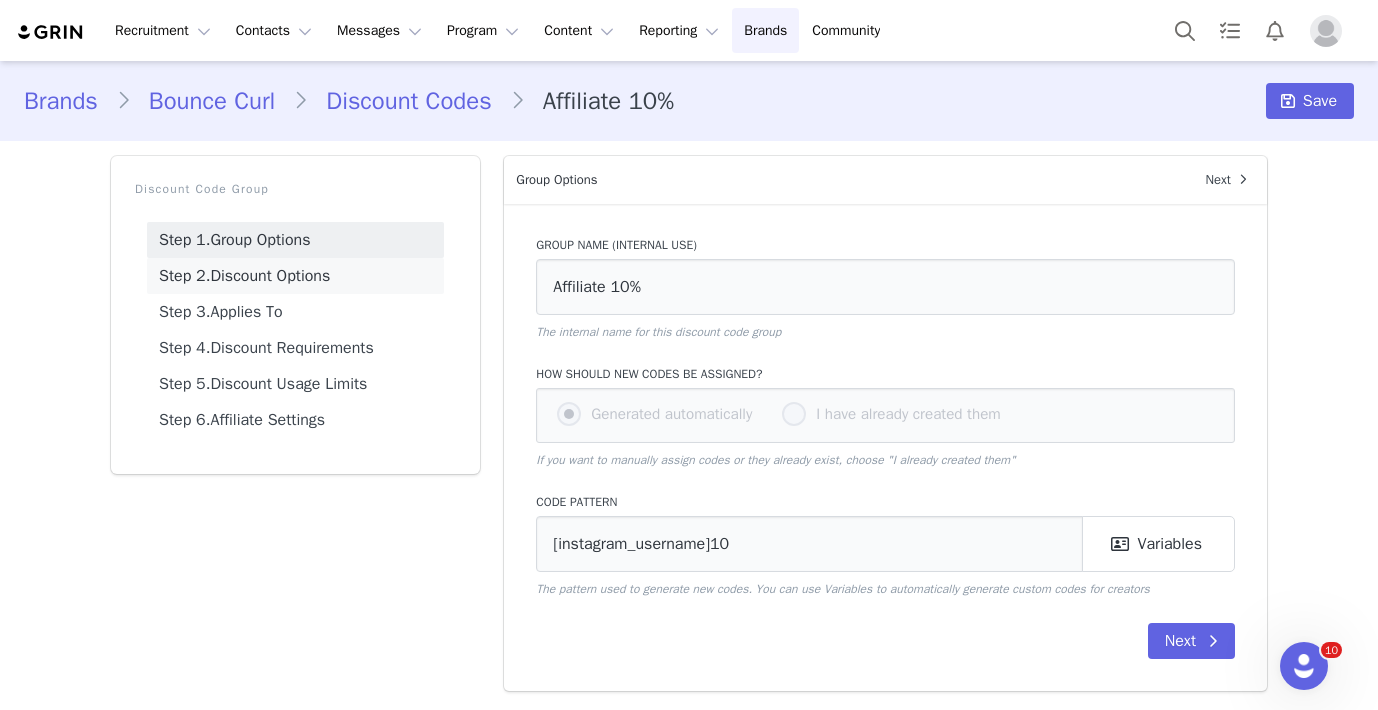 click on "Step 2.  Discount Options" at bounding box center [295, 276] 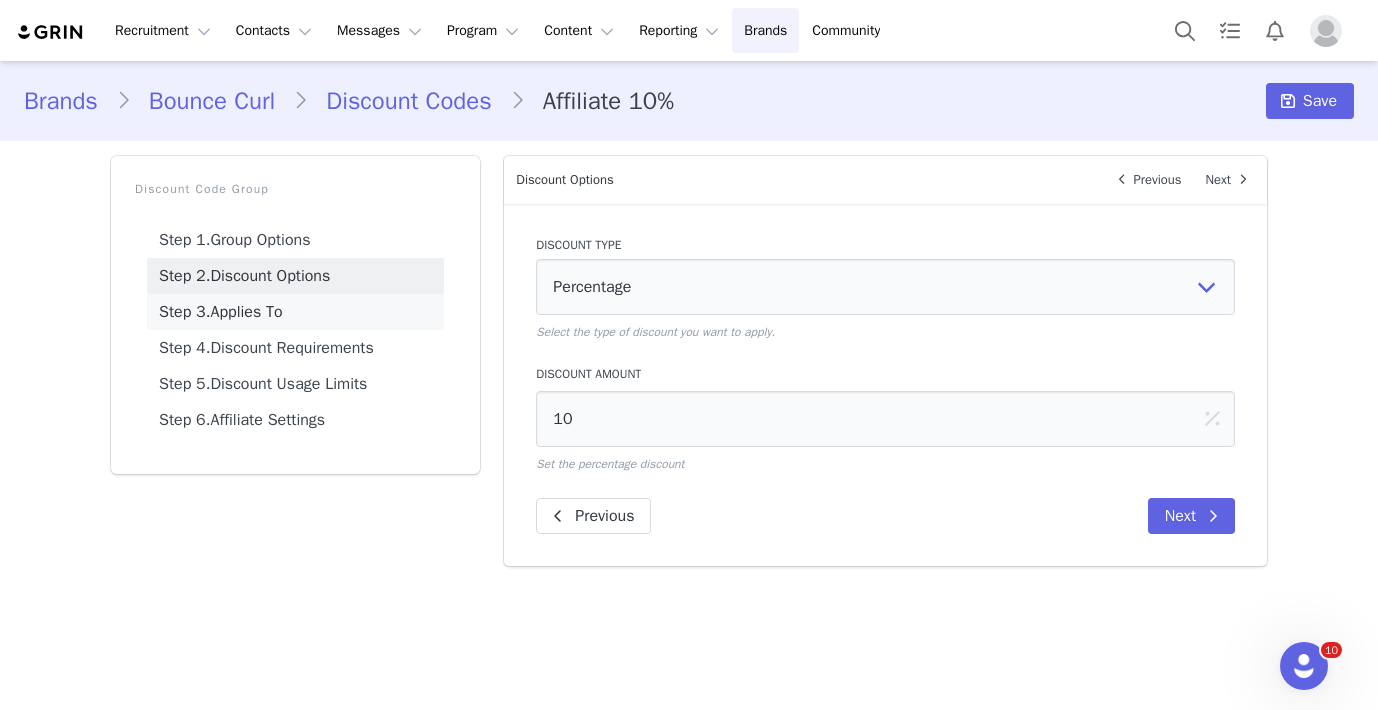 click on "Step 3.  Applies To" at bounding box center [295, 312] 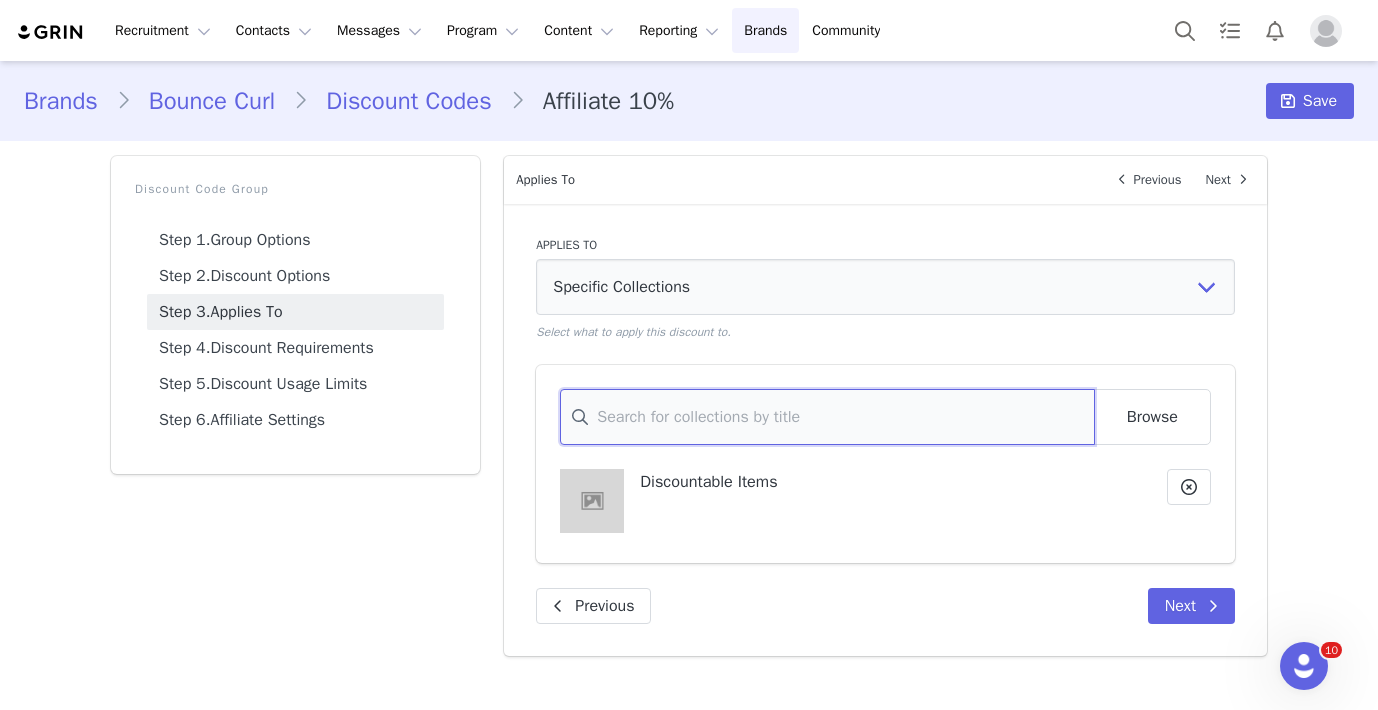 click at bounding box center (827, 417) 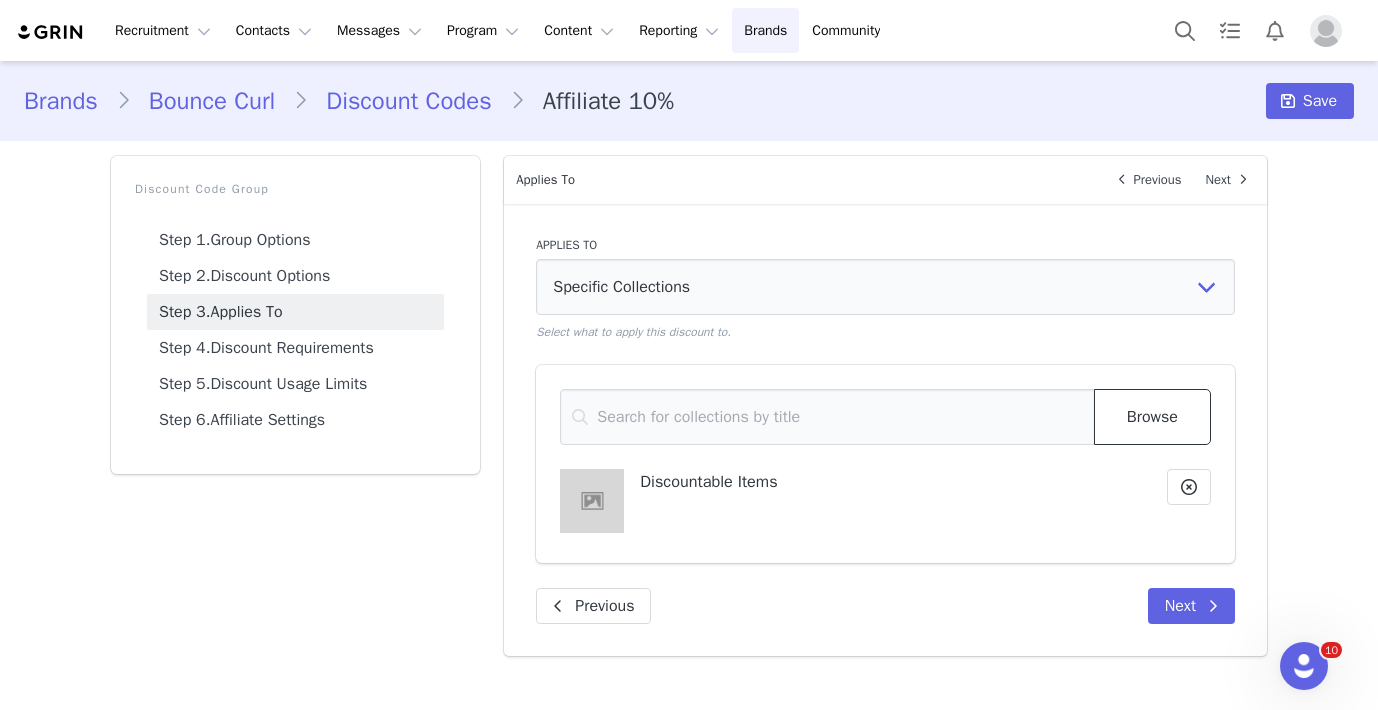 click on "Browse" at bounding box center (1152, 417) 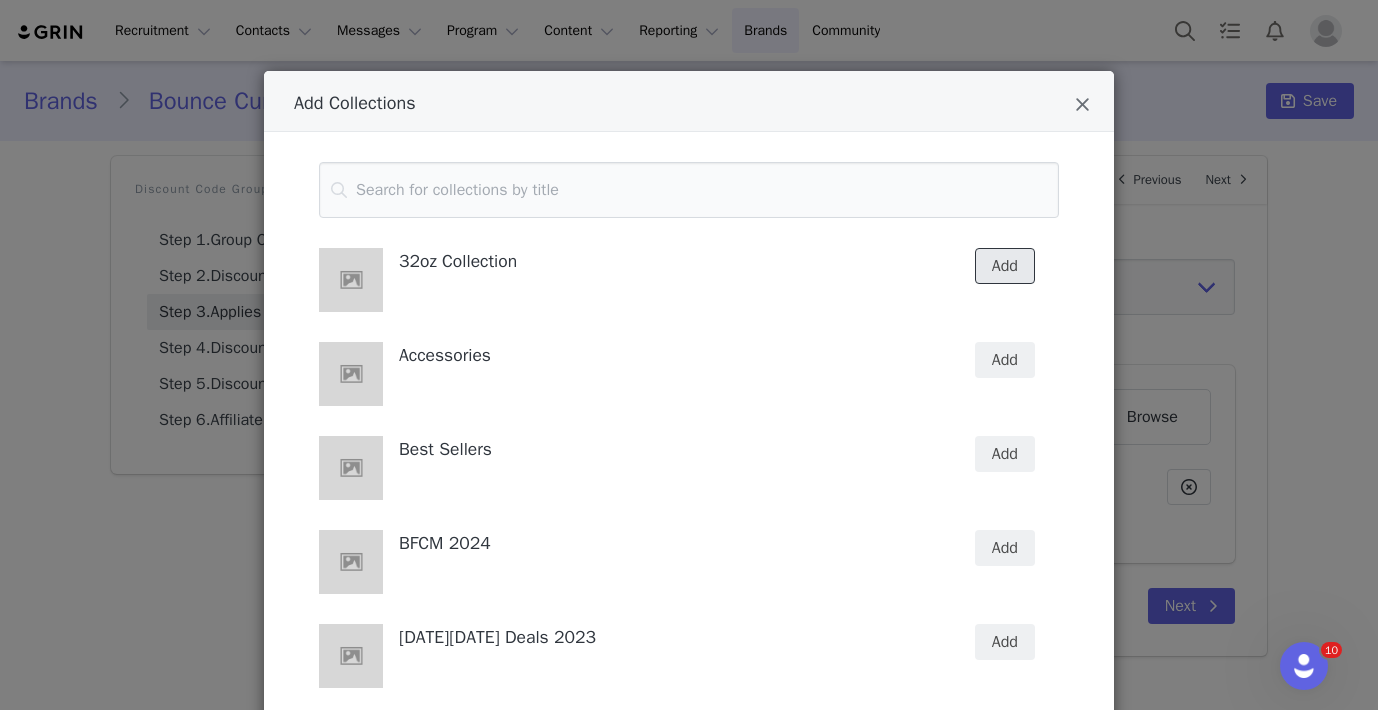 click on "Add" at bounding box center (1005, 266) 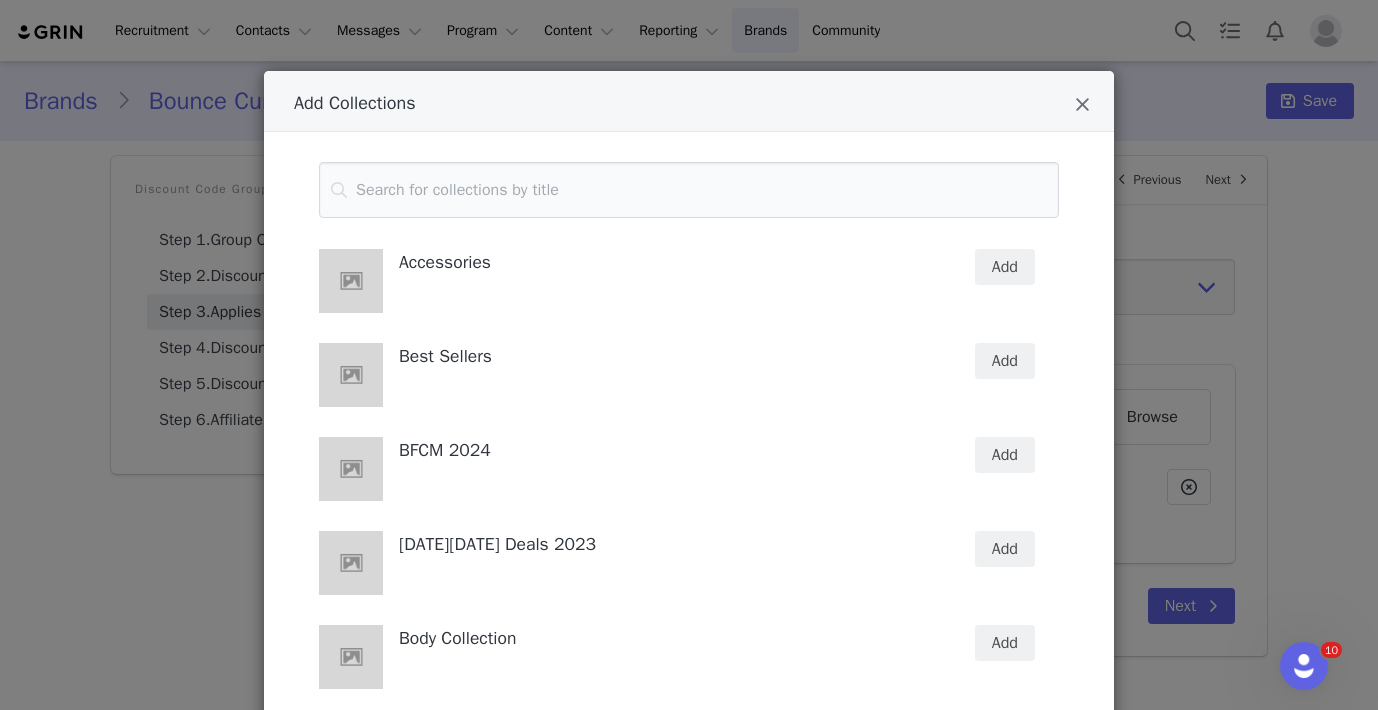 scroll, scrollTop: 0, scrollLeft: 0, axis: both 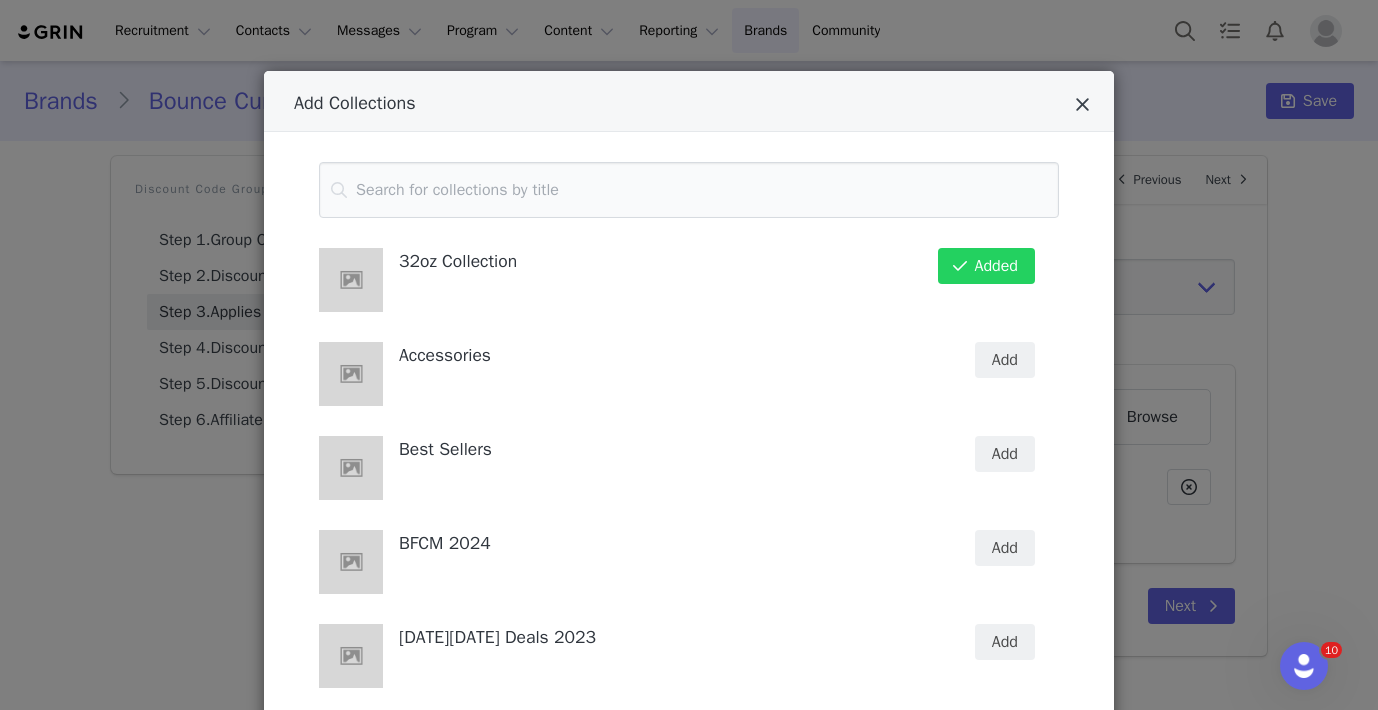 click at bounding box center [1082, 105] 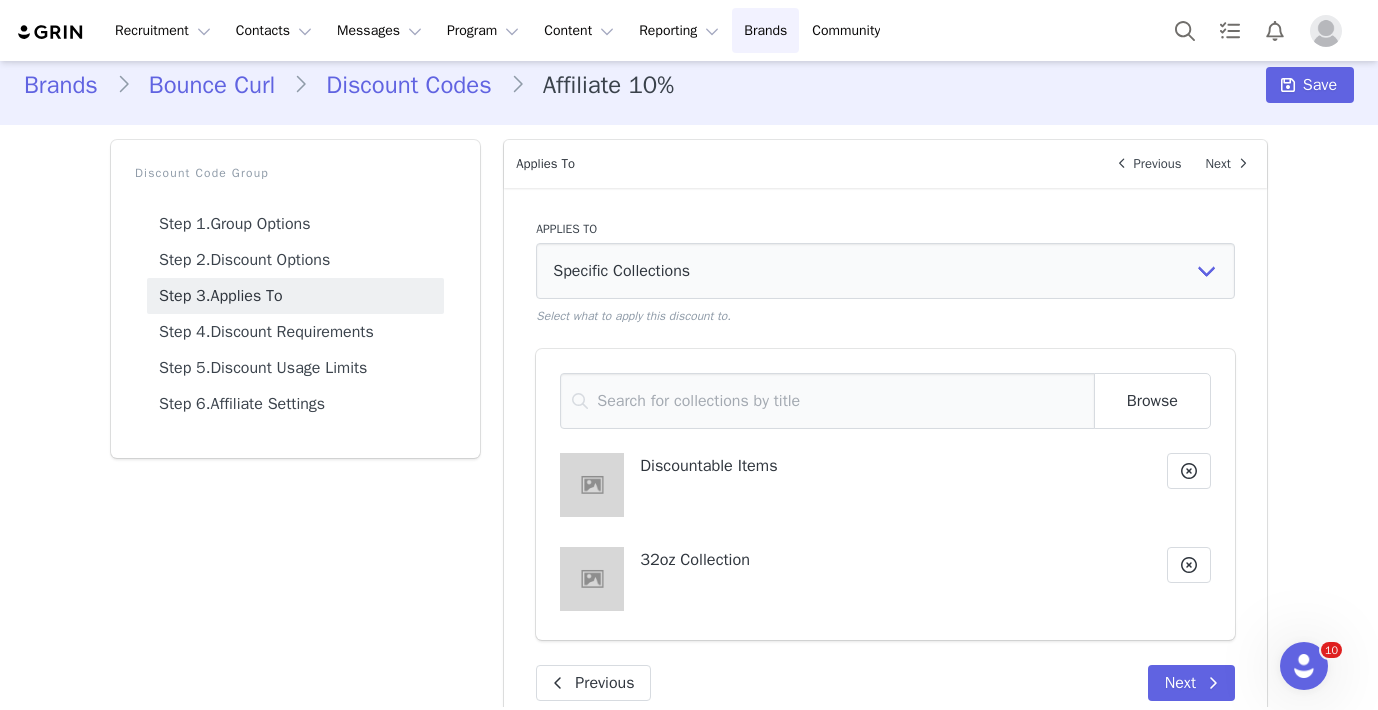 scroll, scrollTop: 7, scrollLeft: 0, axis: vertical 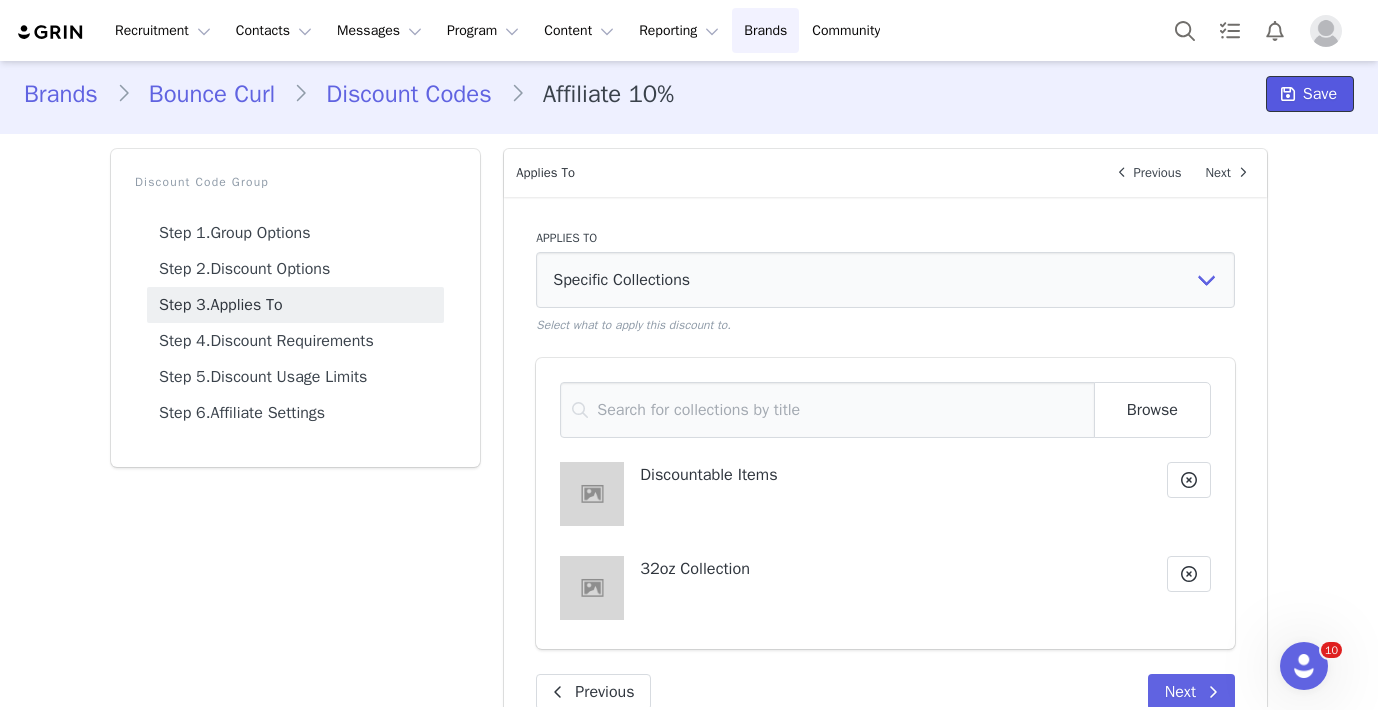 click on "Save" at bounding box center (1320, 94) 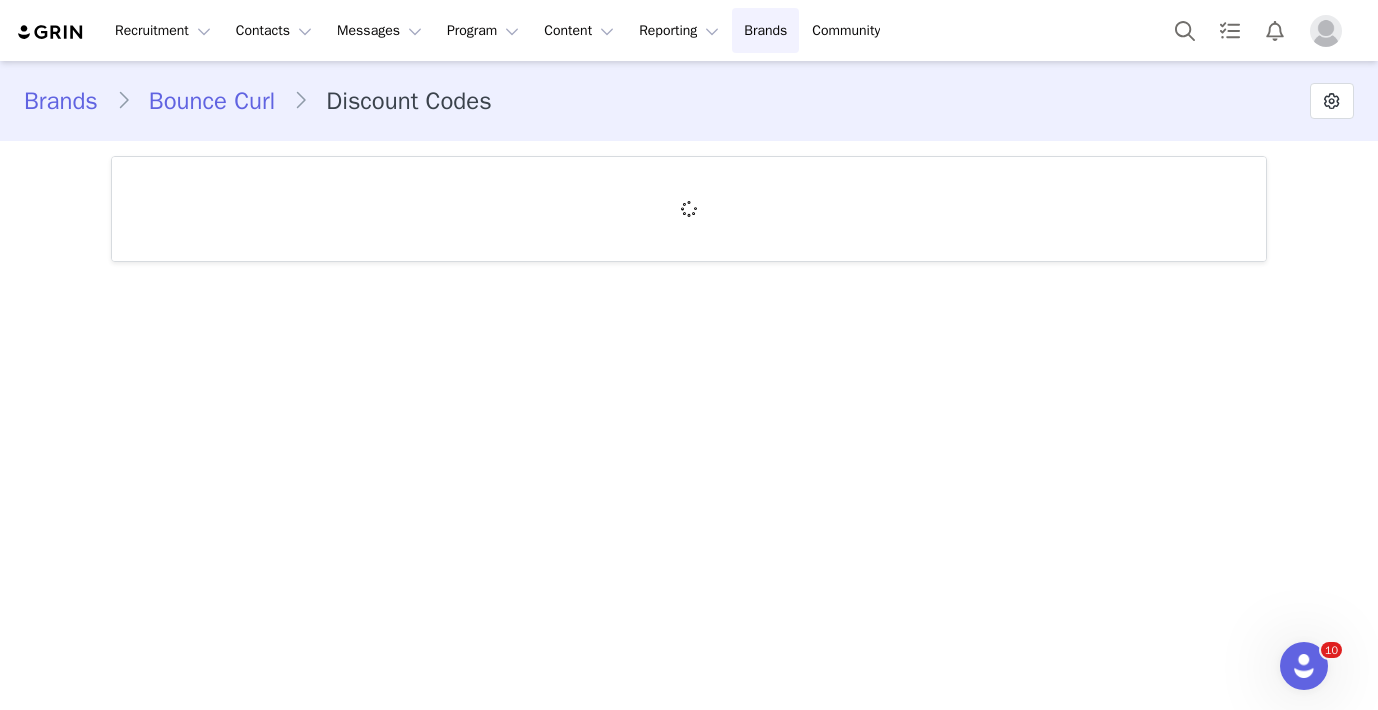 scroll, scrollTop: 0, scrollLeft: 0, axis: both 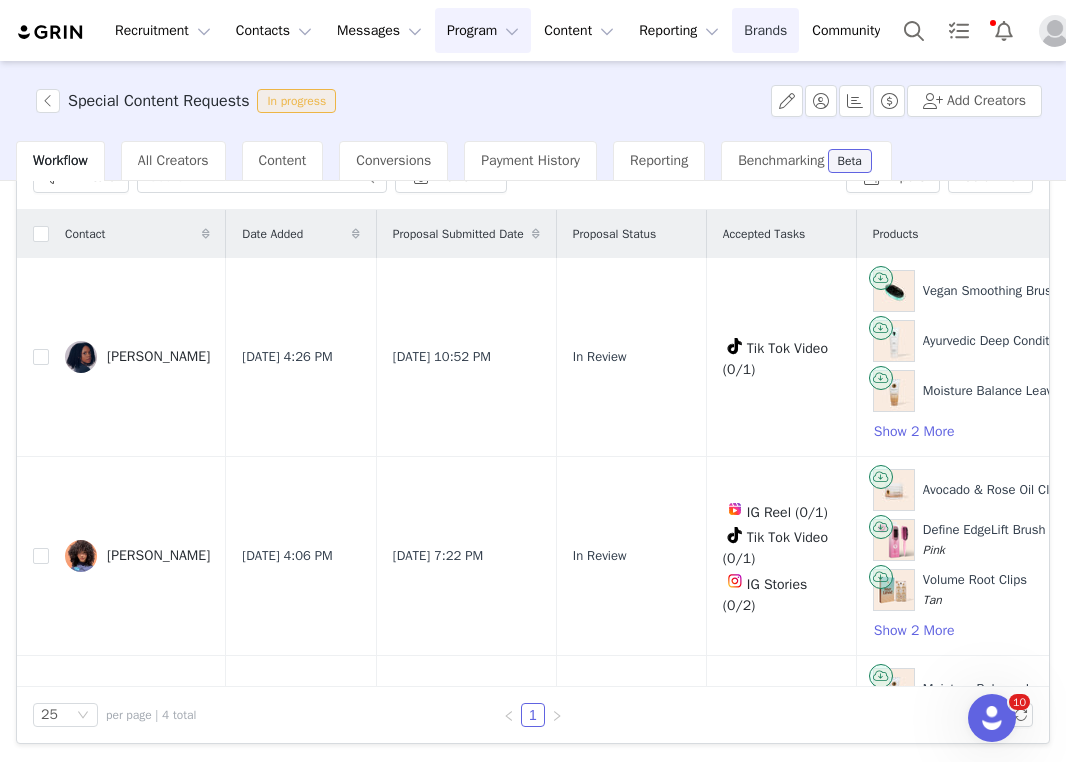 click on "Brands Brands" at bounding box center (765, 30) 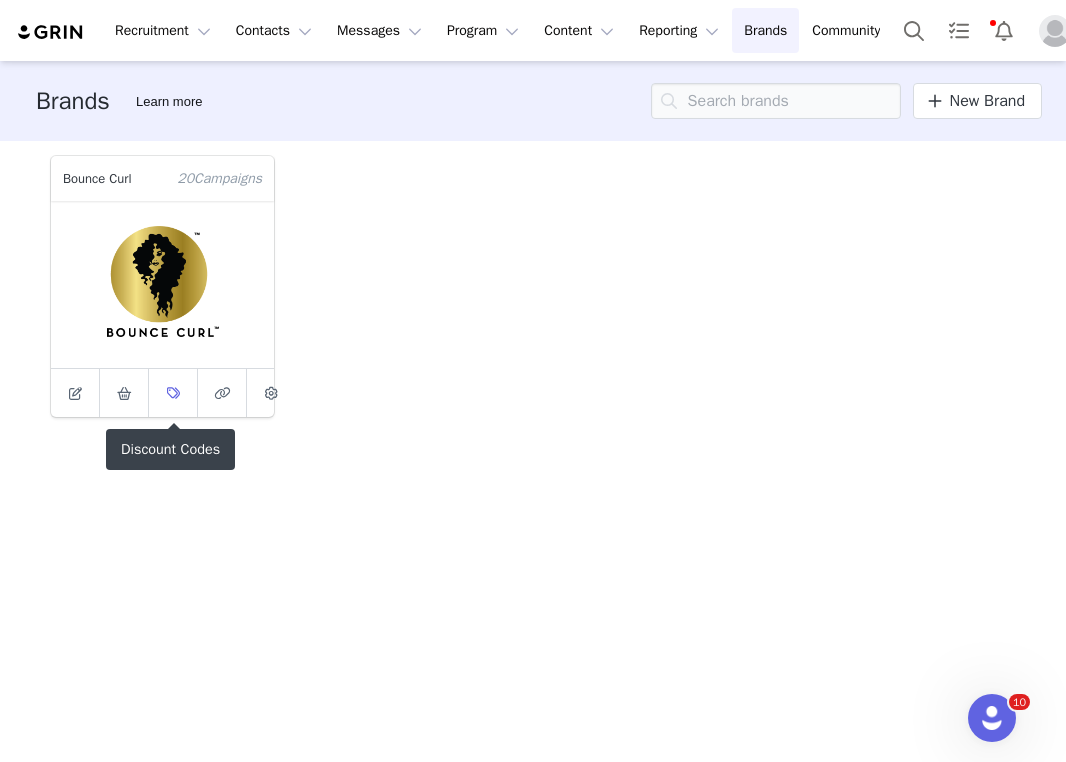 click at bounding box center [173, 393] 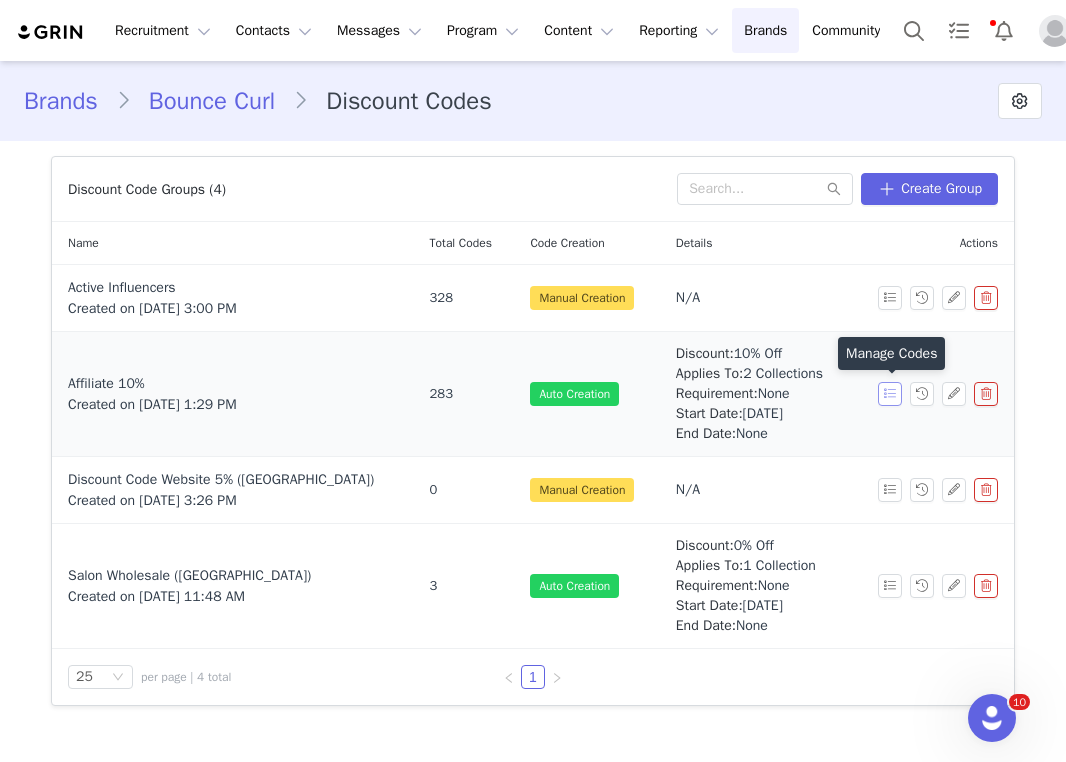 click at bounding box center [890, 394] 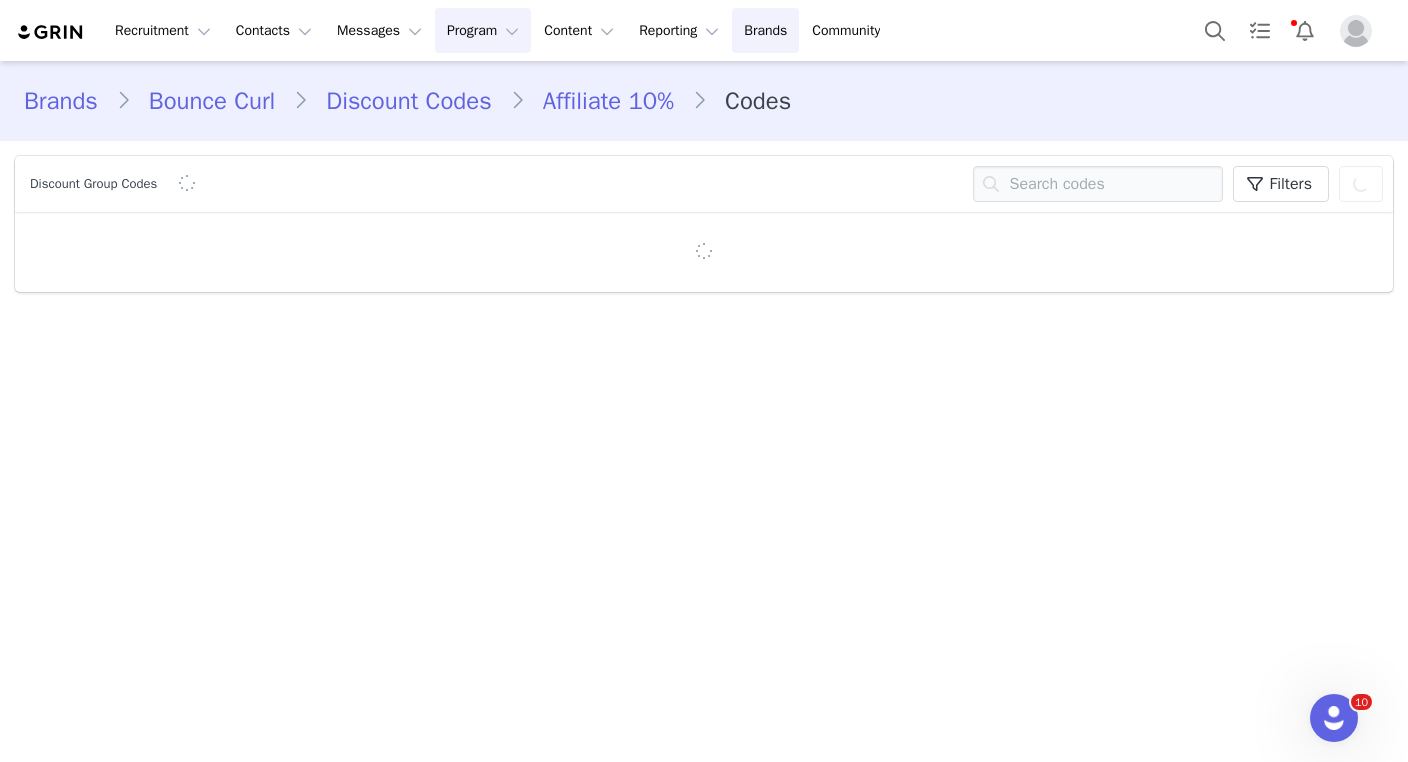 type 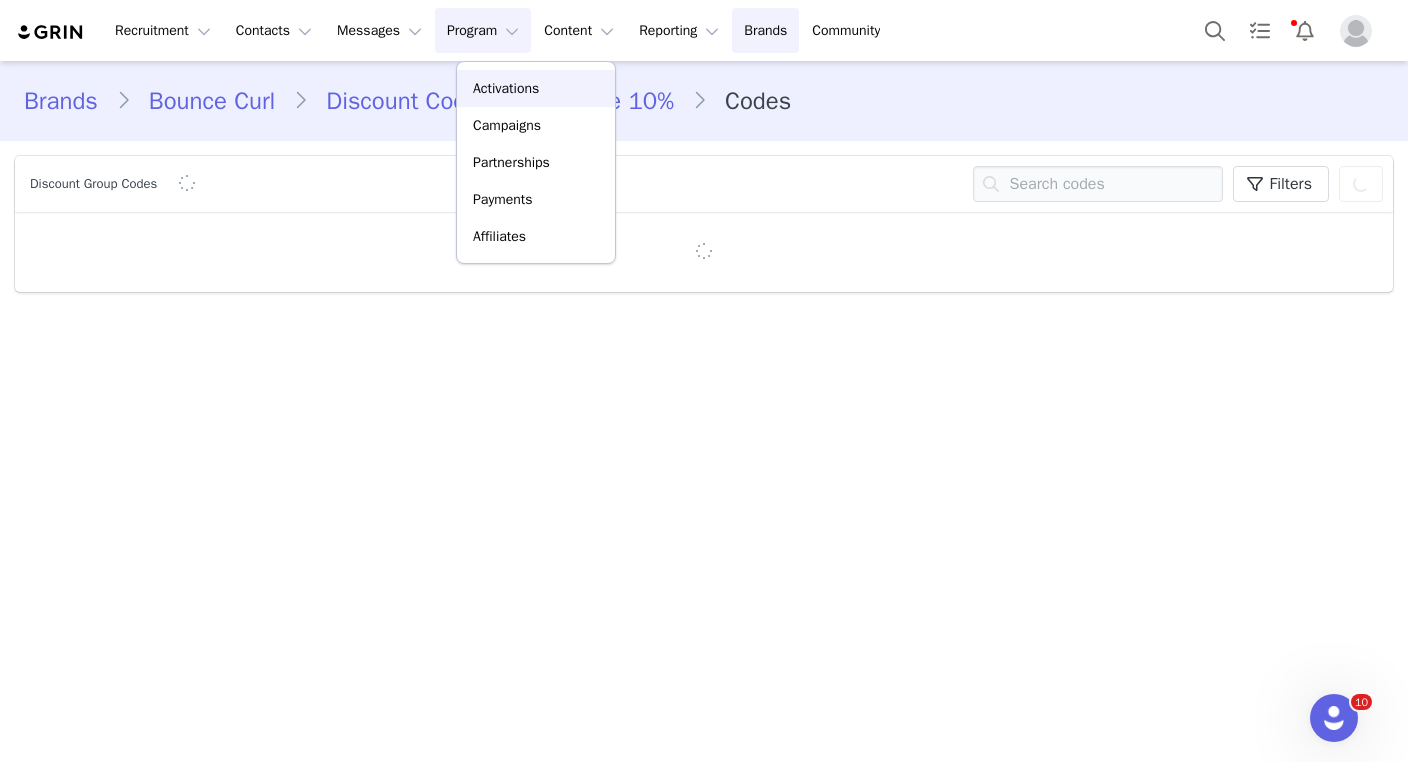 click on "Activations" at bounding box center (506, 88) 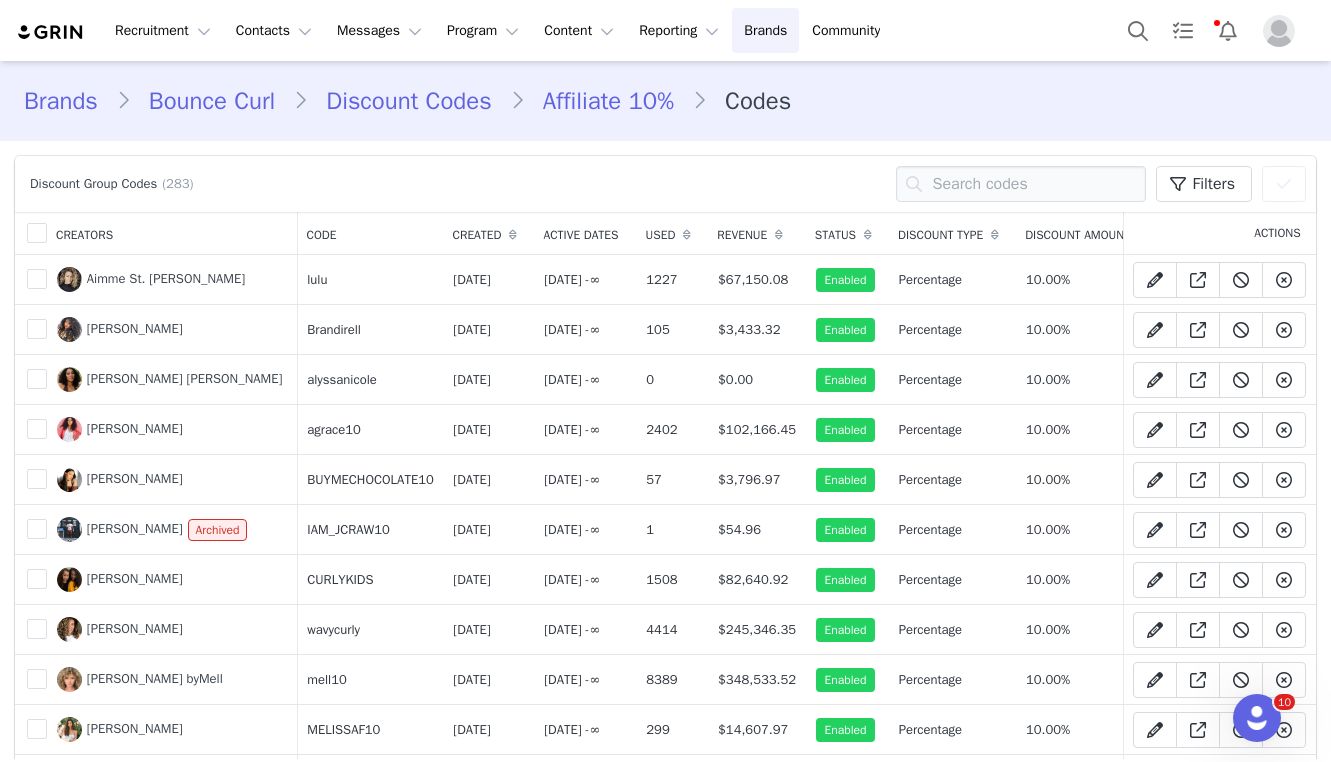 click on "Affiliate 10%" at bounding box center [608, 101] 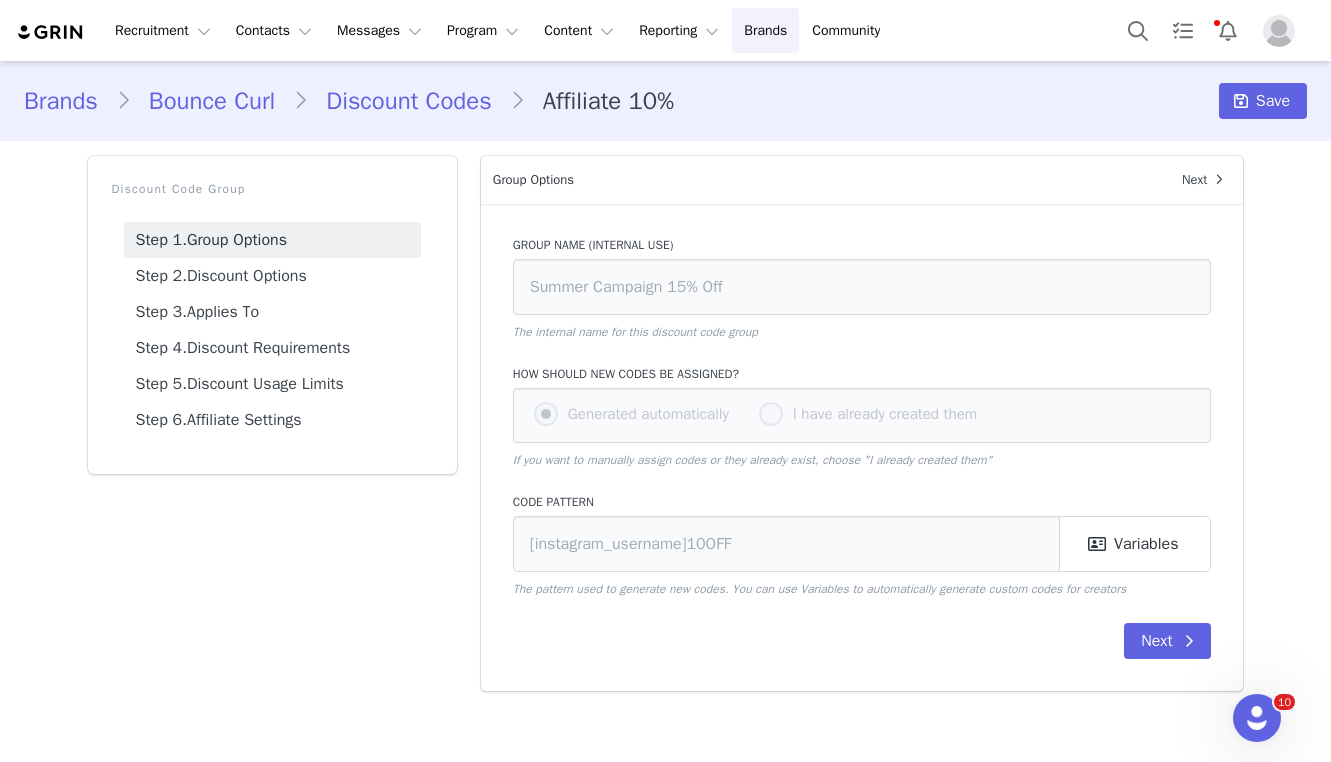 type on "Affiliate 10%" 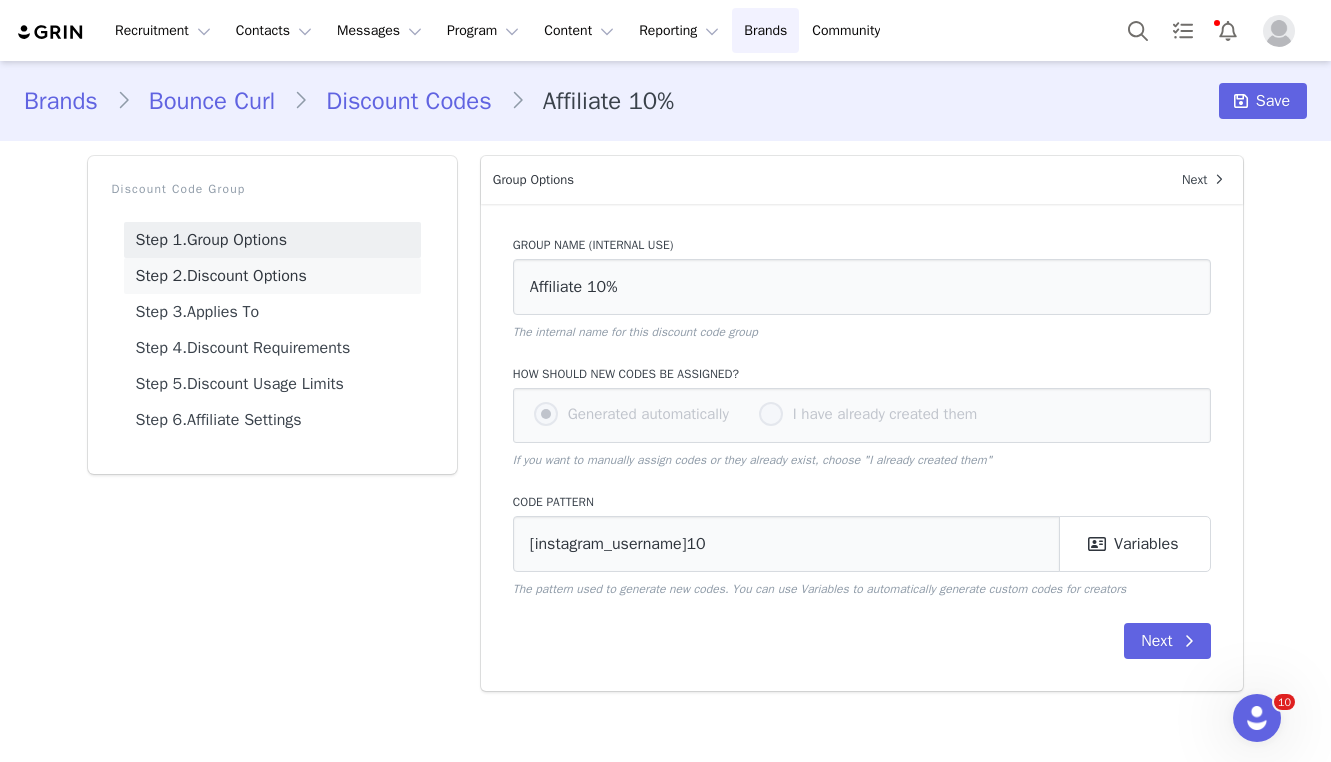 click on "Step 2.  Discount Options" at bounding box center (272, 276) 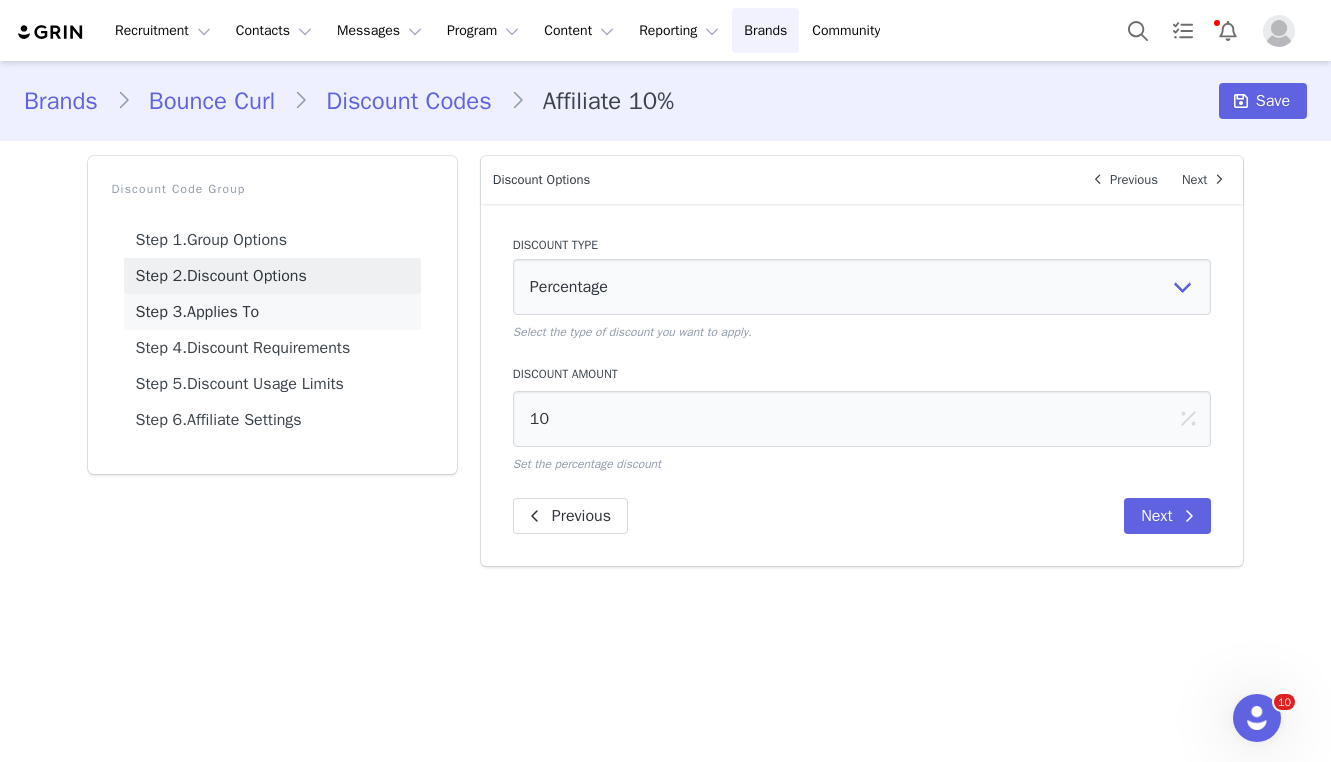click on "Step 3.  Applies To" at bounding box center (272, 312) 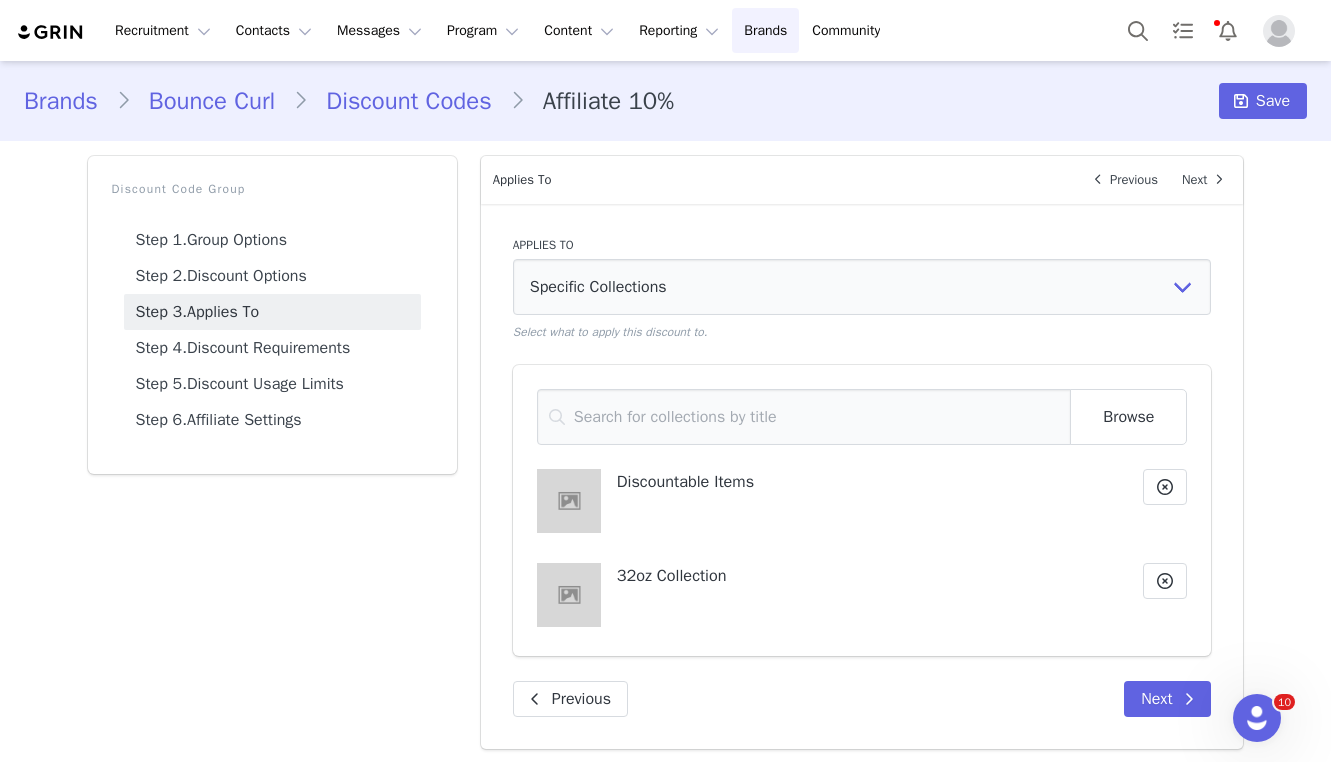 click on "Discount Code Group Step 1.  Group Options  Step 2.  Discount Options  Step 3.  Applies To  Step 4.  Discount Requirements  Step 5.  Discount Usage Limits  Step 6.  Affiliate Settings  Group Options  Next   Group Name (Internal Use)  Affiliate 10% The internal name for this discount code group  How should new codes be assigned?   Generated automatically   I have already created them   If you want to manually assign codes or they already exist, choose "I already created them"   Code Pattern  [instagram_username]10  Random Characters   First Name   Last Name   Instagram Username   YouTube Username   Twitter Username   Facebook Username   Twitch Username   TikTok Username   Pinterest Username   Custom: CurlType   Custom: Video Price   Custom: SweatShirt Size   Custom: Round Trip Flight   Custom: Reels Fee   Custom: Youtube Fee   Custom: Tik Tok Fee   Custom: Birthday   Custom: Salon Question   Custom: Stylist Affiliate   Custom: Influencer Property   Custom: Phone Number  Variables   Next  Discount Options 10 No" at bounding box center (666, 452) 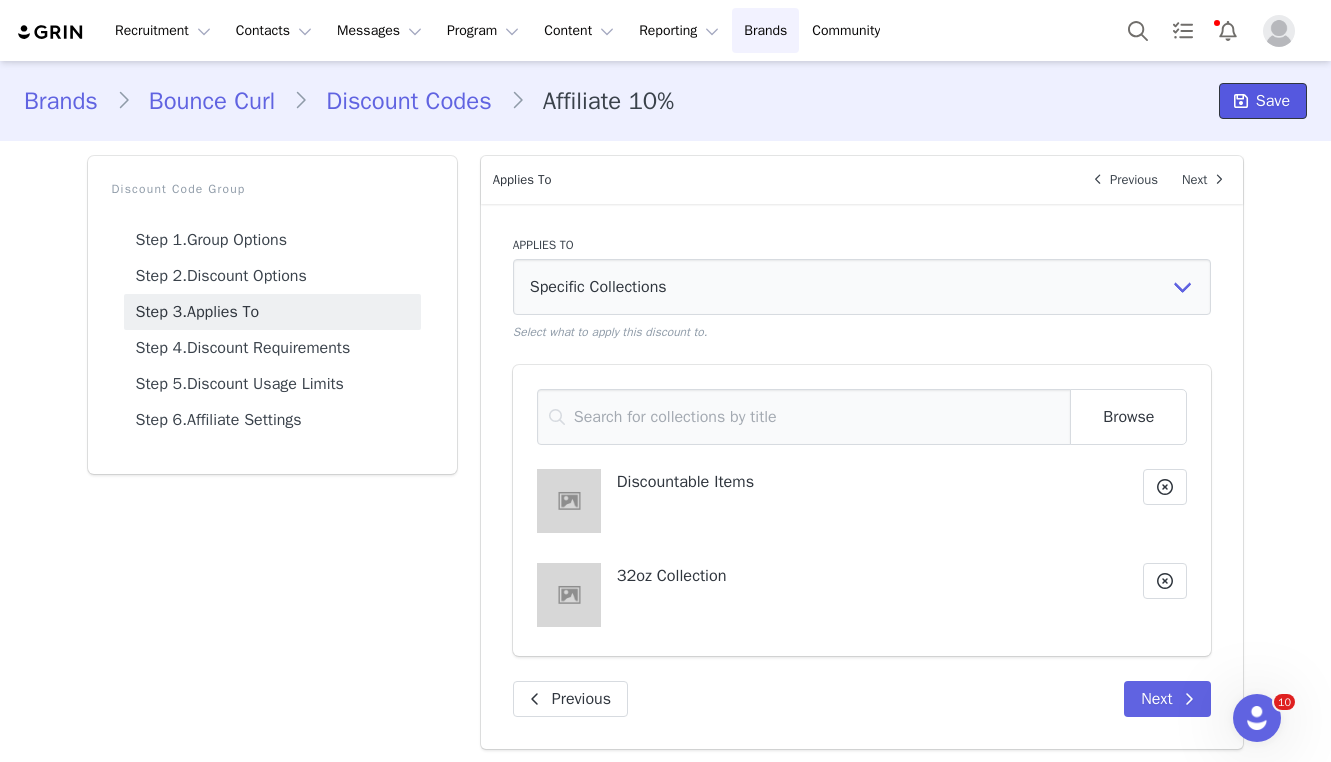 click on "Save" at bounding box center (1273, 101) 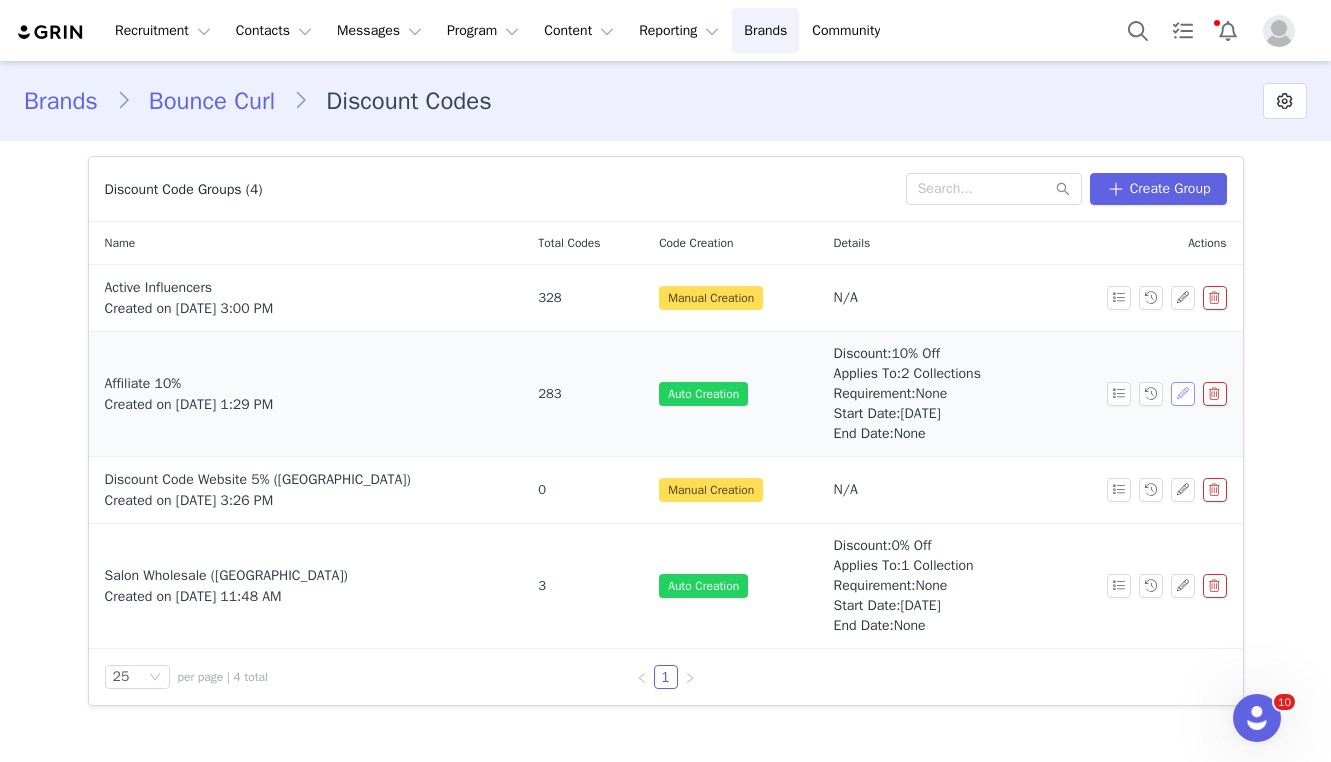 click at bounding box center [1183, 394] 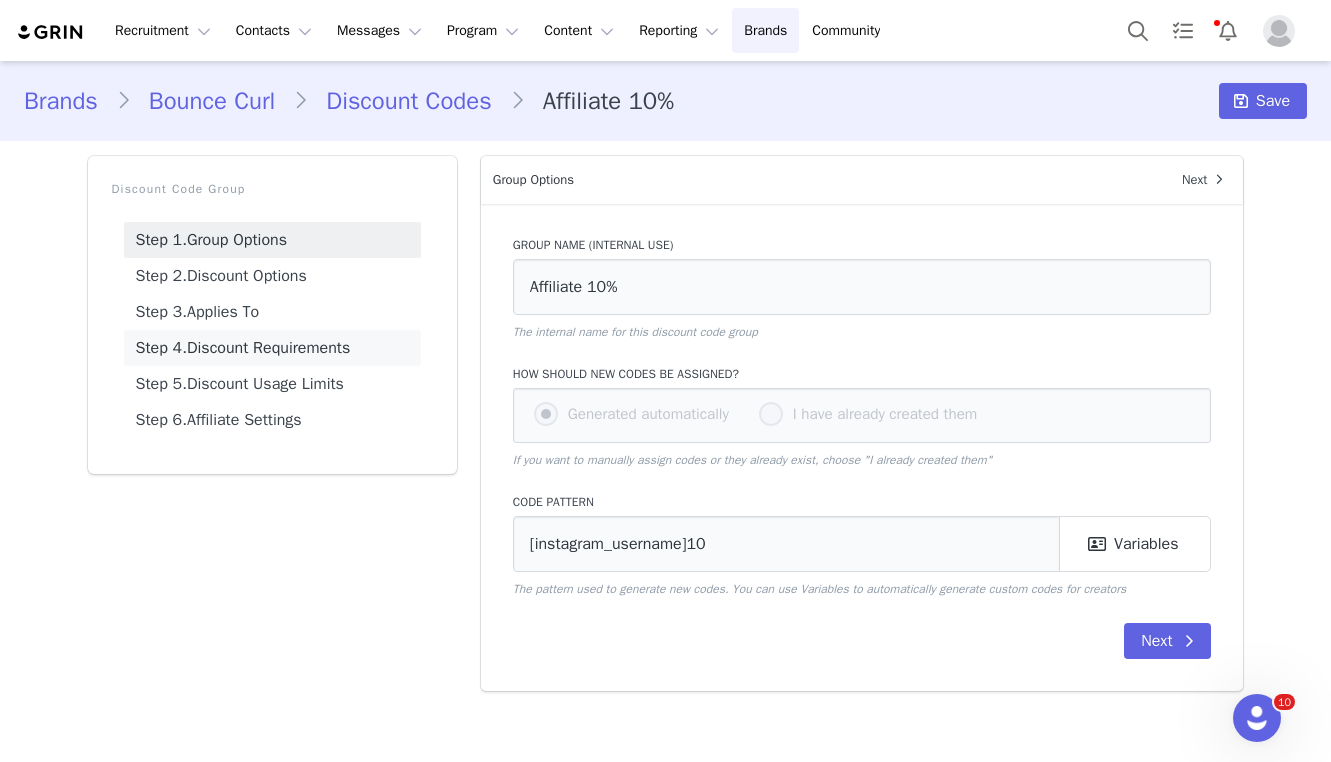 click on "Step 4.  Discount Requirements" at bounding box center [272, 348] 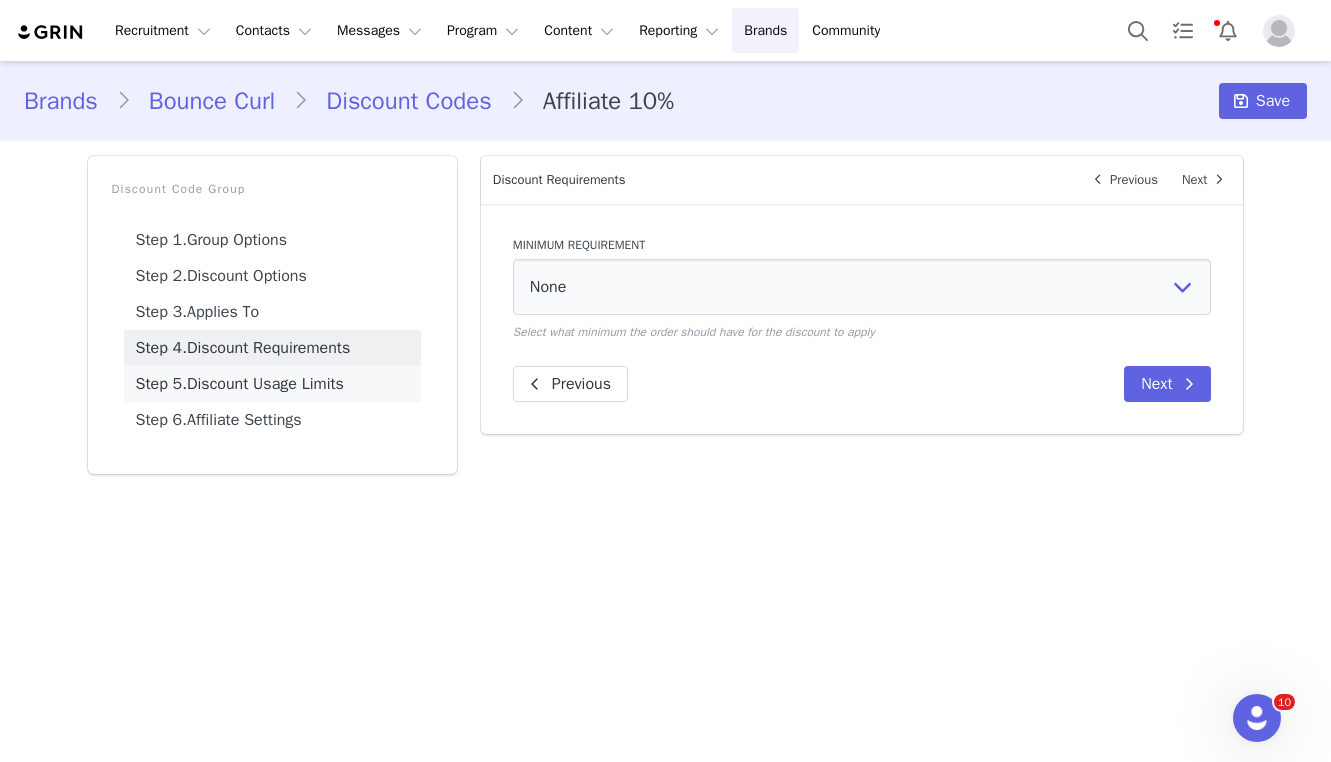 click on "Step 5.  Discount Usage Limits" at bounding box center [272, 384] 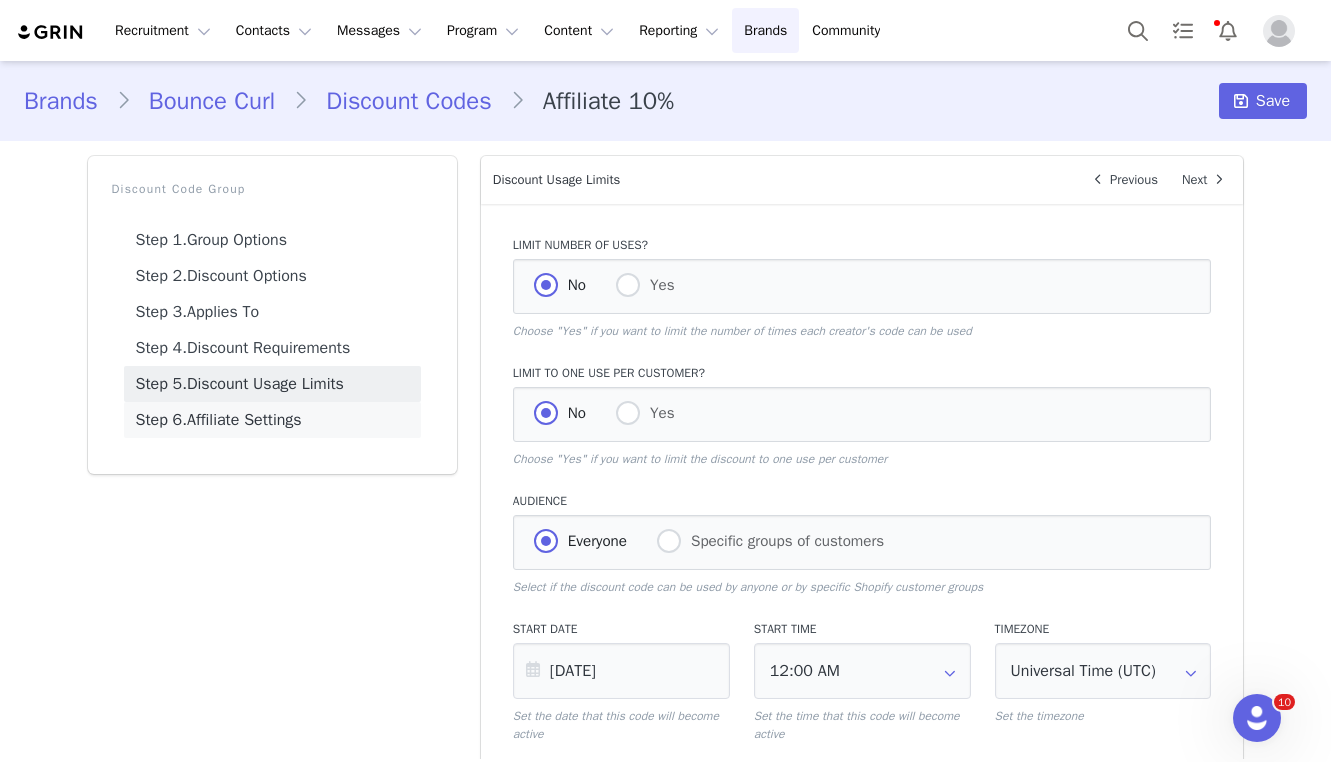 click on "Step 6.  Affiliate Settings" at bounding box center (272, 420) 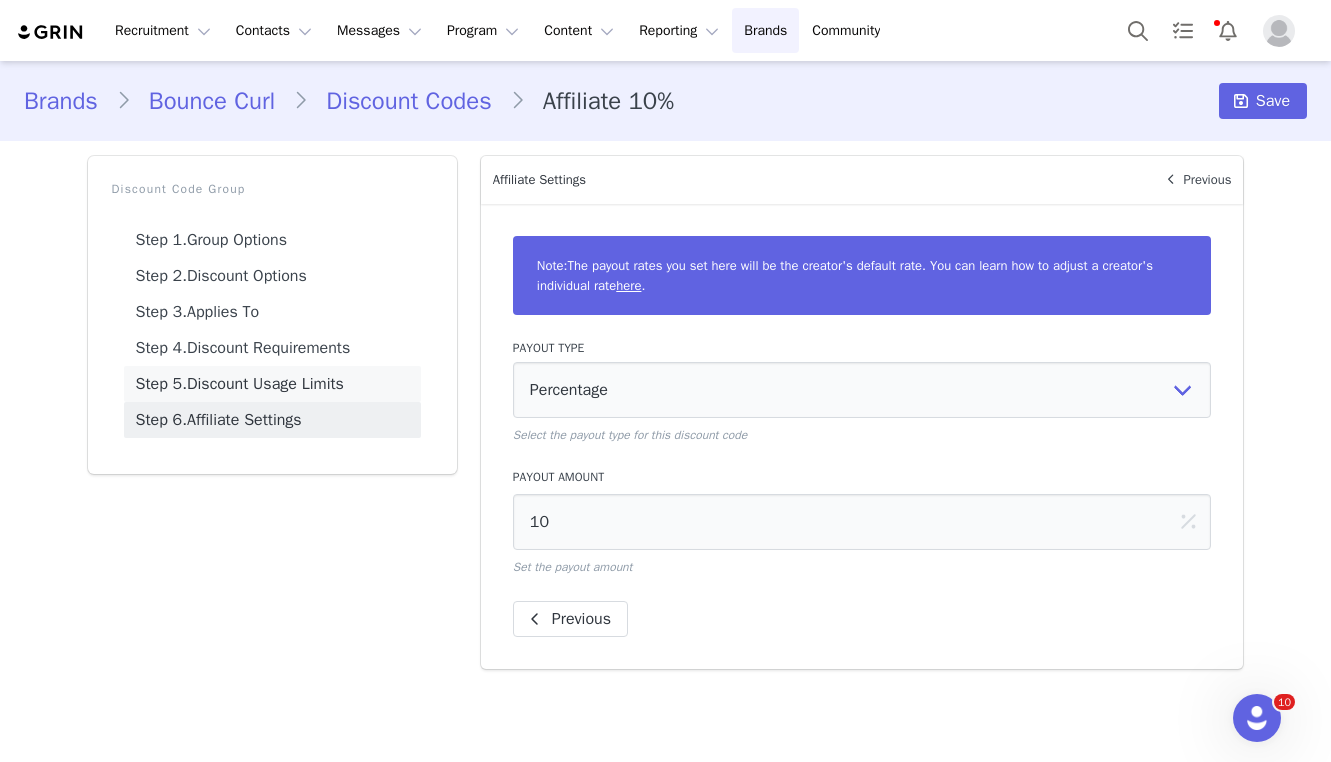 click on "Step 5.  Discount Usage Limits" at bounding box center (272, 384) 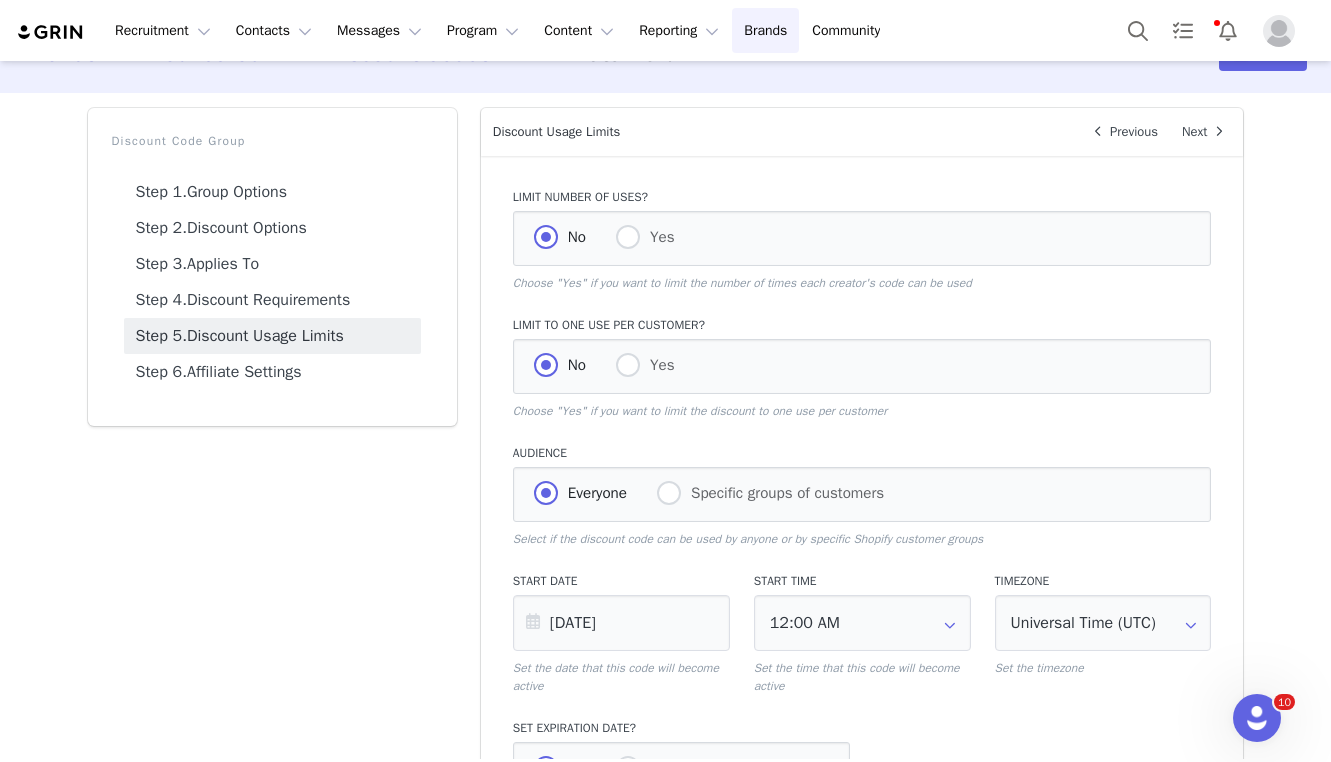 scroll, scrollTop: 0, scrollLeft: 0, axis: both 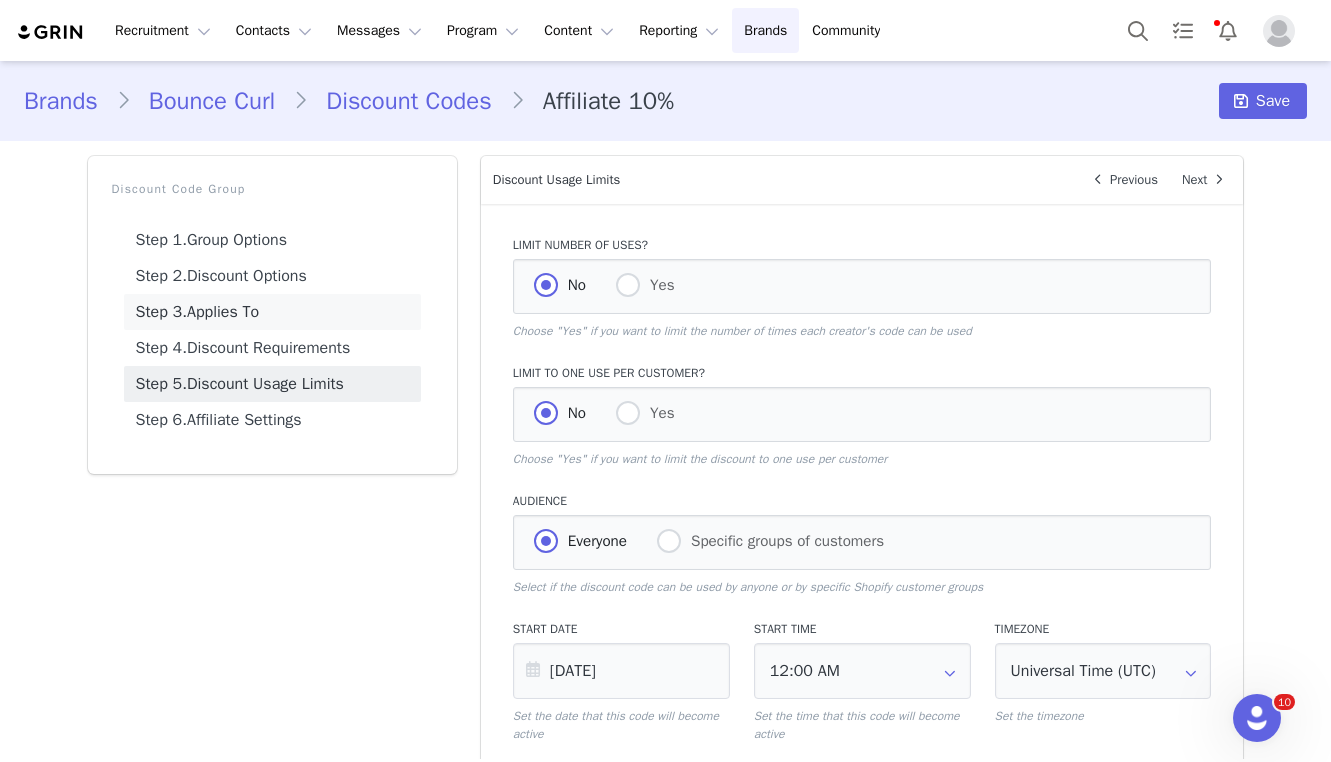 click on "Step 3.  Applies To" at bounding box center [272, 312] 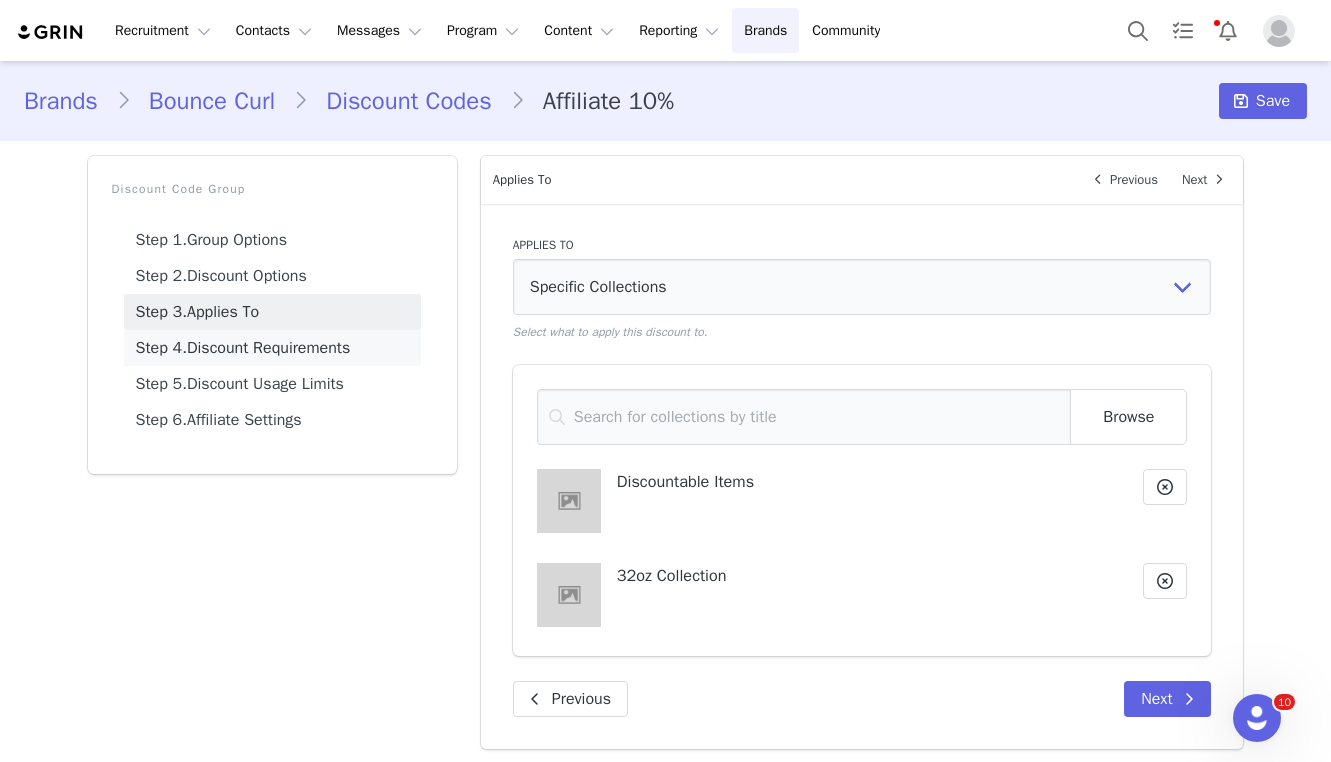 click on "Step 4.  Discount Requirements" at bounding box center (272, 348) 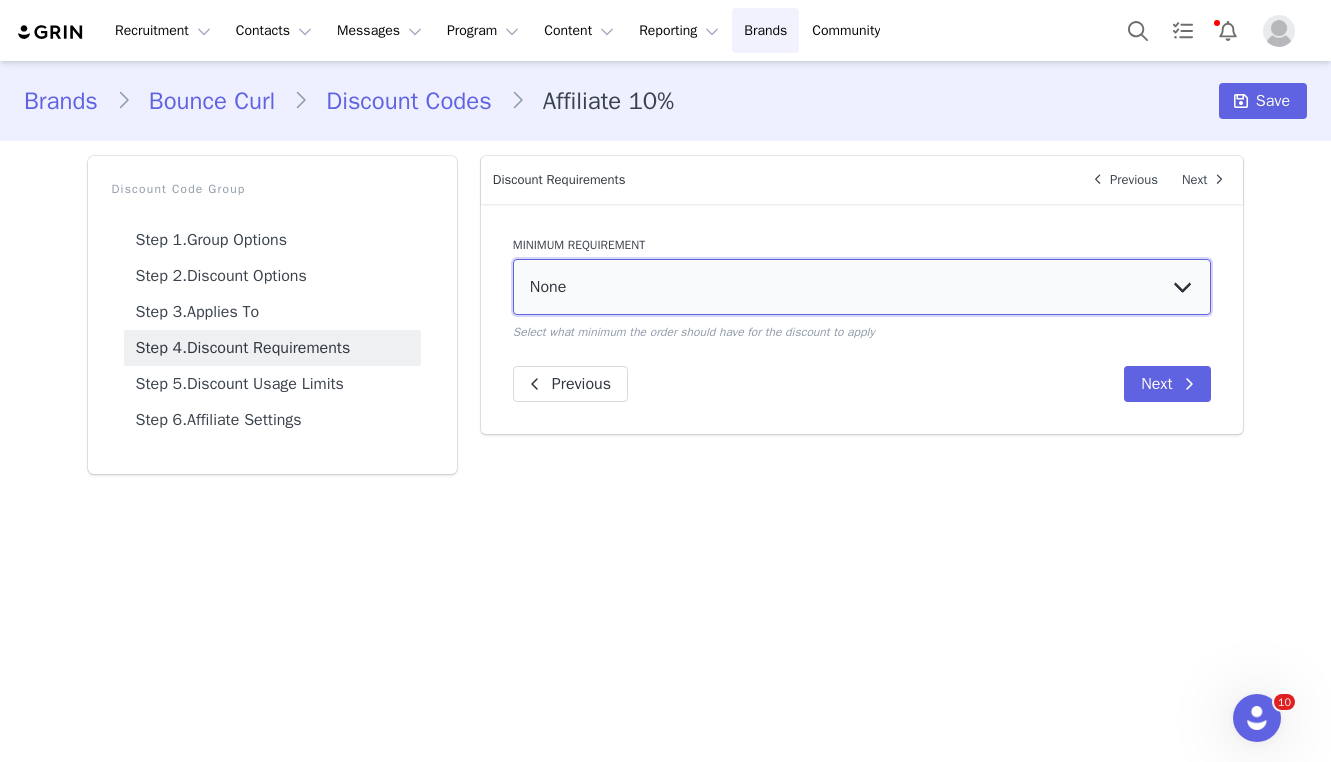click on "None   Minimum purchase amount   Minimum quantity of items" at bounding box center [862, 287] 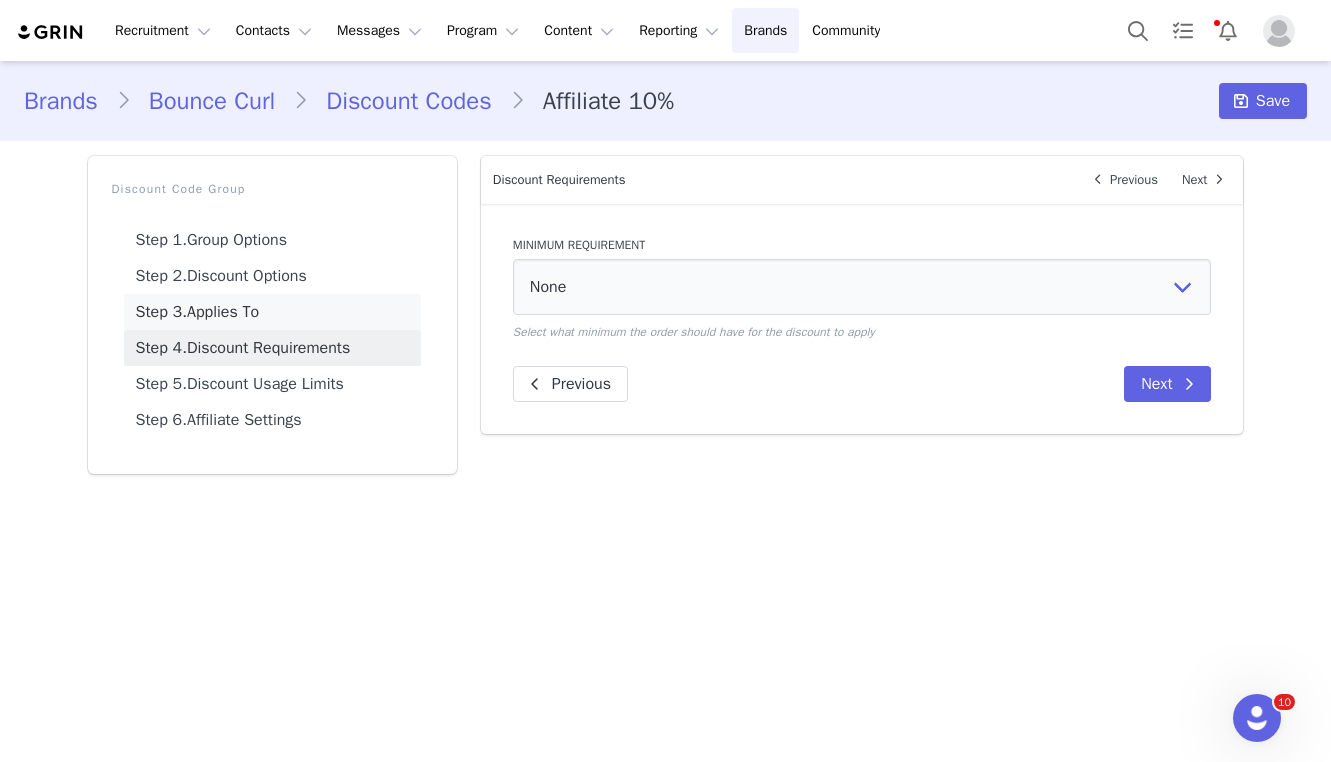 click on "Step 3.  Applies To" at bounding box center (272, 312) 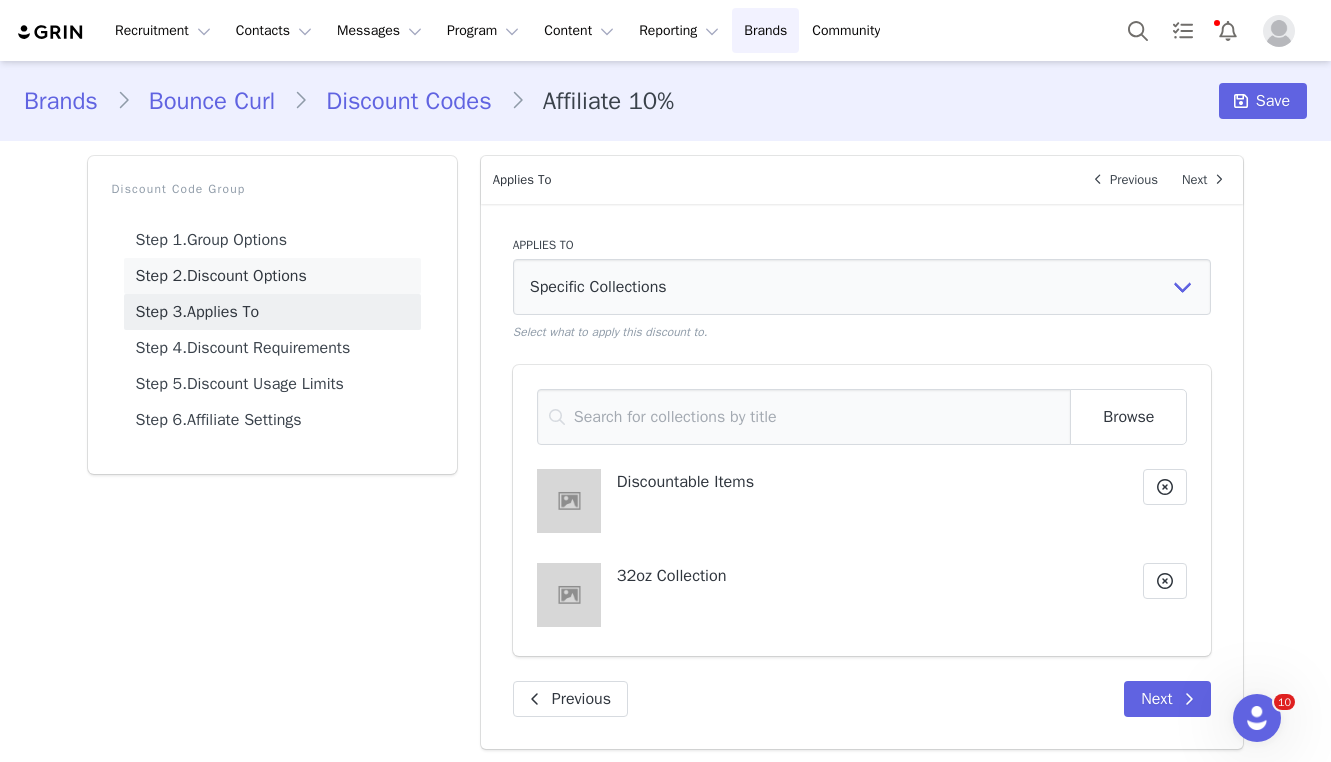 click on "Step 2.  Discount Options" at bounding box center [272, 276] 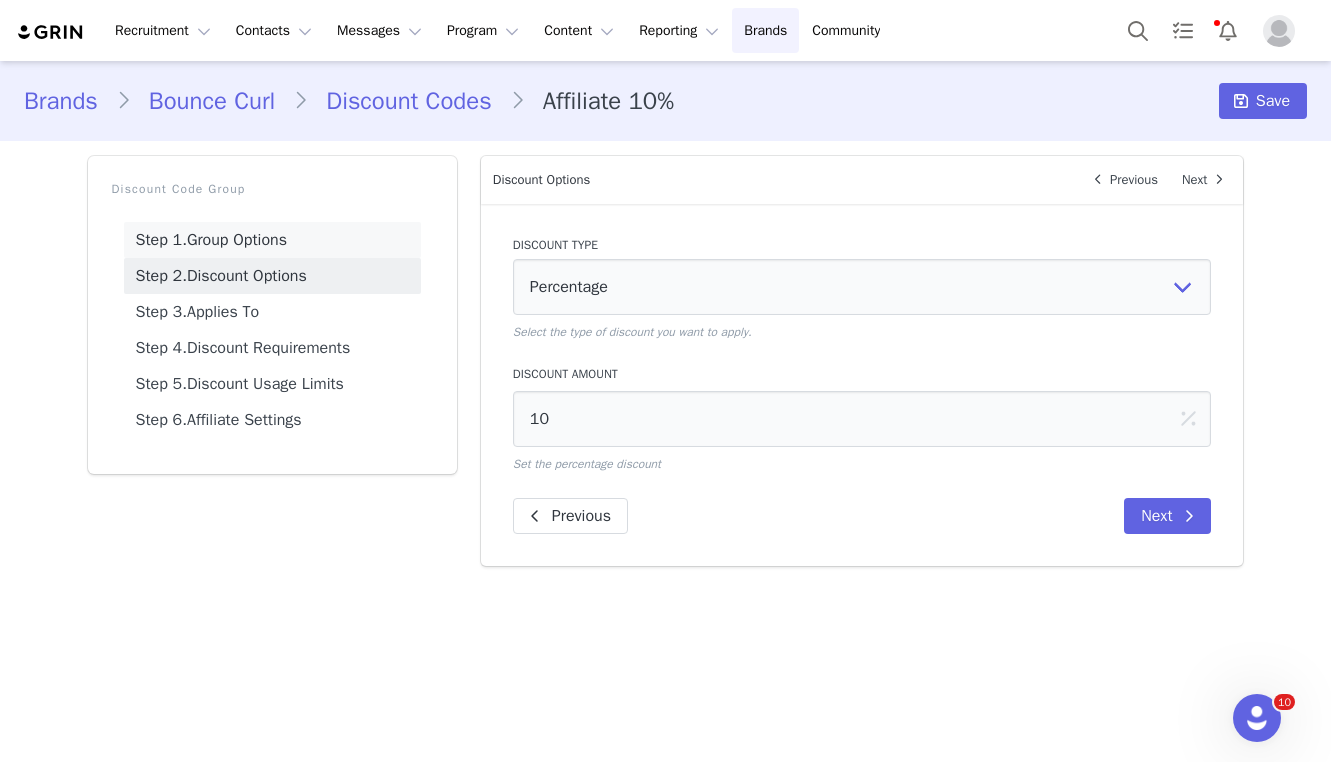 click on "Step 1.  Group Options" at bounding box center [272, 240] 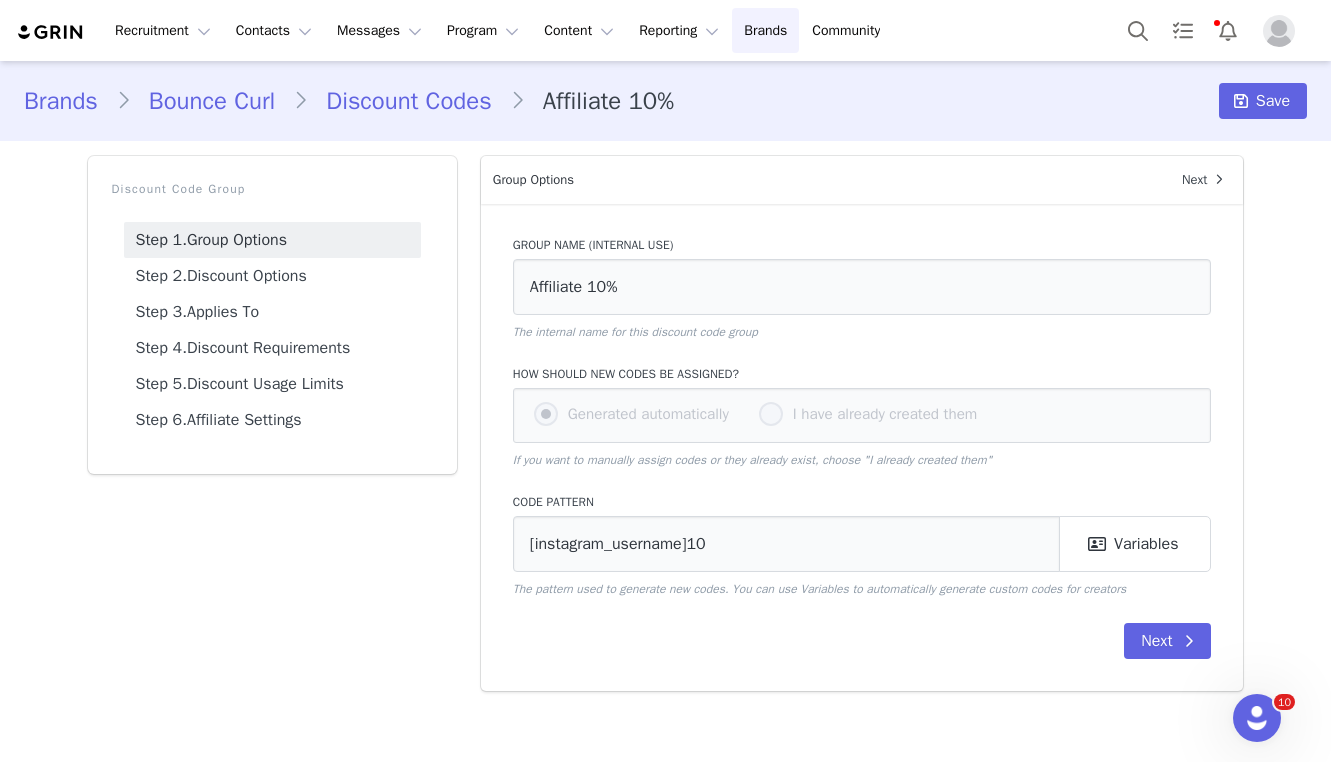 click on "Discount Code Group Step 1.  Group Options  Step 2.  Discount Options  Step 3.  Applies To  Step 4.  Discount Requirements  Step 5.  Discount Usage Limits  Step 6.  Affiliate Settings" at bounding box center [272, 423] 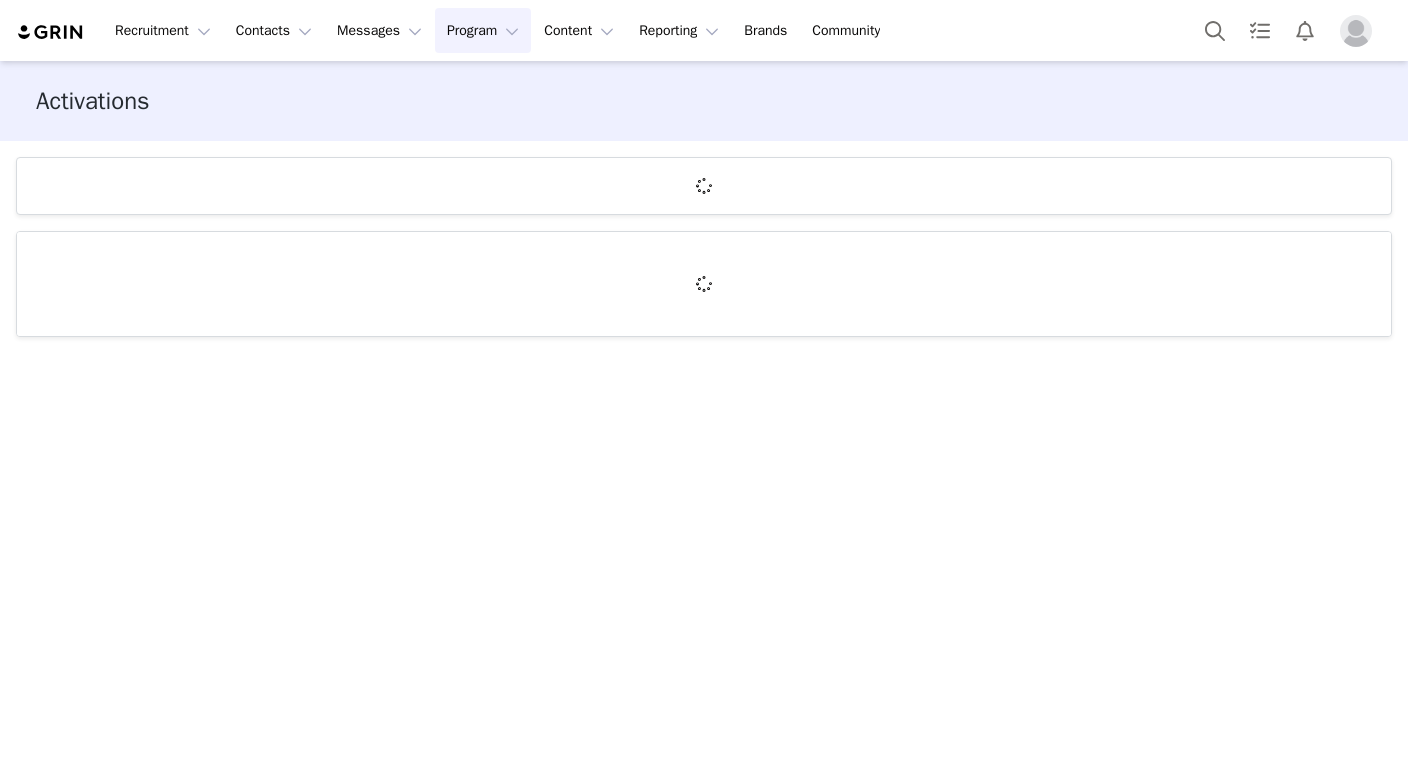 scroll, scrollTop: 0, scrollLeft: 0, axis: both 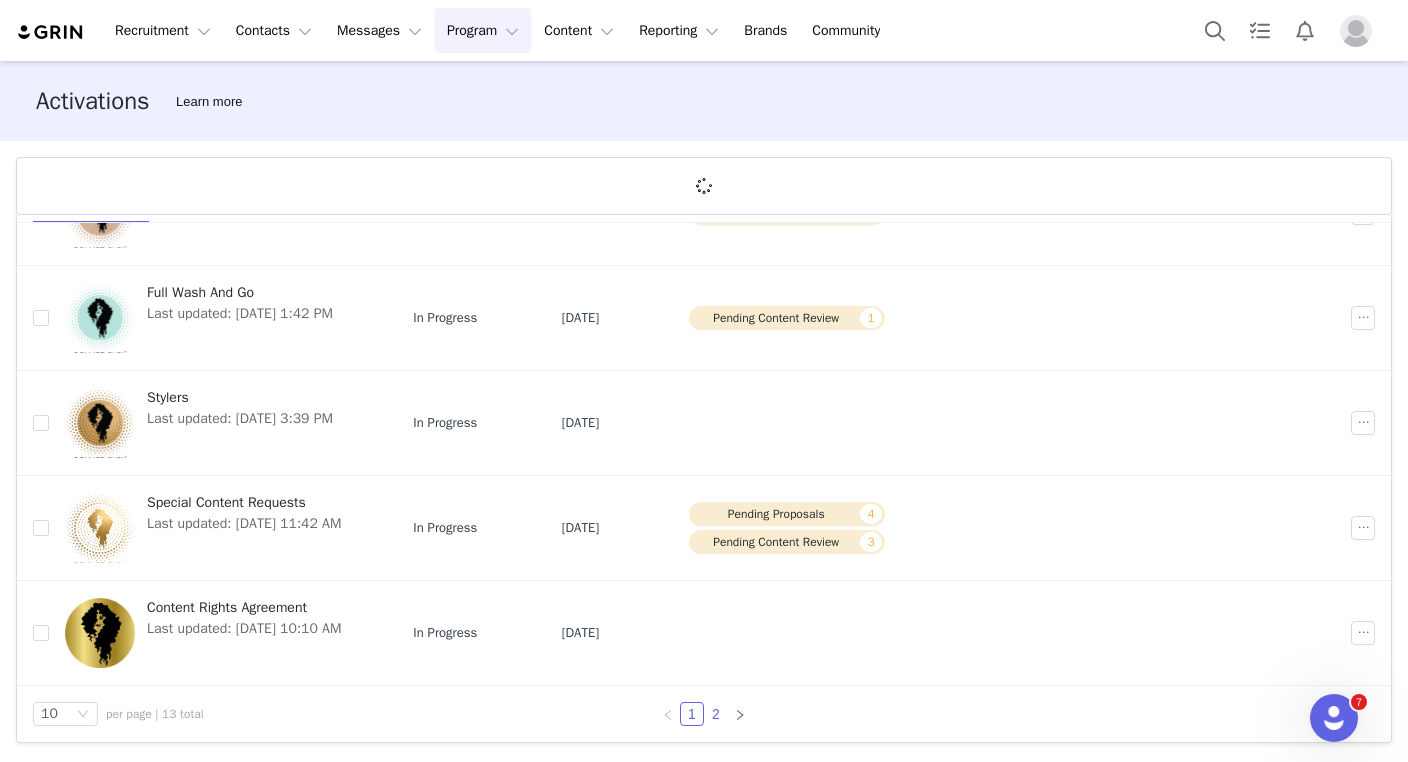 click on "2" at bounding box center [716, 714] 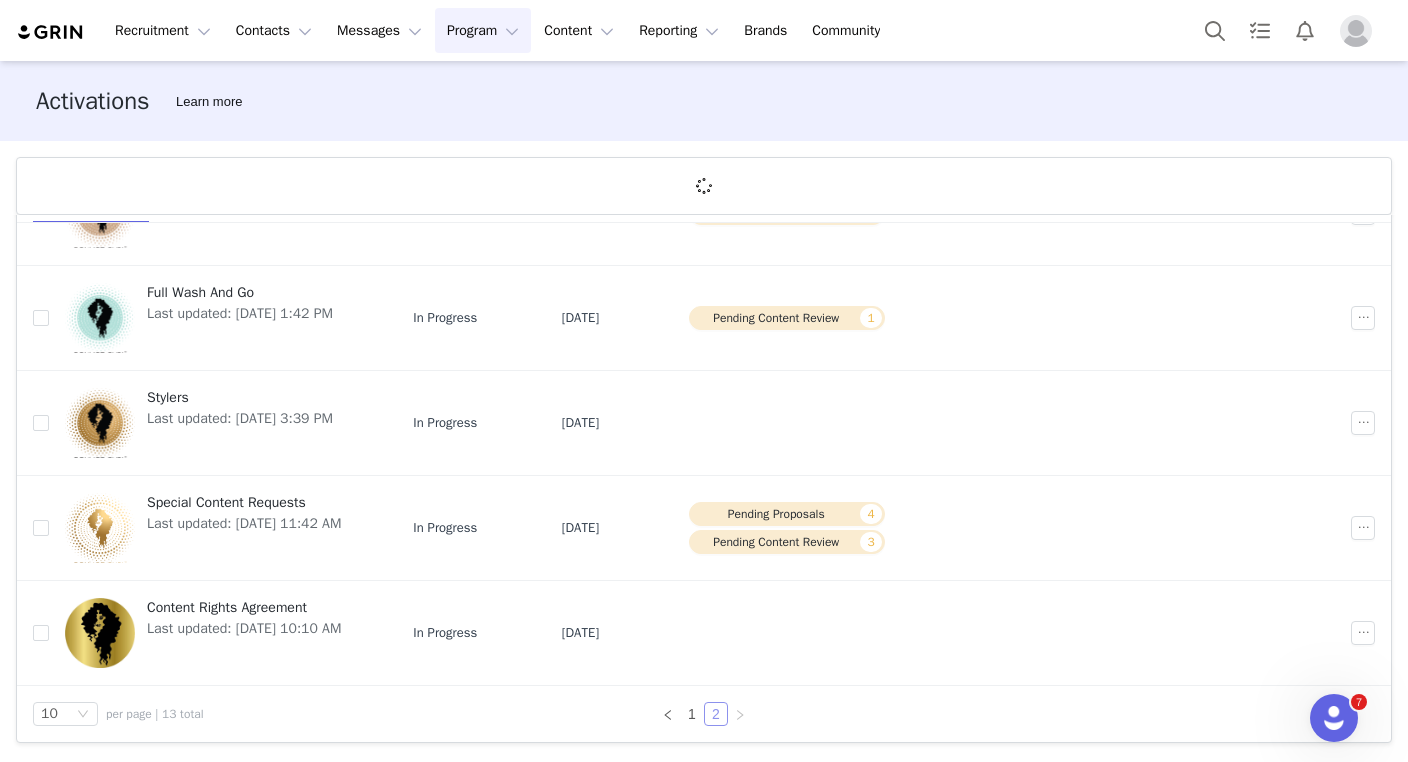 scroll, scrollTop: 0, scrollLeft: 0, axis: both 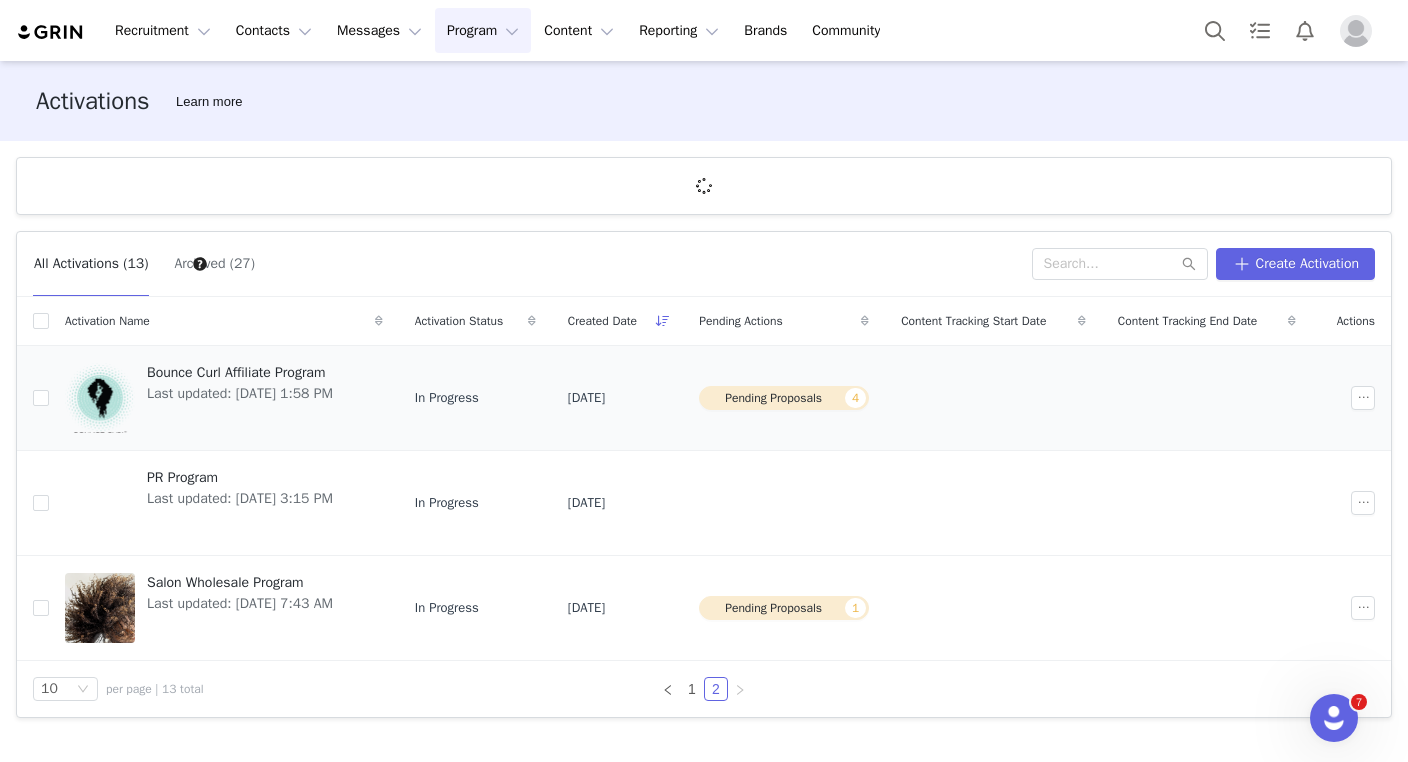 click at bounding box center (100, 398) 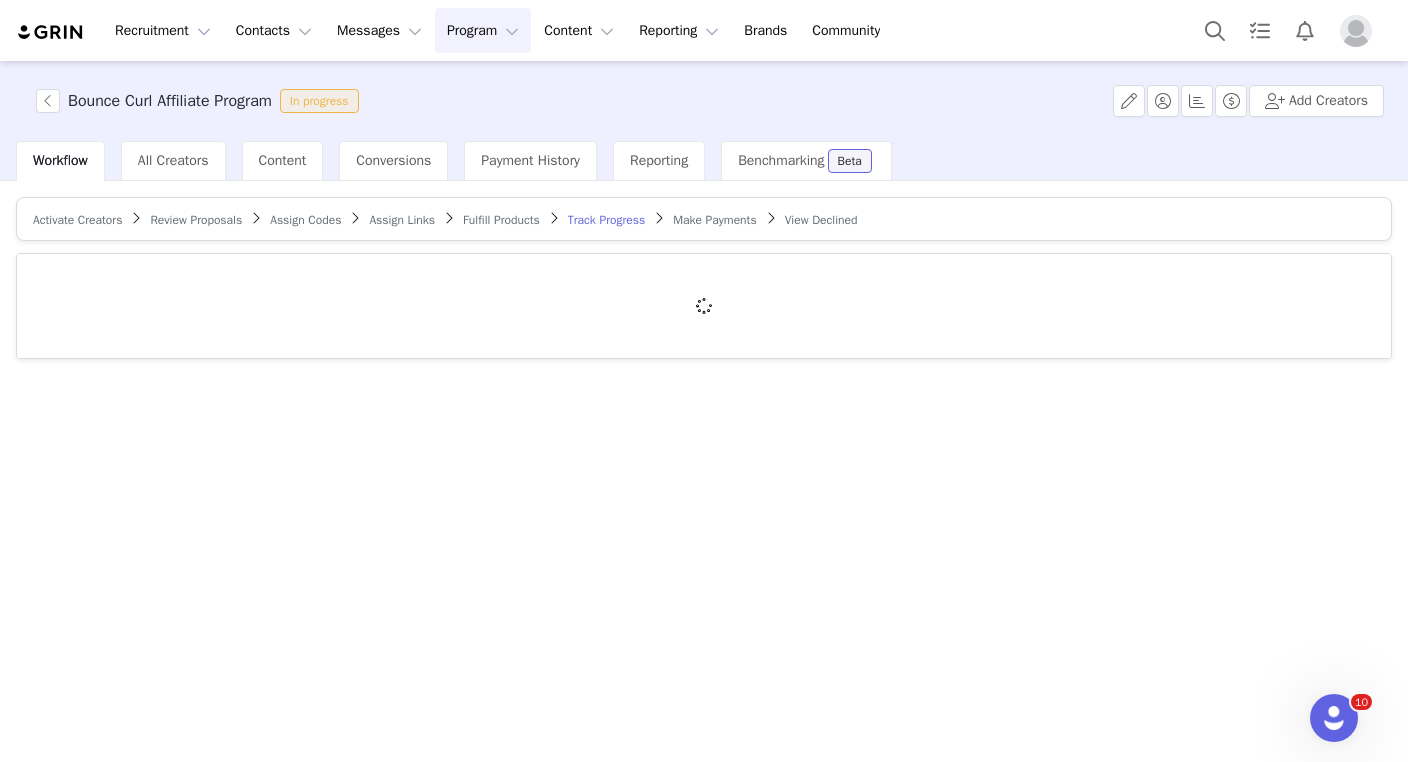 click on "Assign Codes" at bounding box center [305, 220] 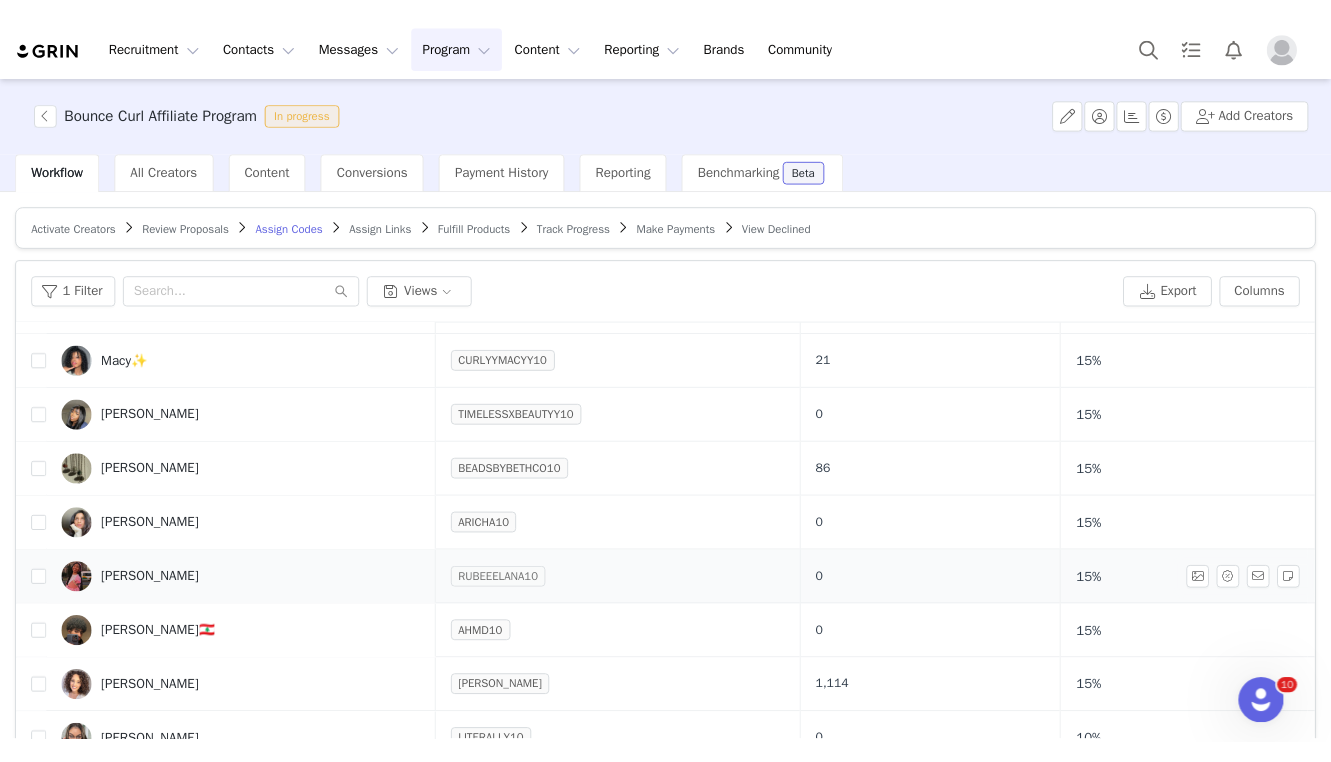 scroll, scrollTop: 284, scrollLeft: 0, axis: vertical 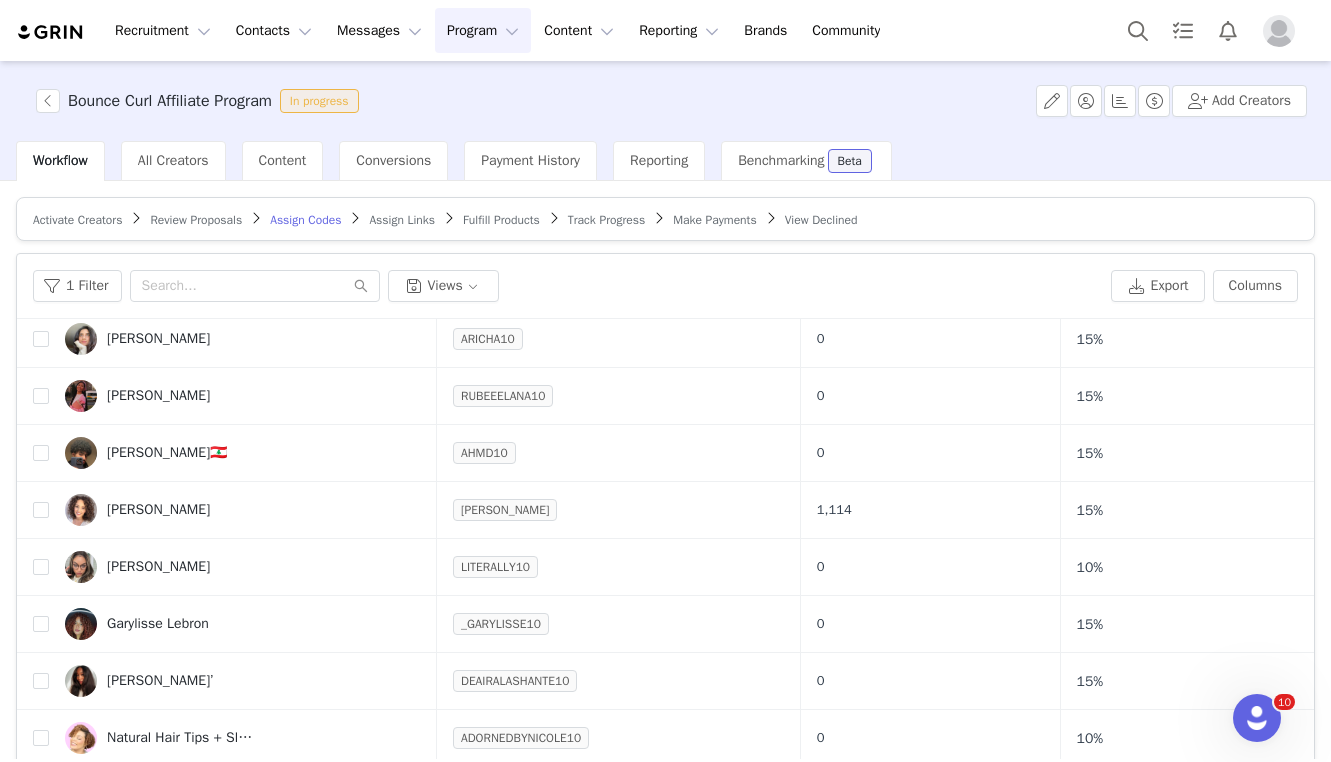 click on "Bounce Curl Affiliate Program In progress     Add Creators" at bounding box center [665, 101] 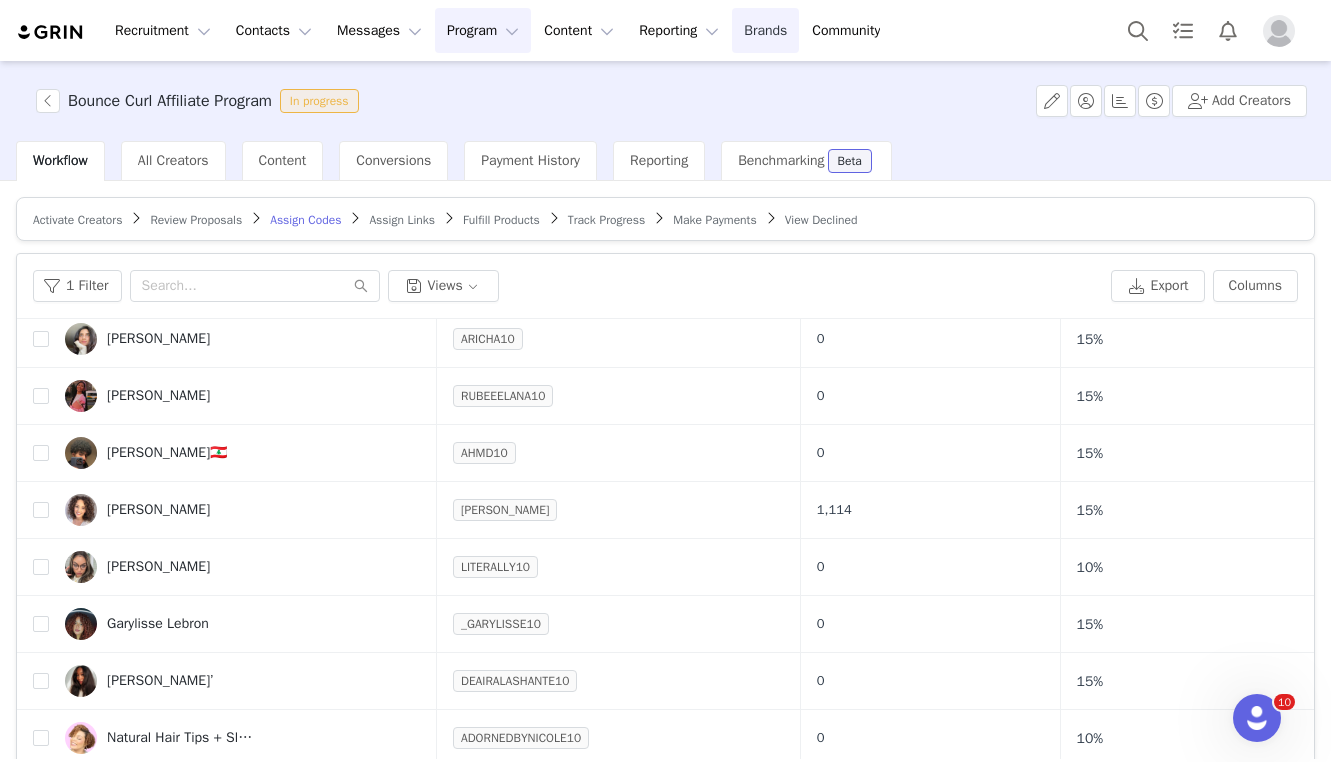 click on "Brands Brands" at bounding box center [765, 30] 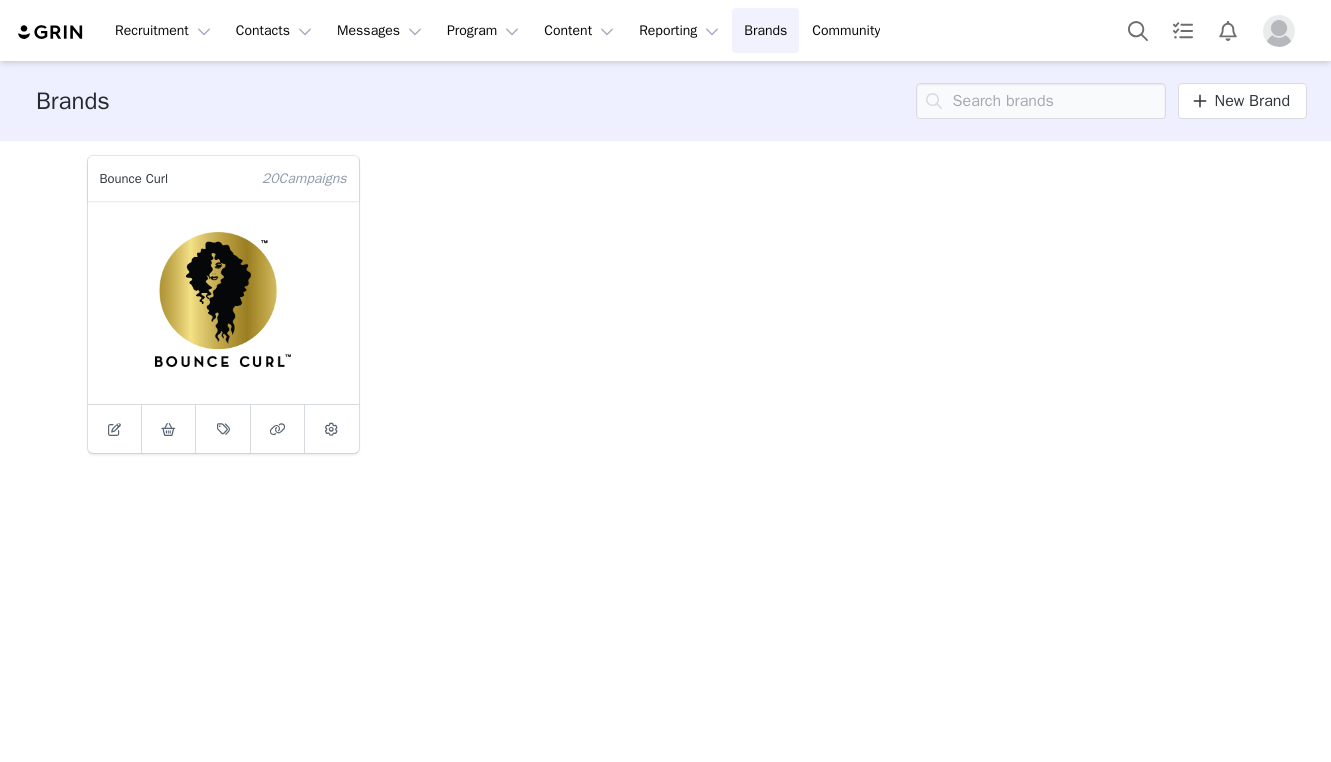 scroll, scrollTop: 0, scrollLeft: 0, axis: both 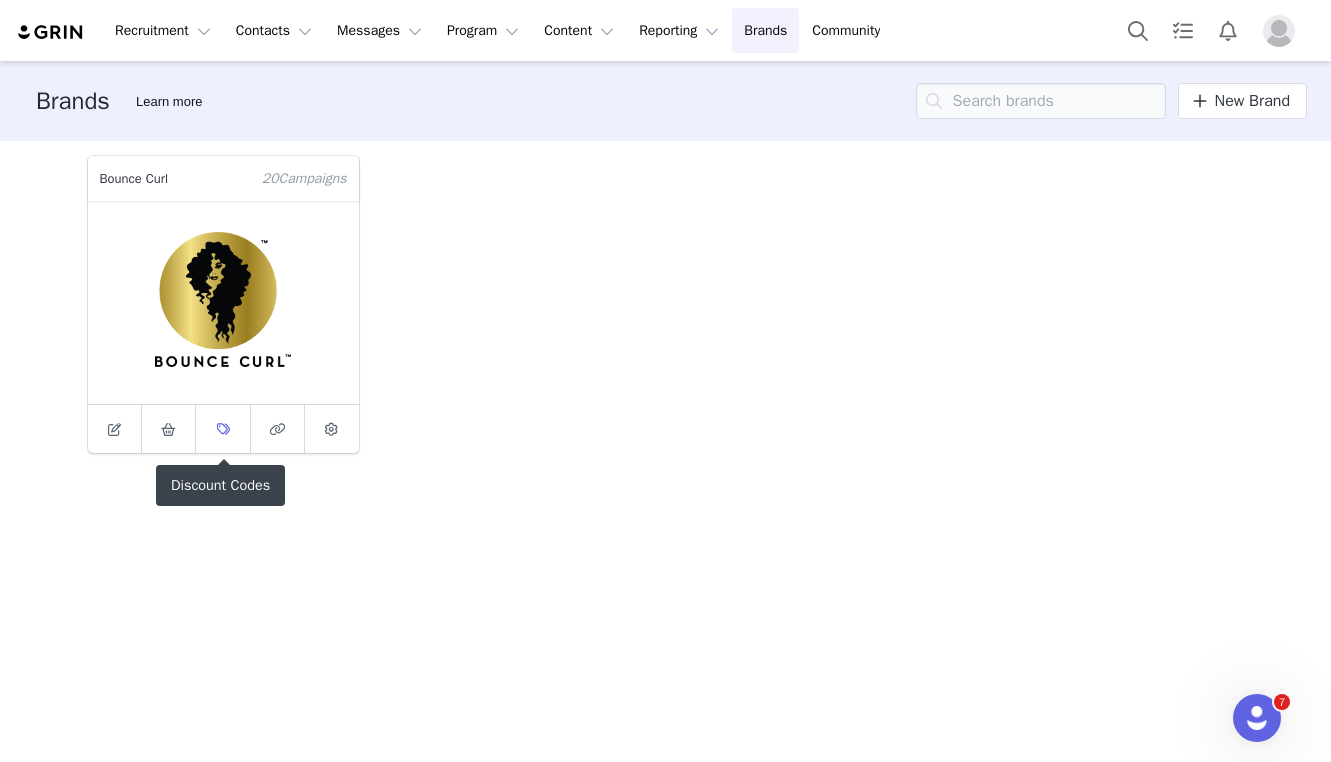 click at bounding box center (223, 429) 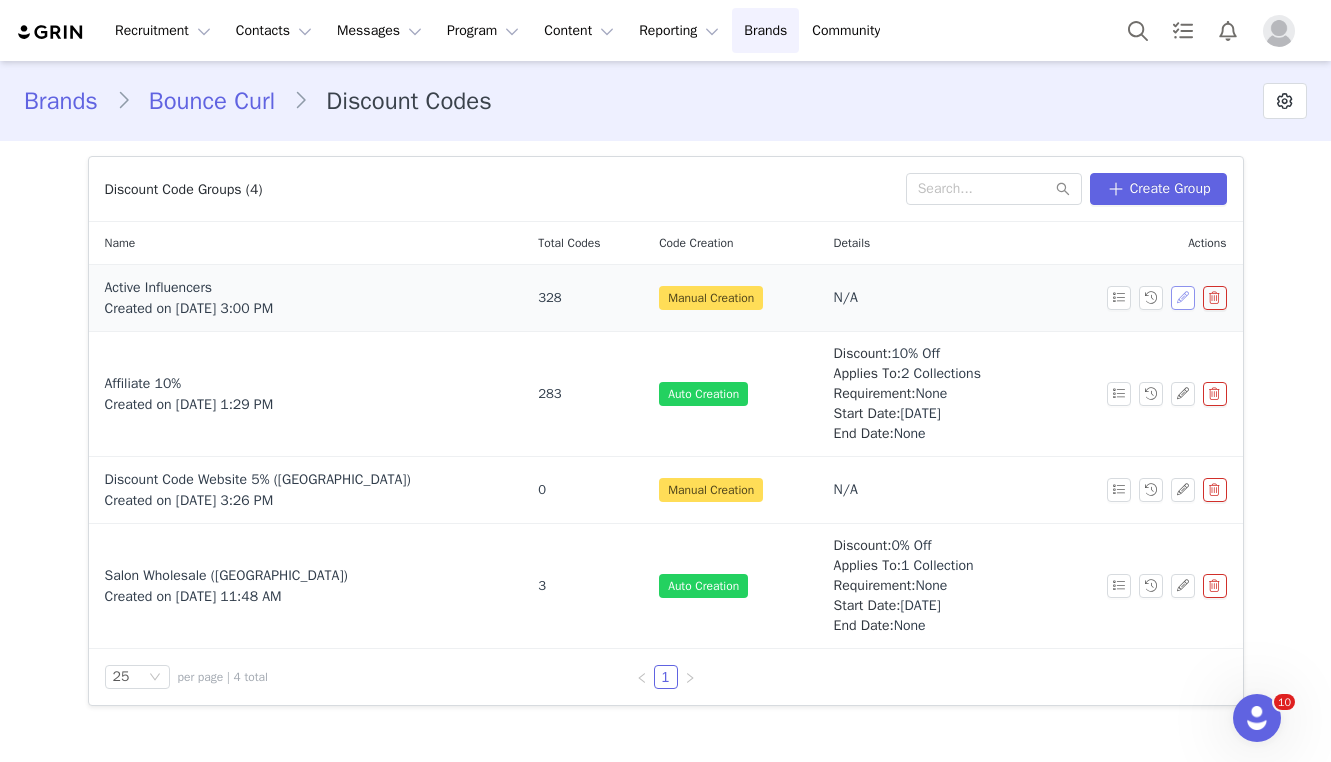 click at bounding box center (1183, 298) 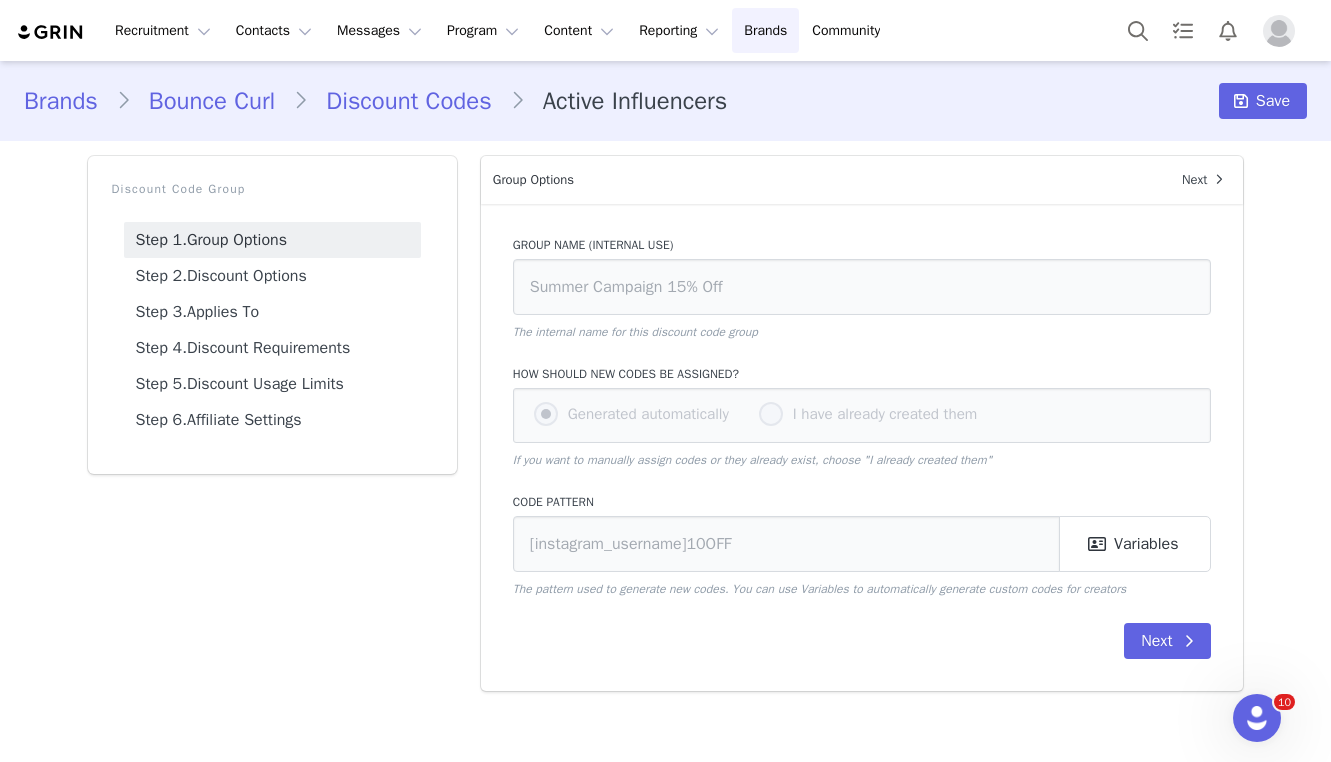 type on "Active Influencers" 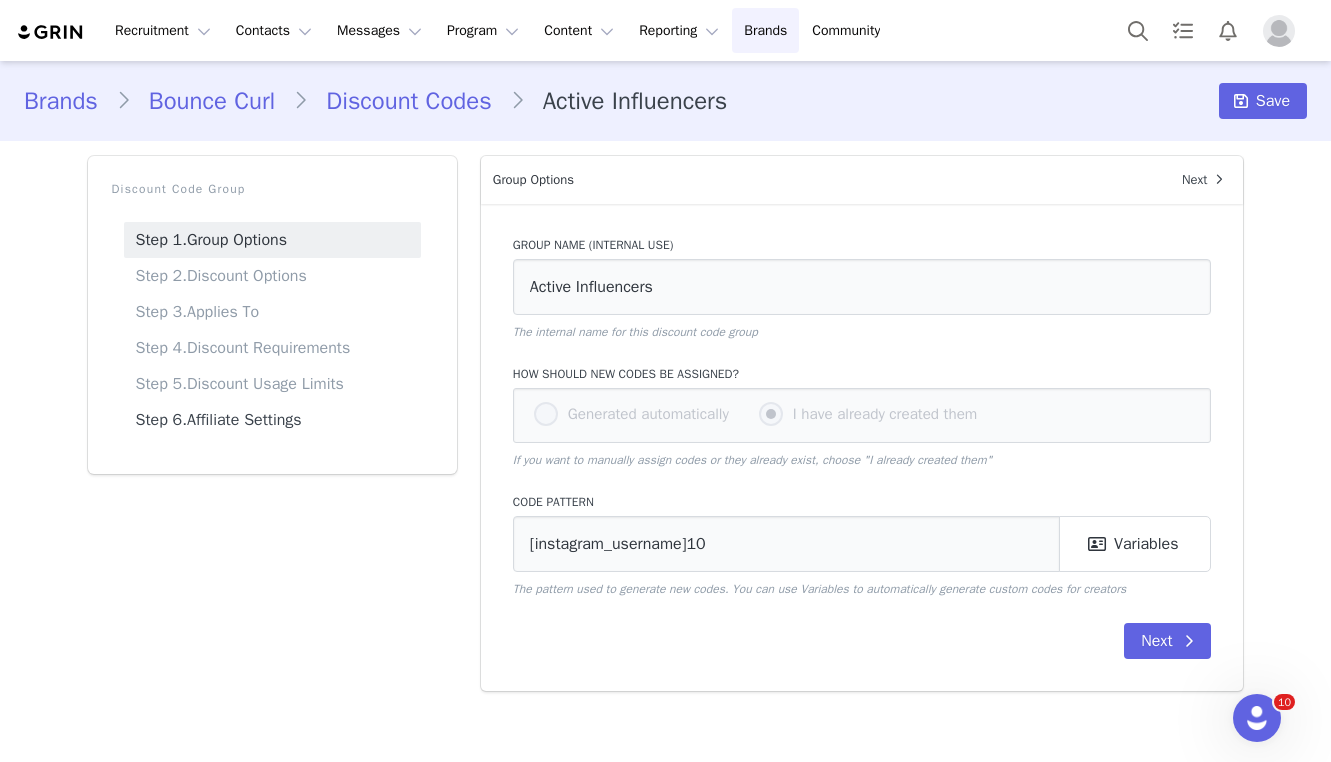 click on "Step 2.  Discount Options" at bounding box center (272, 276) 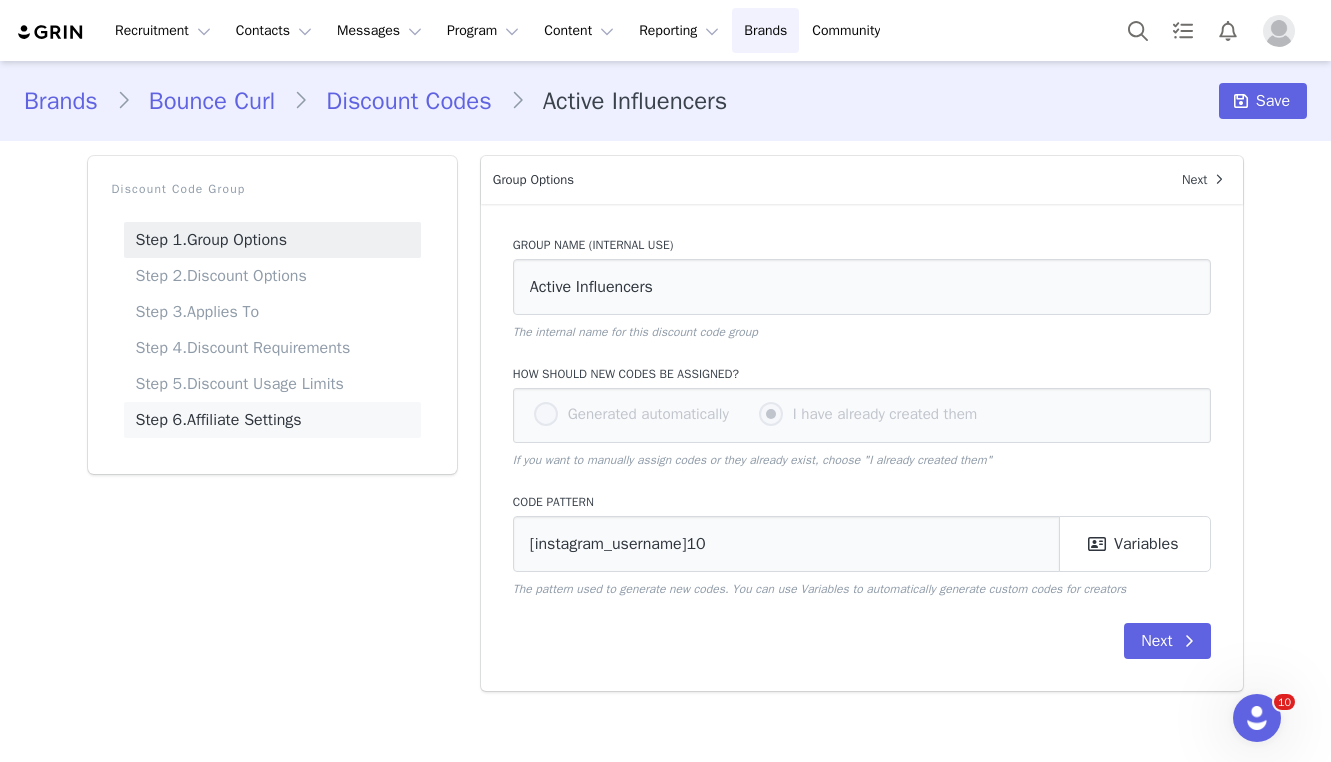 click on "Step 6.  Affiliate Settings" at bounding box center [272, 420] 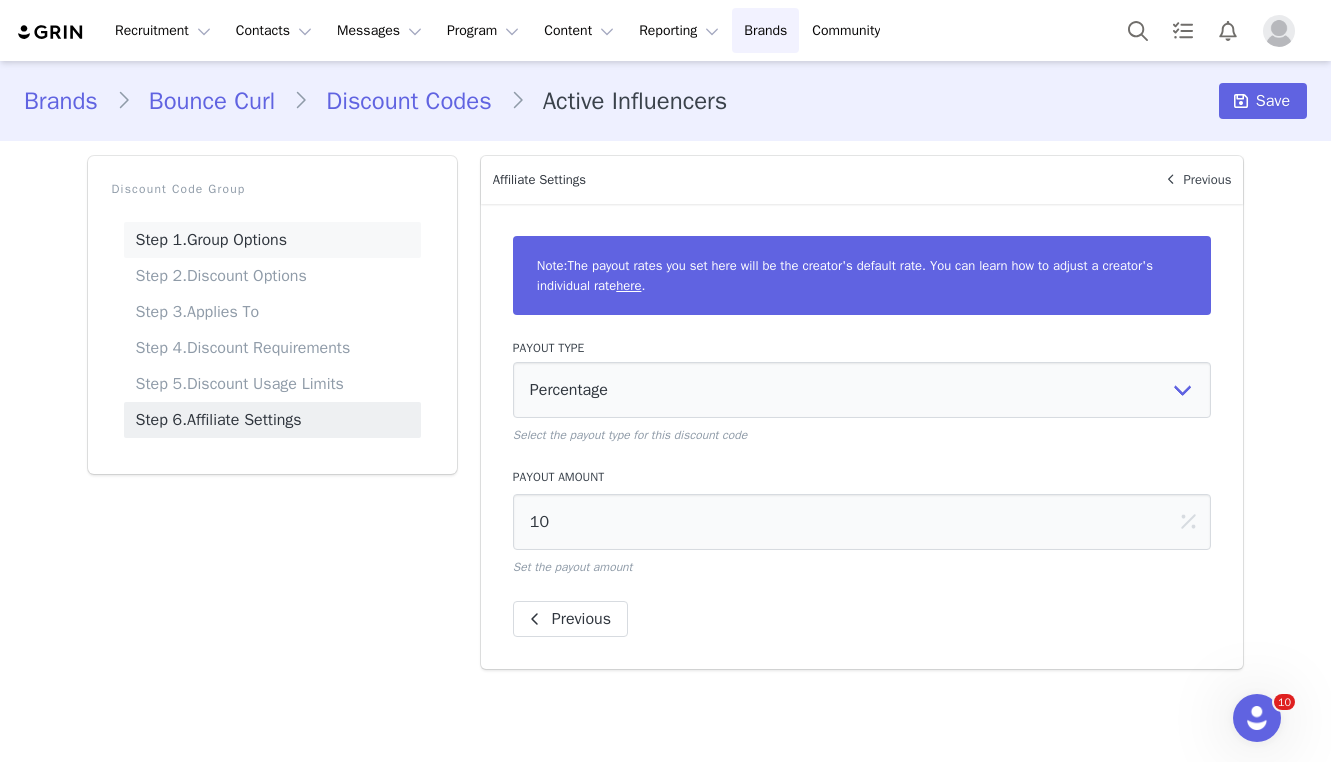 click on "Step 1.  Group Options" at bounding box center (272, 240) 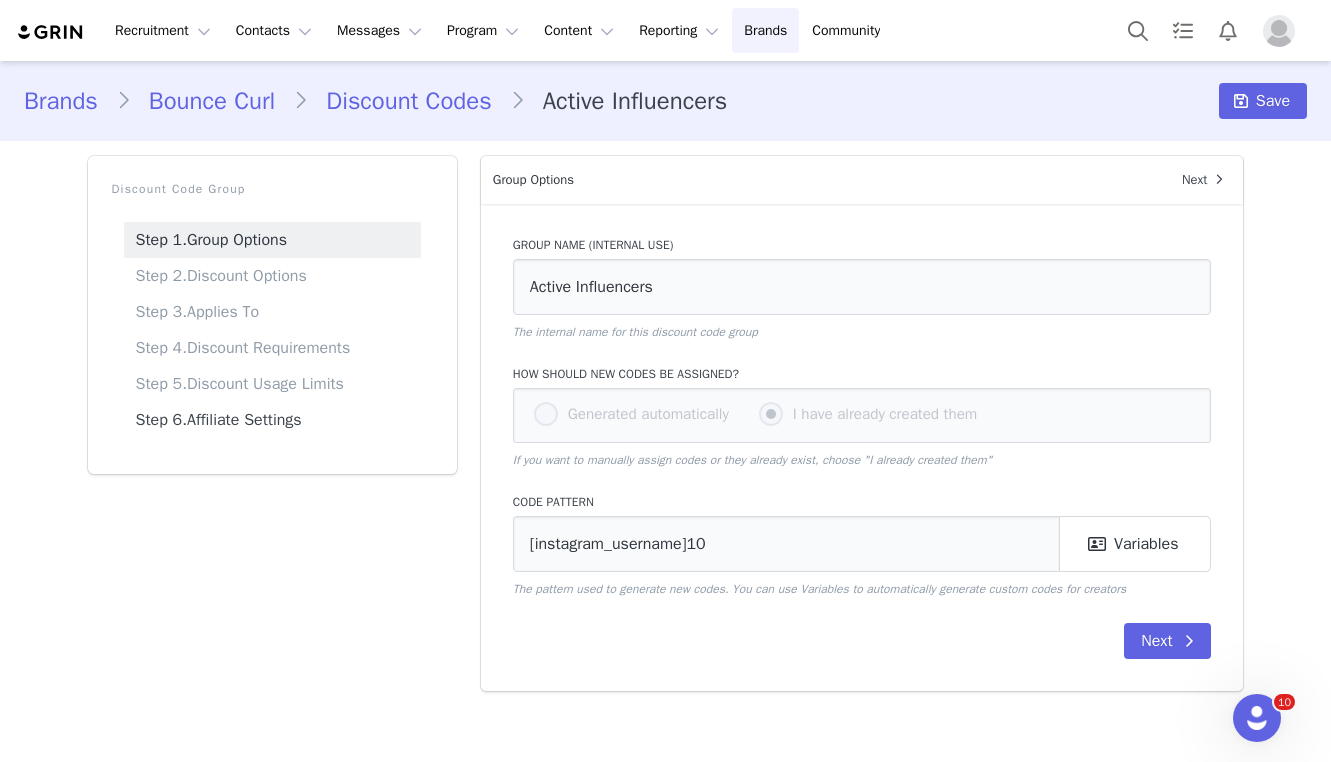 click on "Discount Codes" at bounding box center [408, 101] 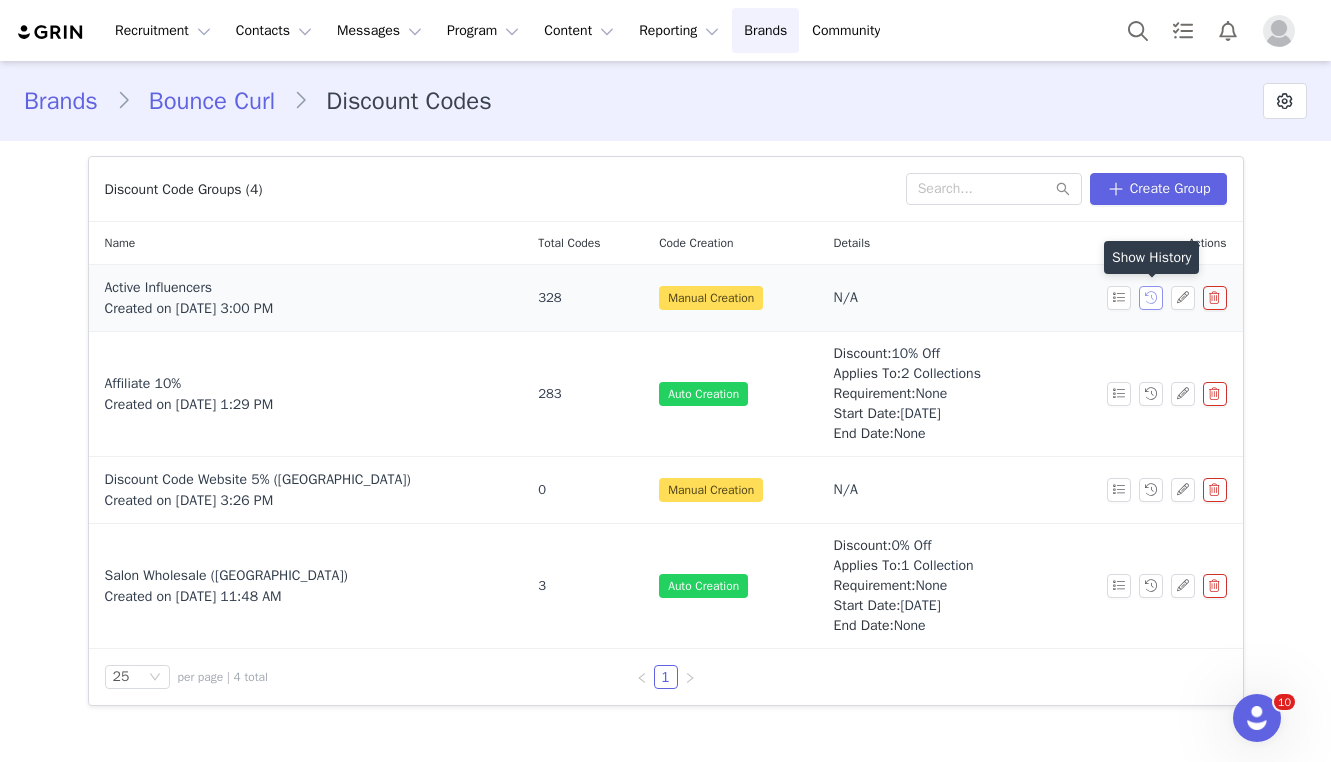 click at bounding box center [1151, 298] 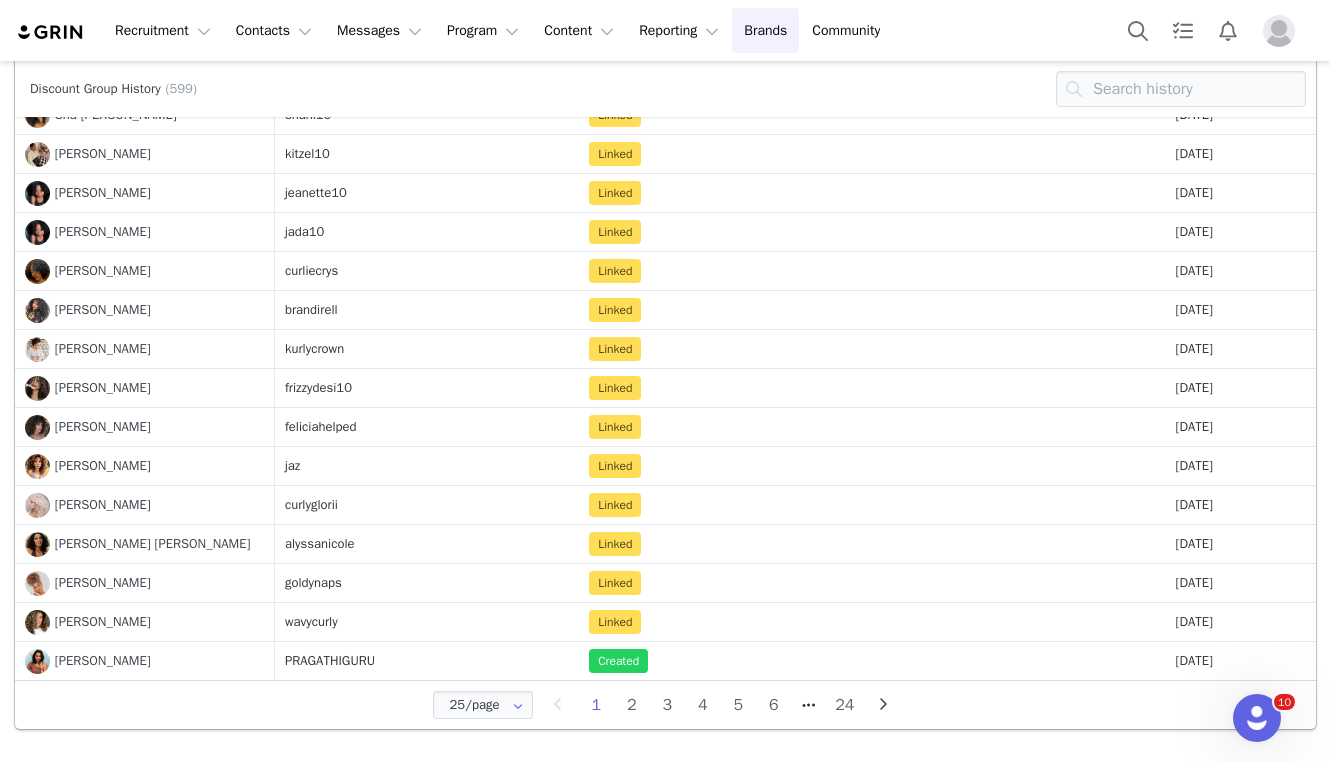scroll, scrollTop: 547, scrollLeft: 0, axis: vertical 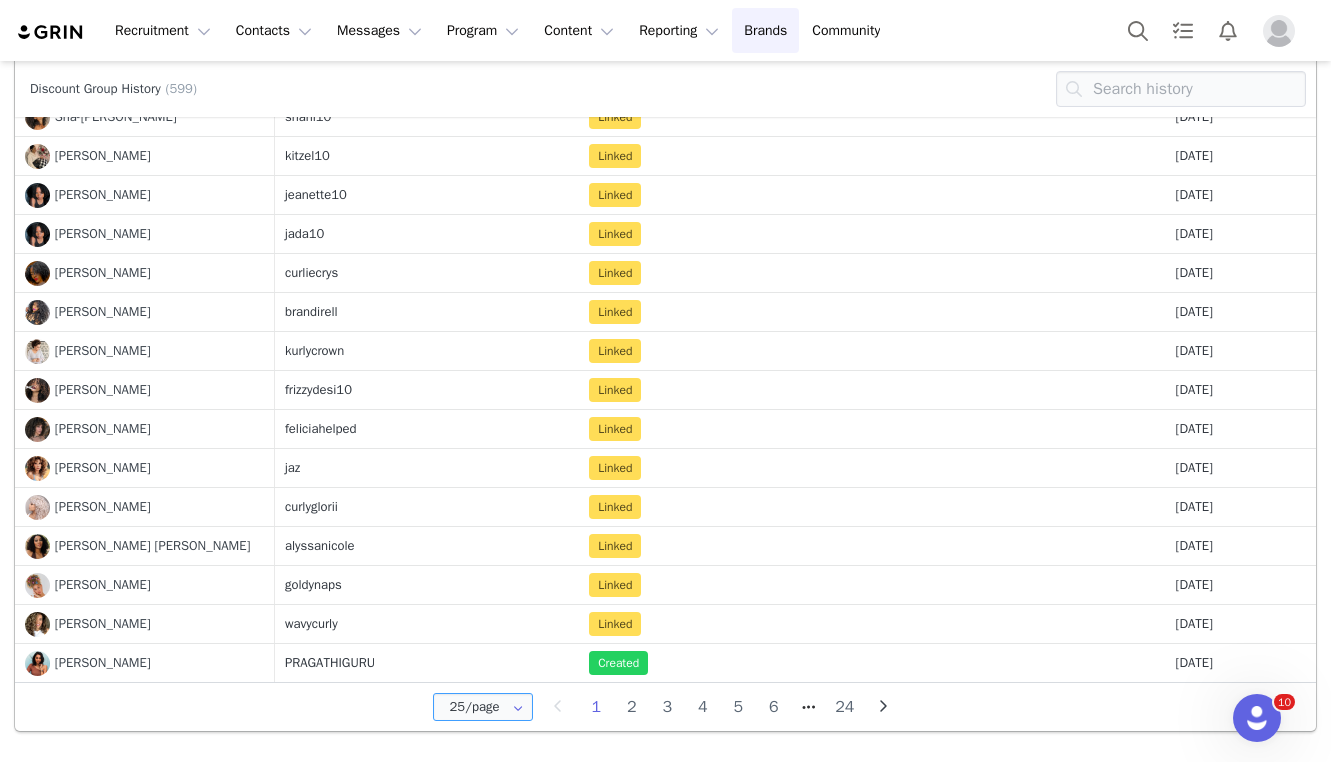 click on "25/page" at bounding box center (483, 707) 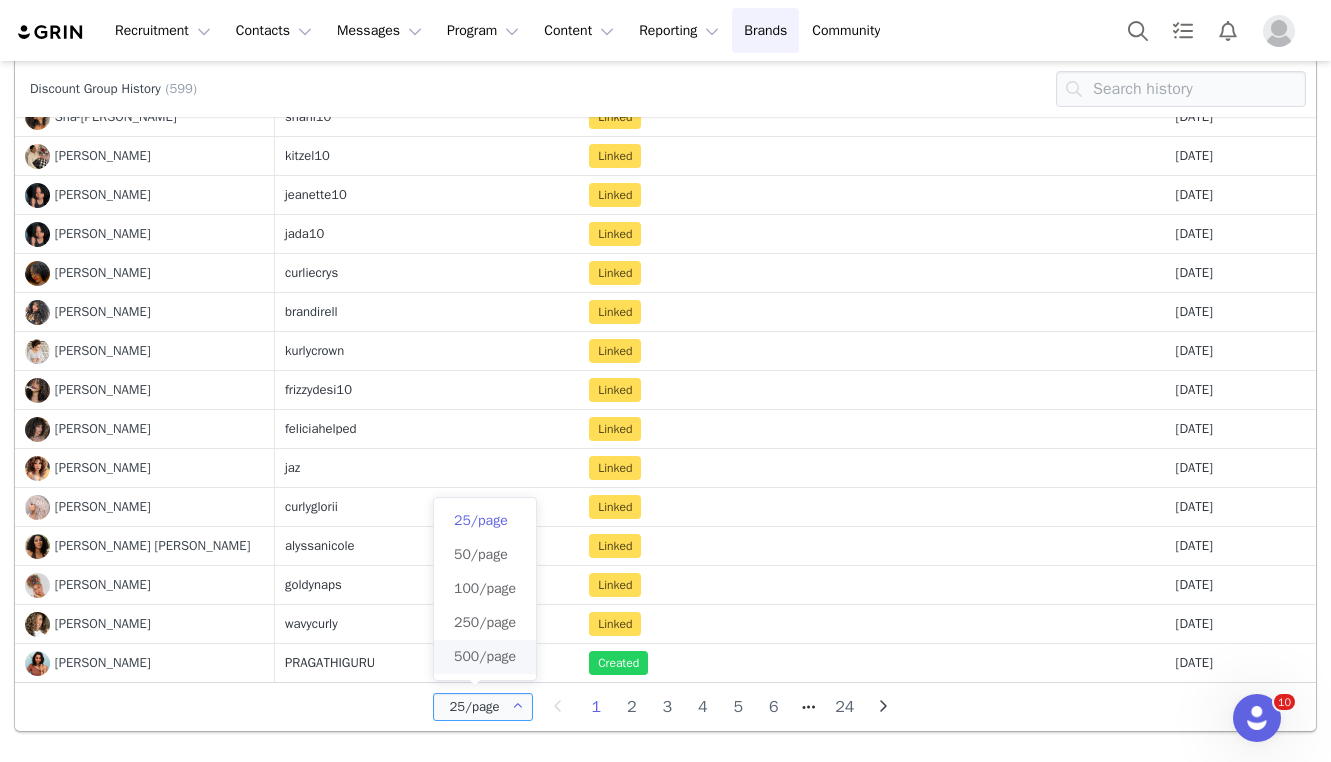 click on "500/page" at bounding box center (485, 656) 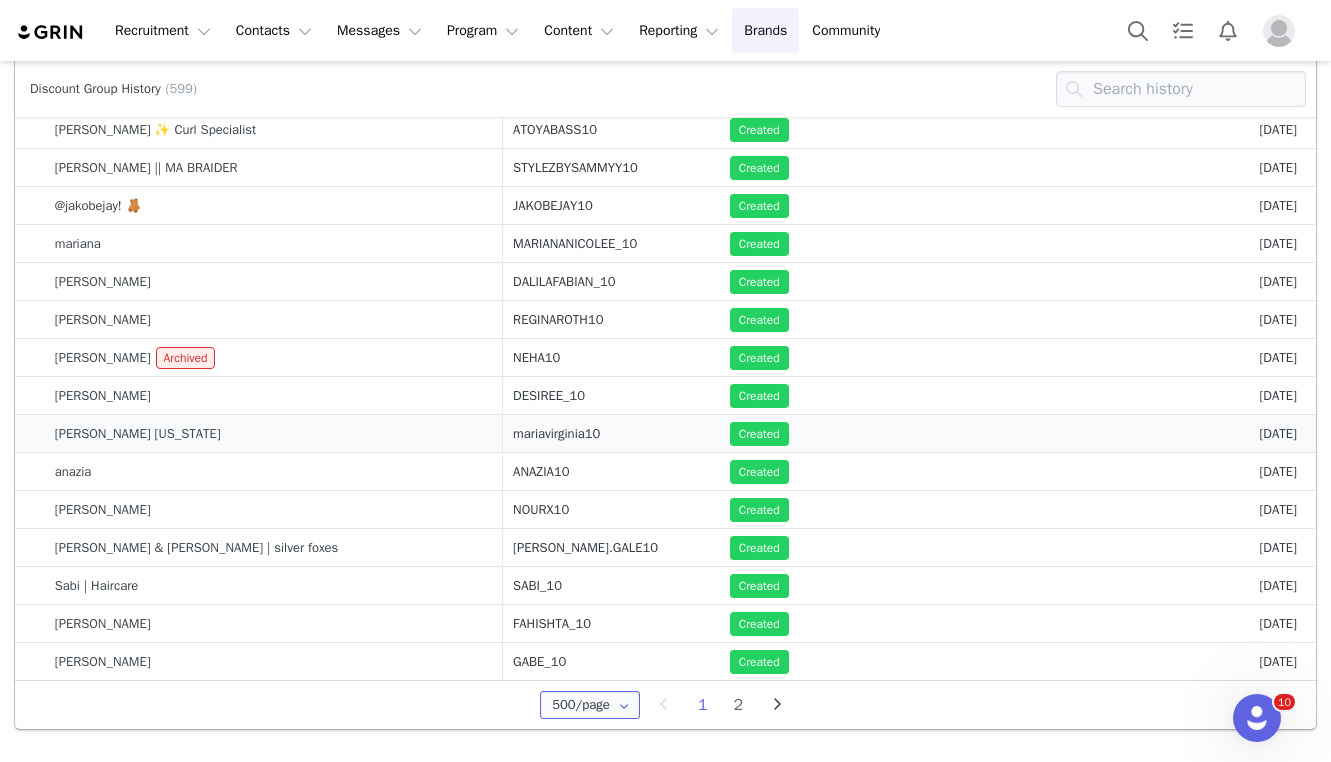 scroll, scrollTop: 19093, scrollLeft: 0, axis: vertical 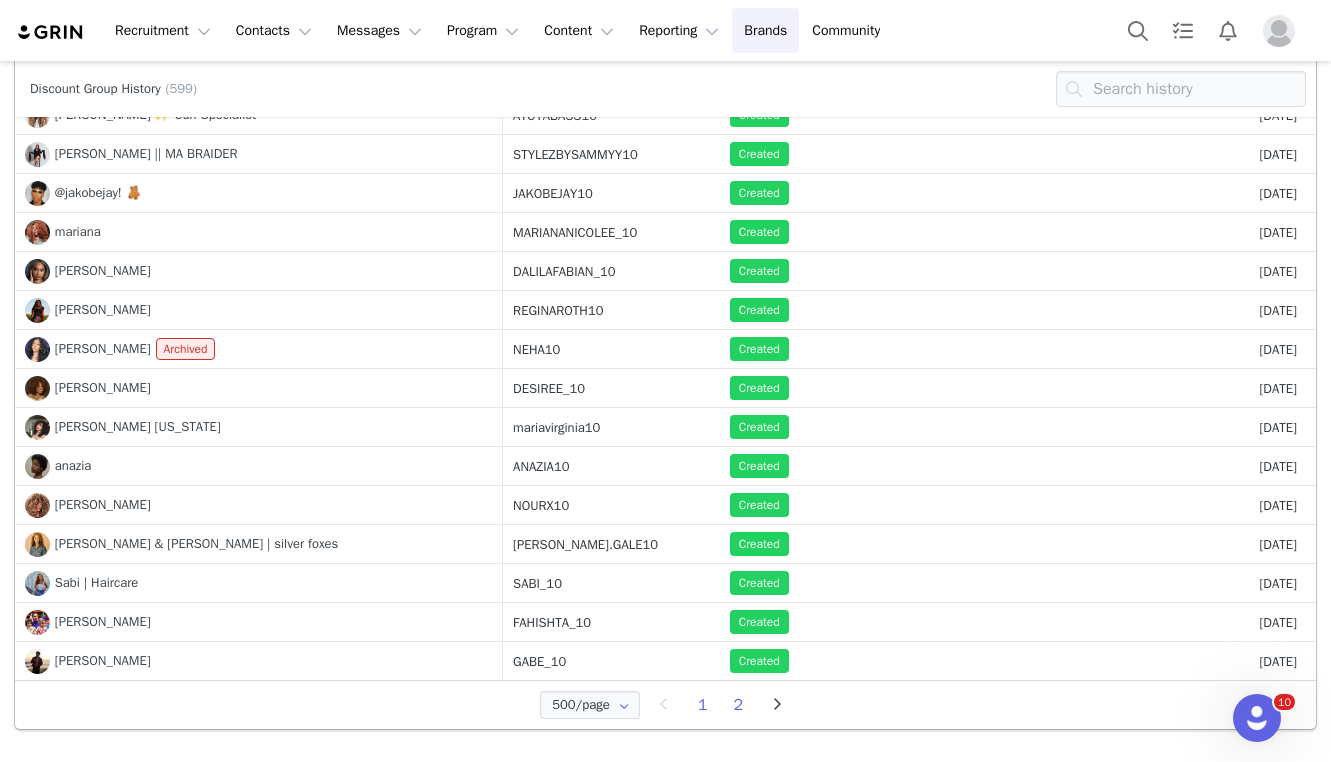 click on "2" at bounding box center [739, 705] 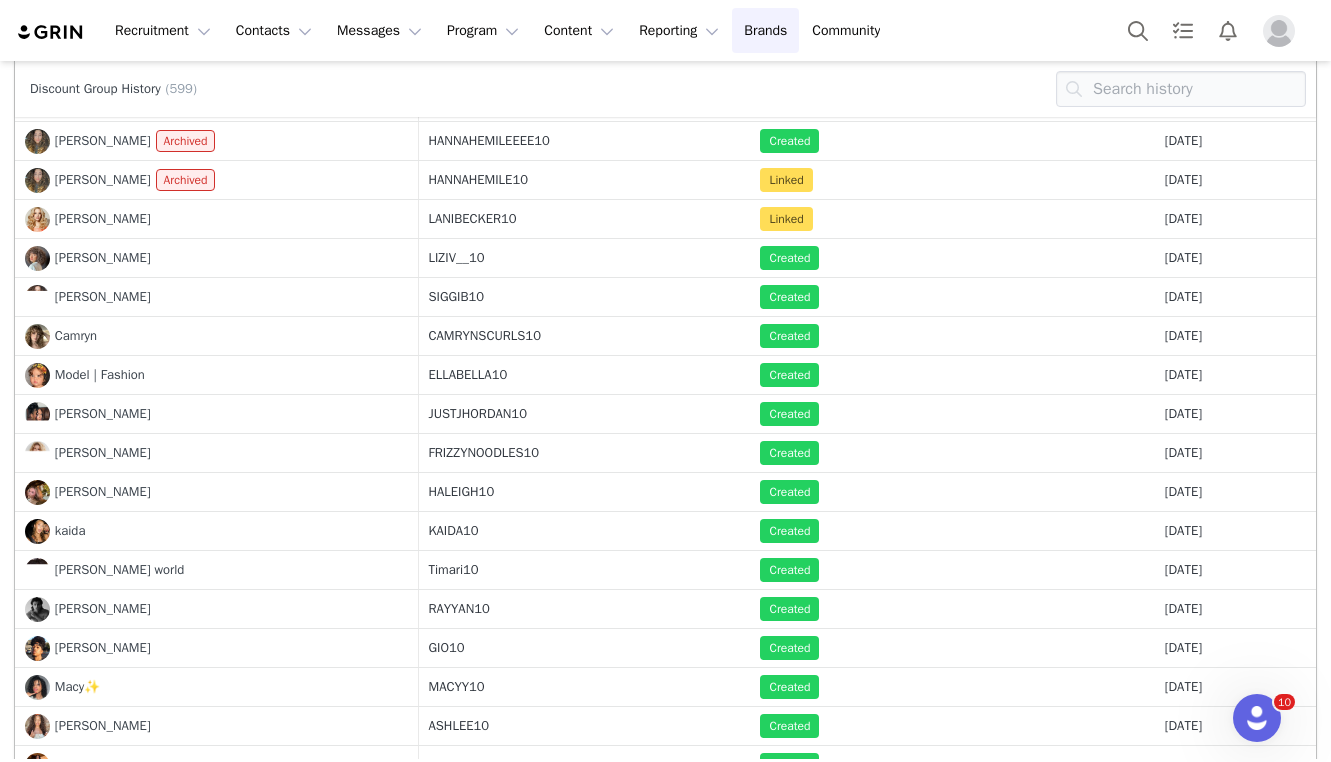 scroll, scrollTop: 23, scrollLeft: 0, axis: vertical 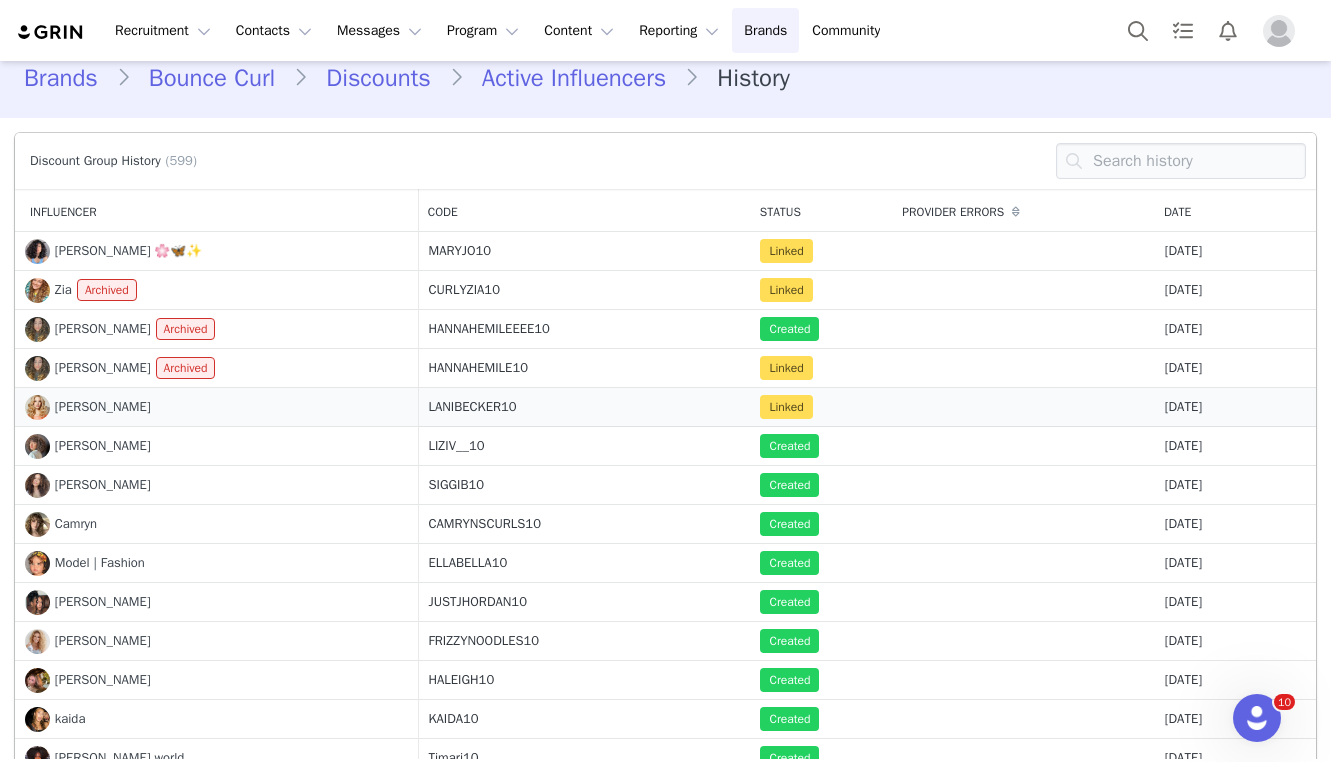 click on "Linked" at bounding box center [786, 407] 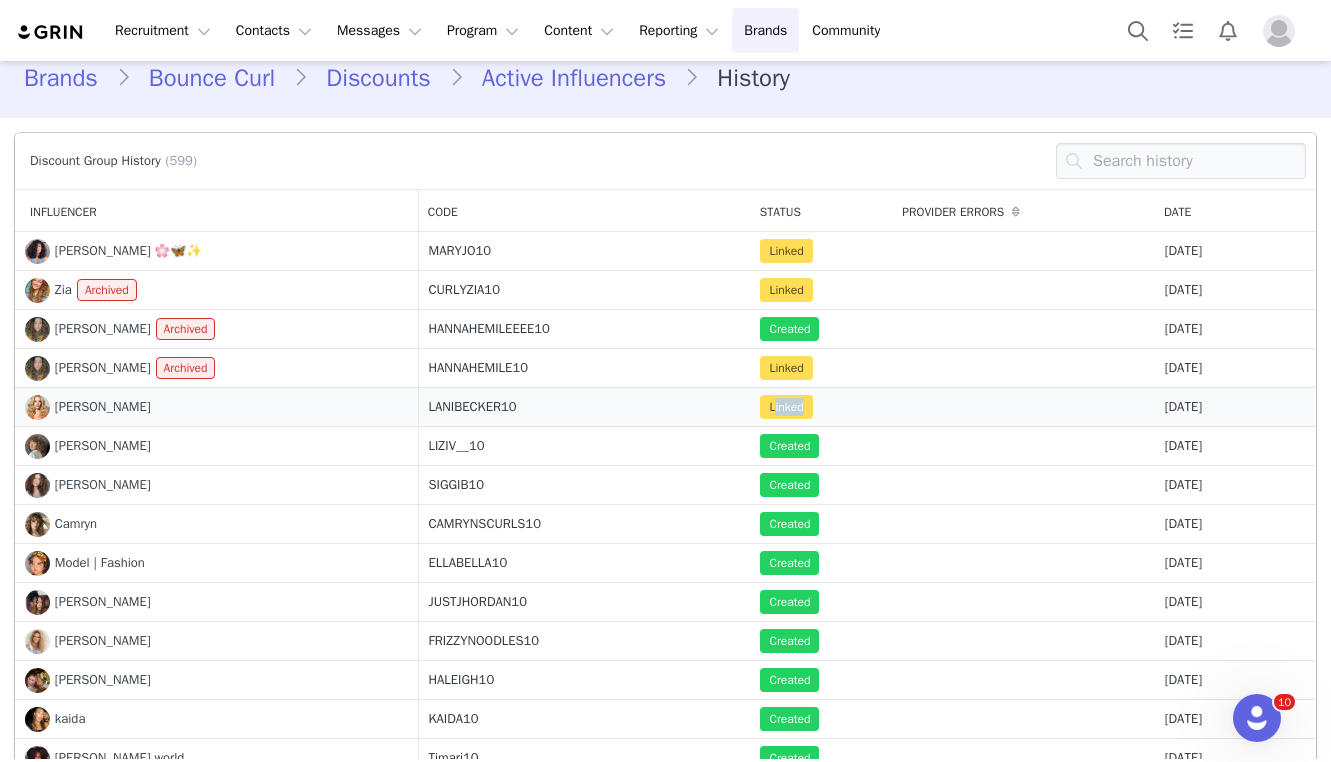 click on "Linked" at bounding box center (786, 407) 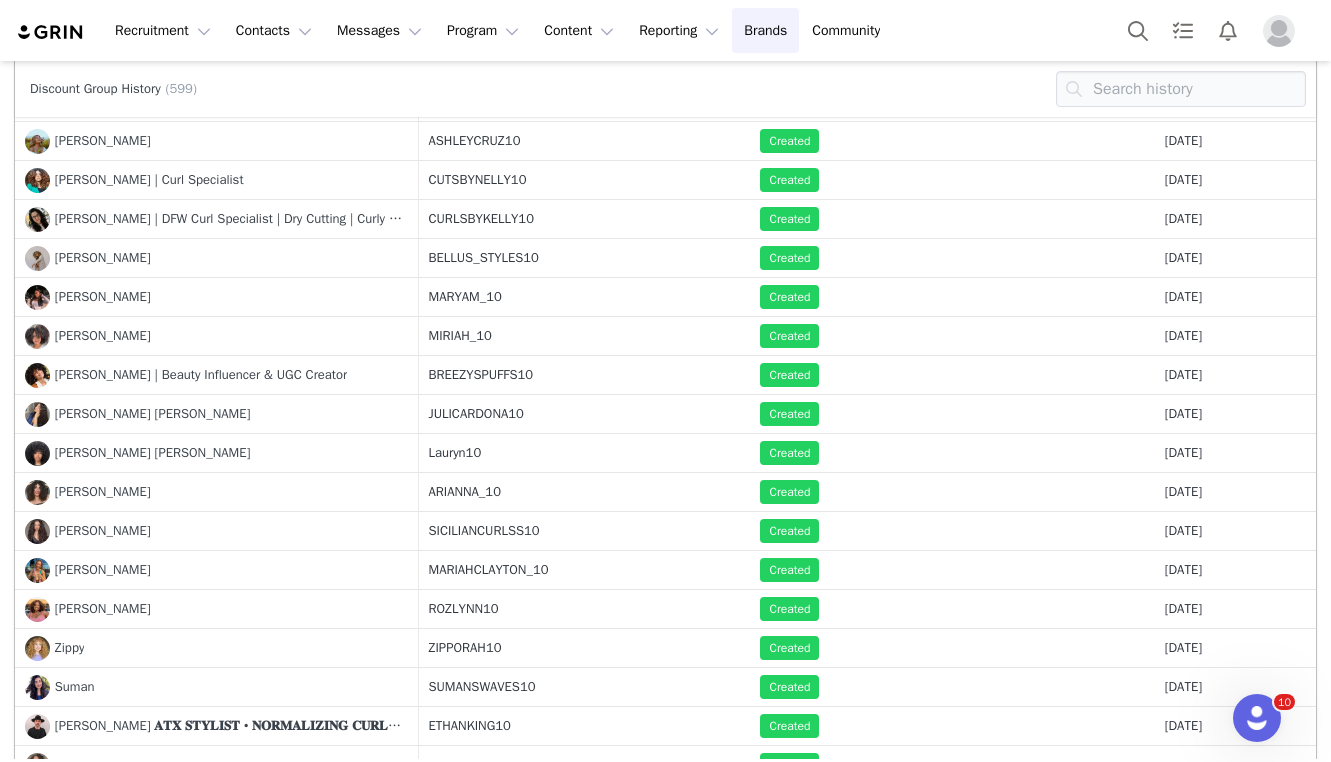 scroll, scrollTop: 3435, scrollLeft: 0, axis: vertical 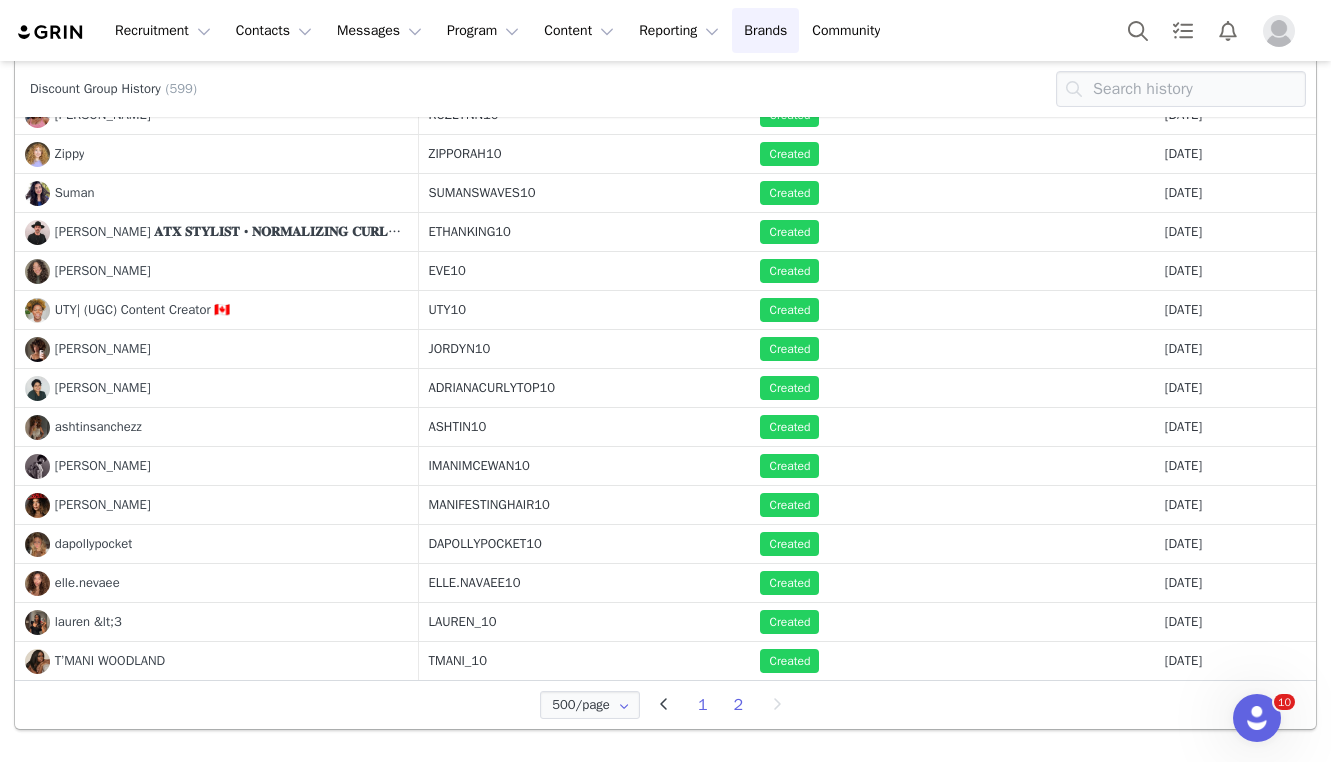 click on "1" at bounding box center (703, 705) 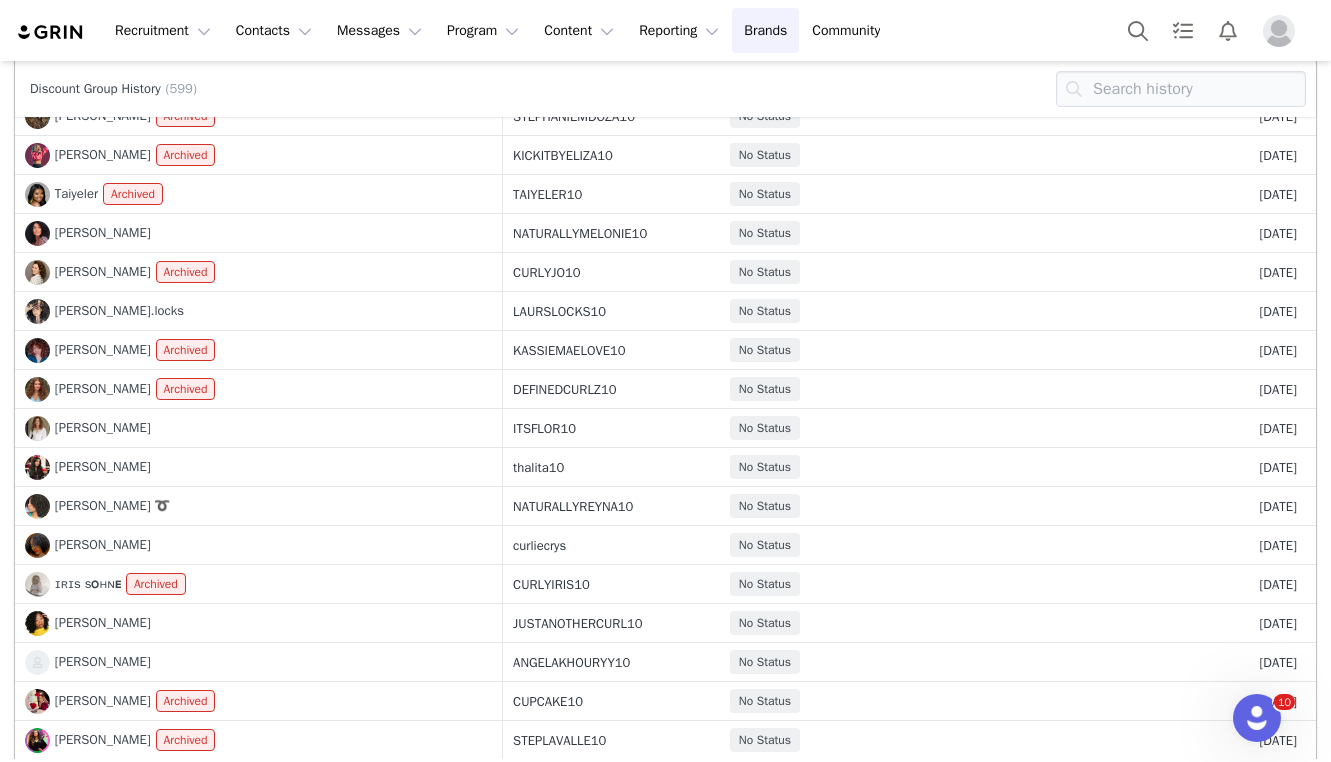 scroll, scrollTop: 12876, scrollLeft: 0, axis: vertical 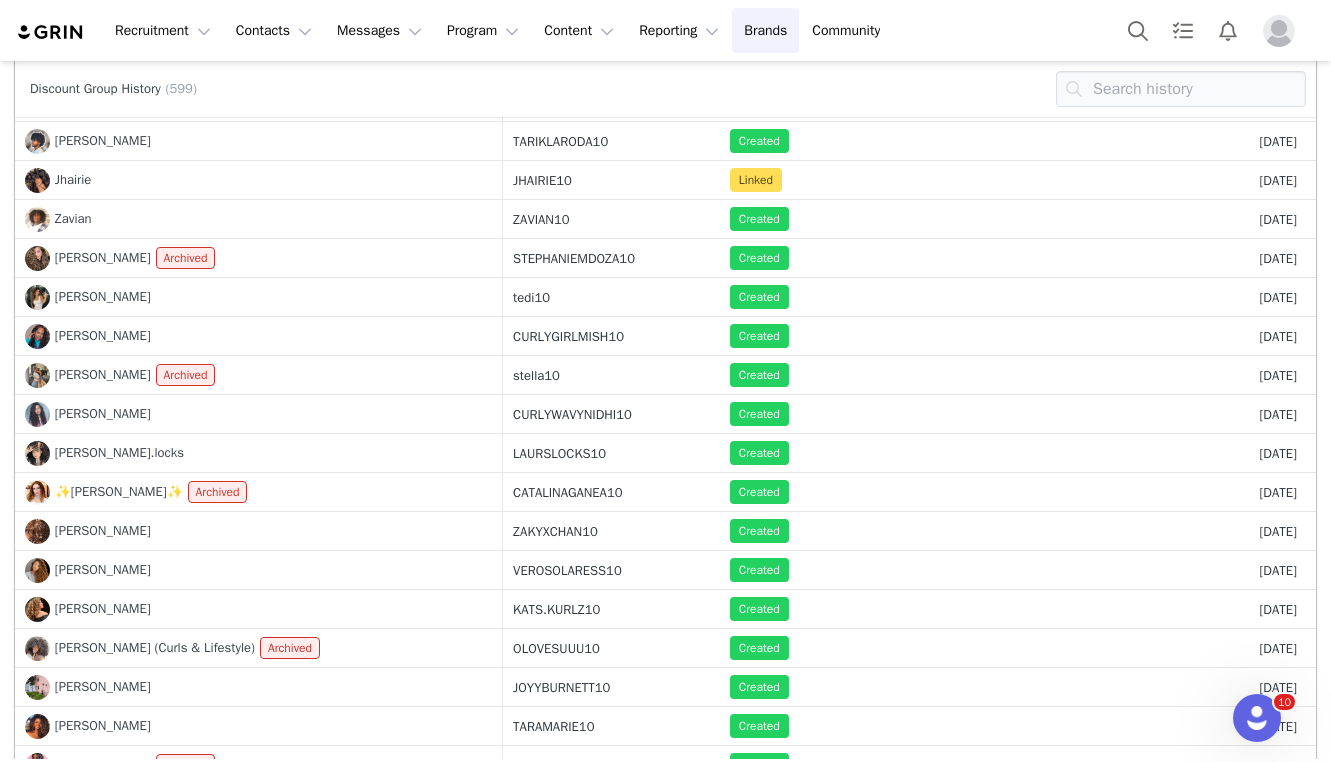 click on "Discount Group History   (599)" at bounding box center (665, 89) 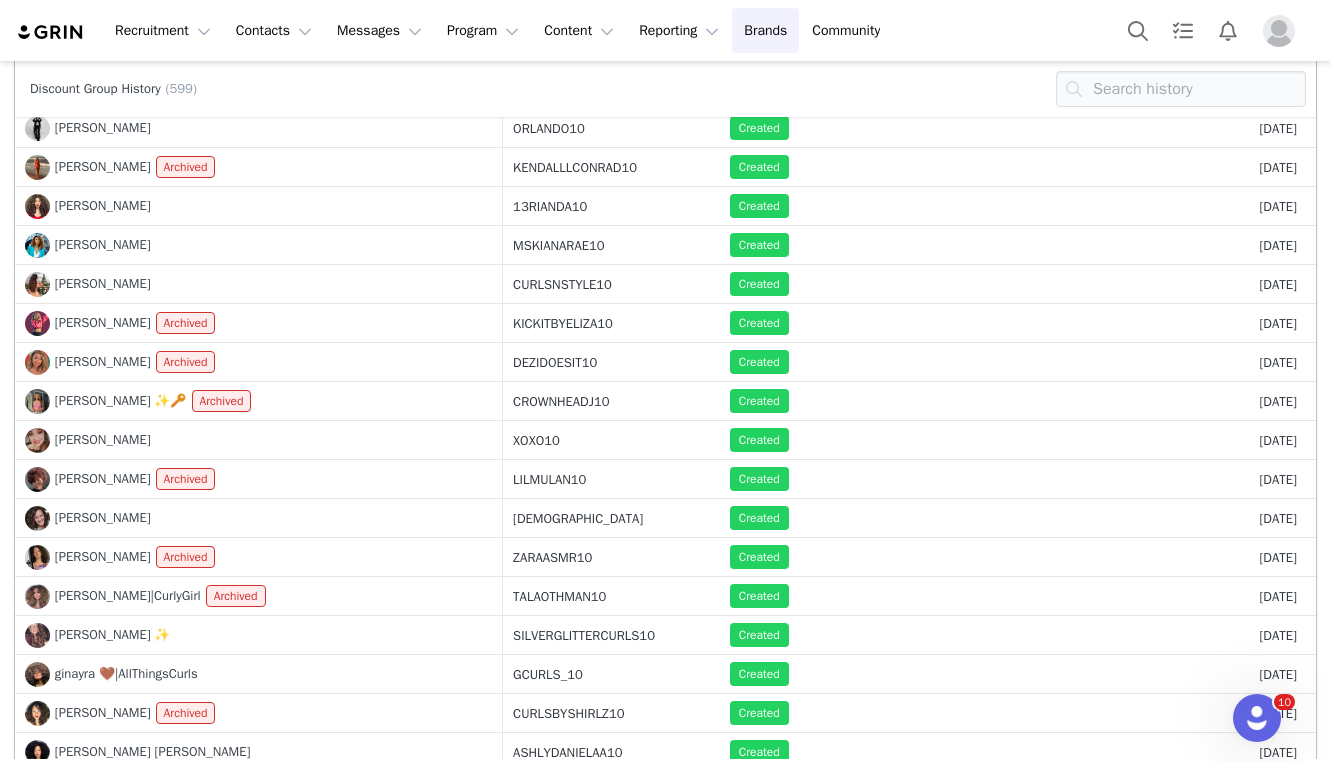 scroll, scrollTop: 1119, scrollLeft: 0, axis: vertical 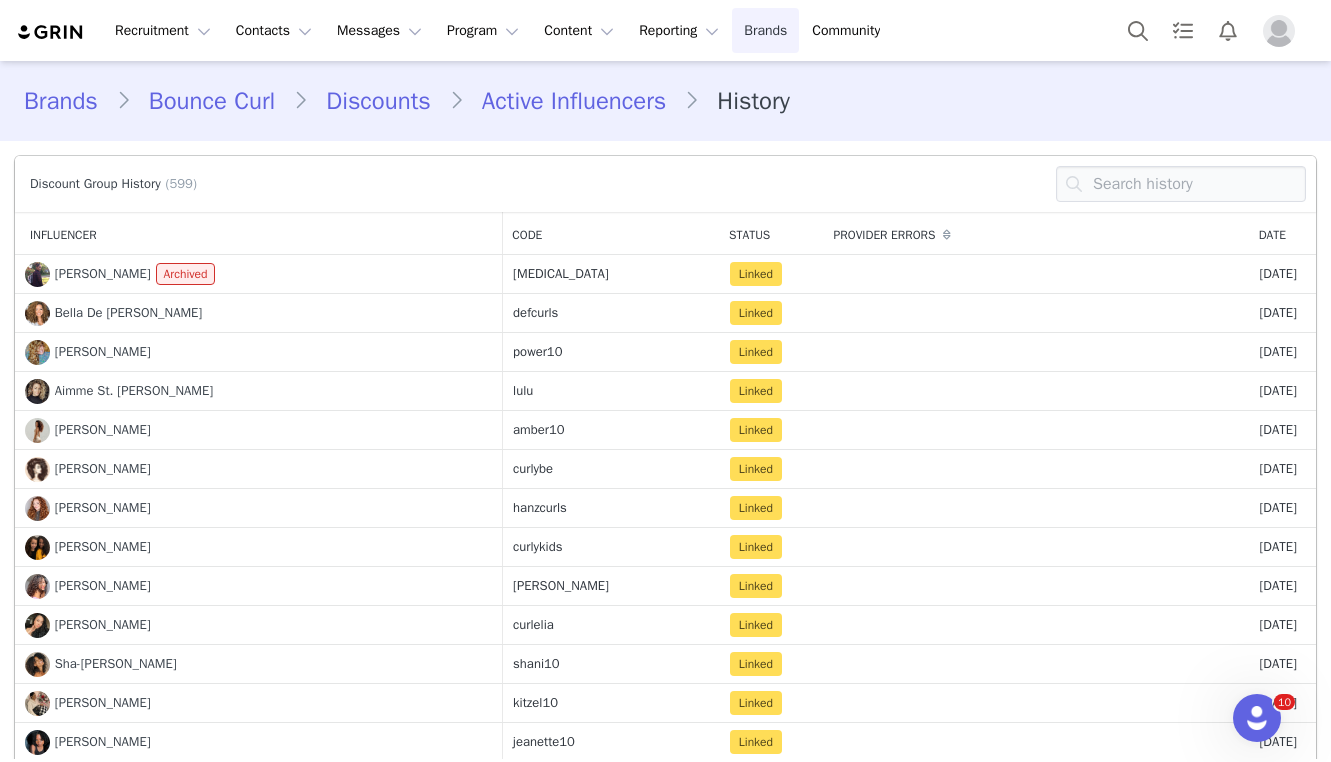 click on "Brands Brands" at bounding box center [765, 30] 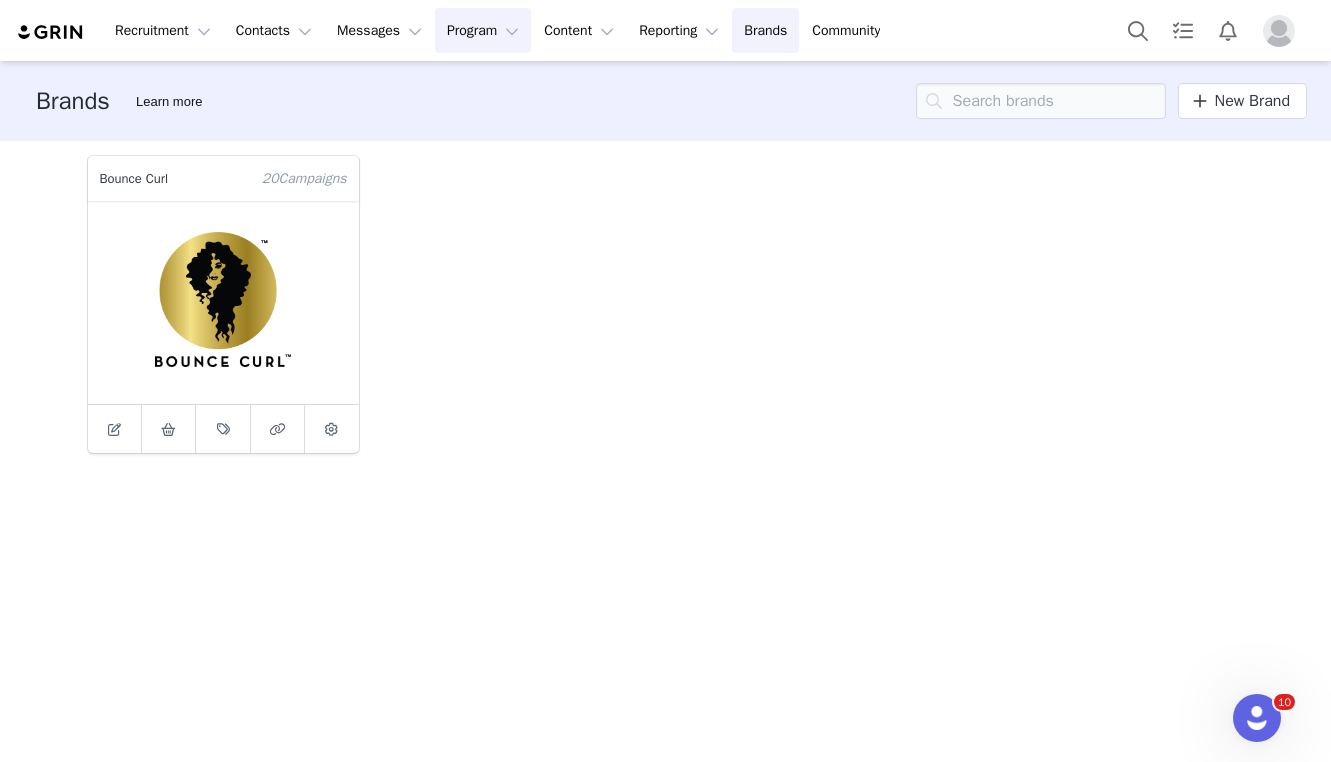 click on "Program Program" at bounding box center (483, 30) 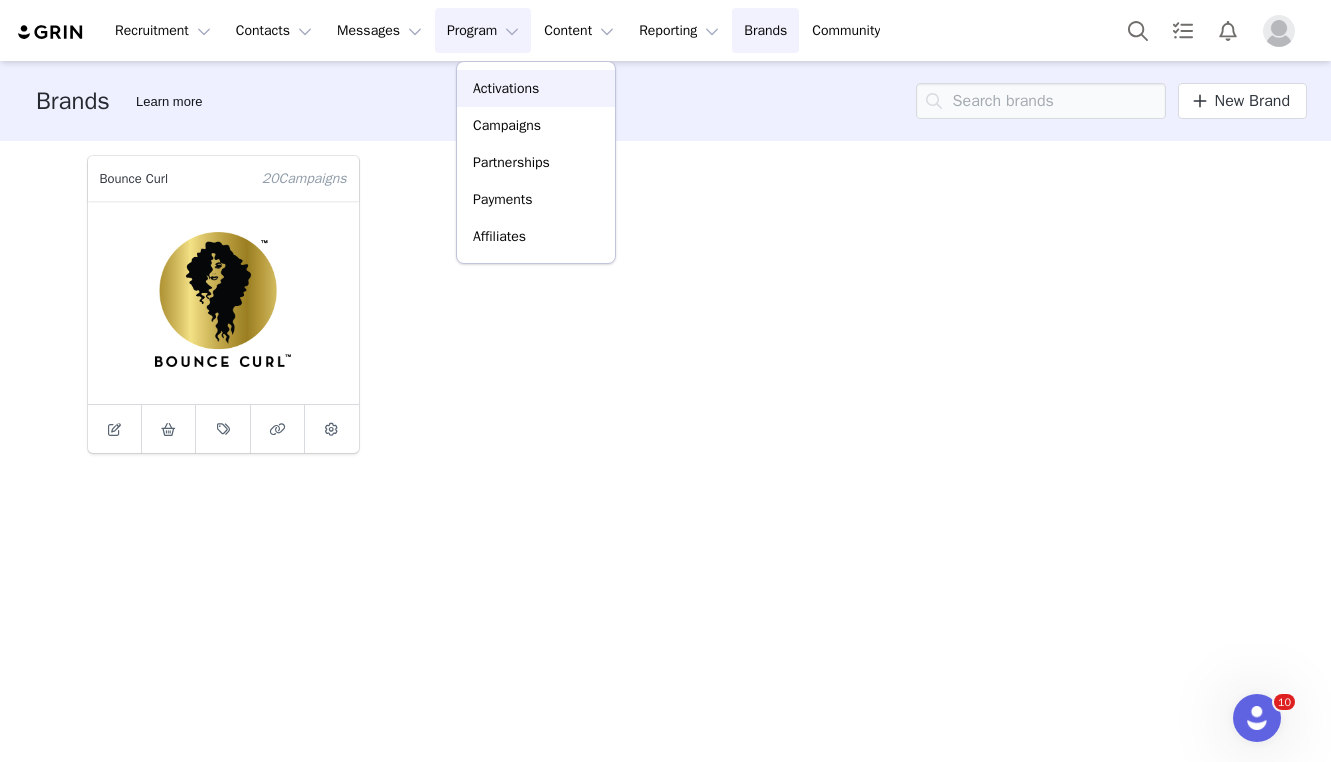 click on "Activations" at bounding box center [506, 88] 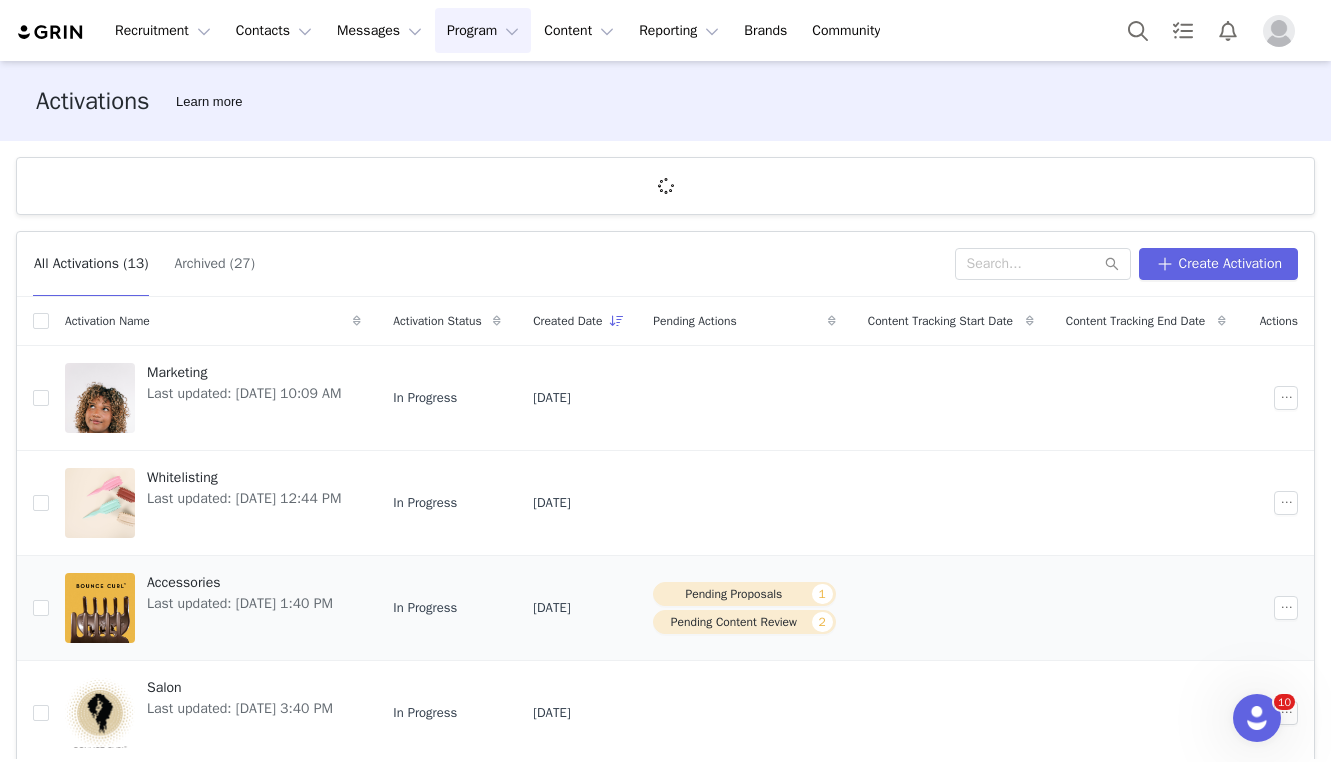 scroll, scrollTop: 636, scrollLeft: 0, axis: vertical 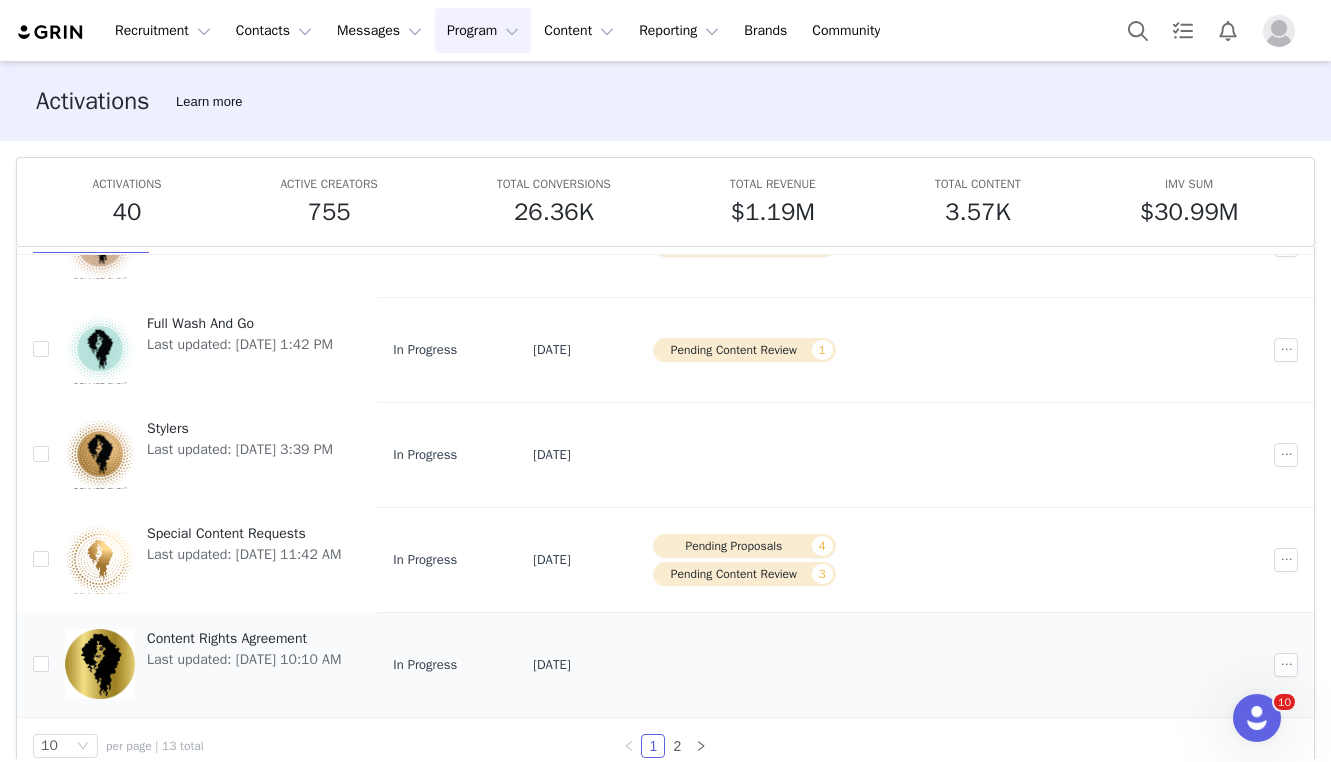 click at bounding box center (744, 664) 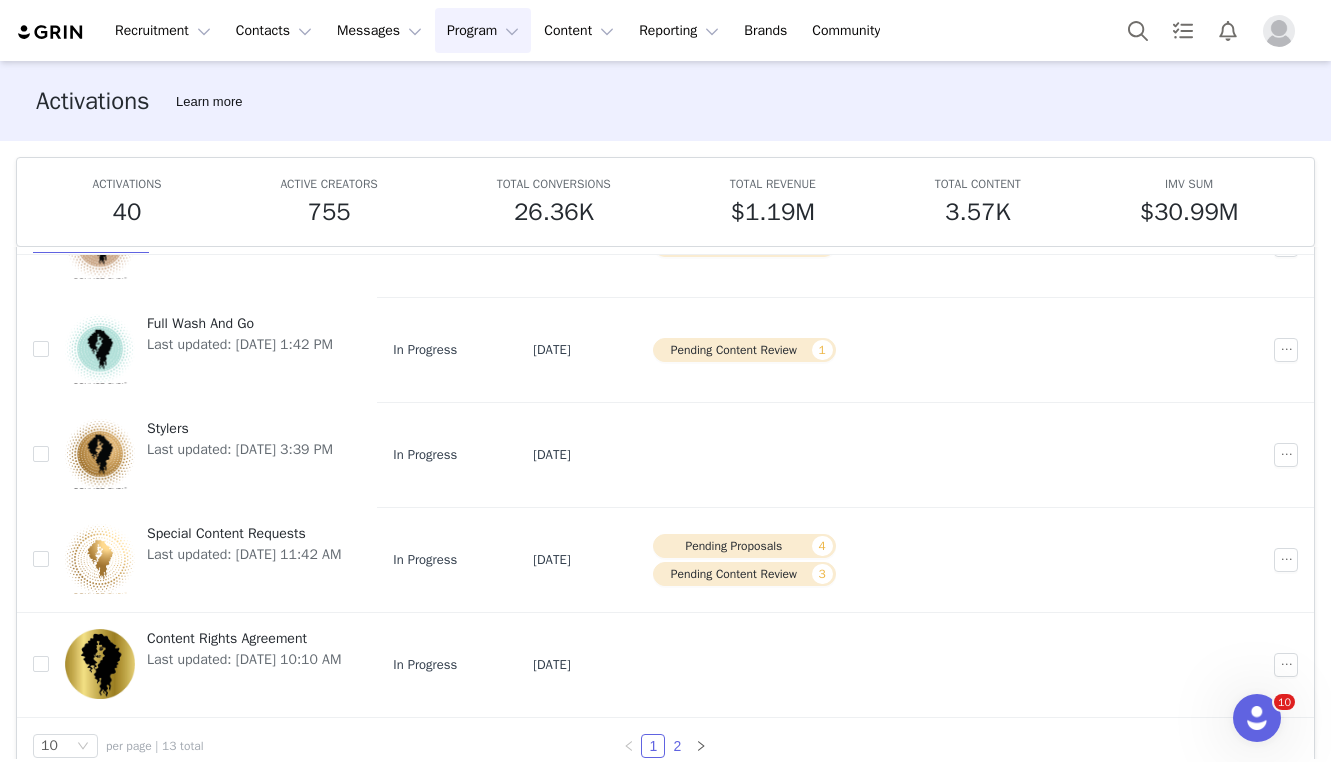 click on "2" at bounding box center (677, 746) 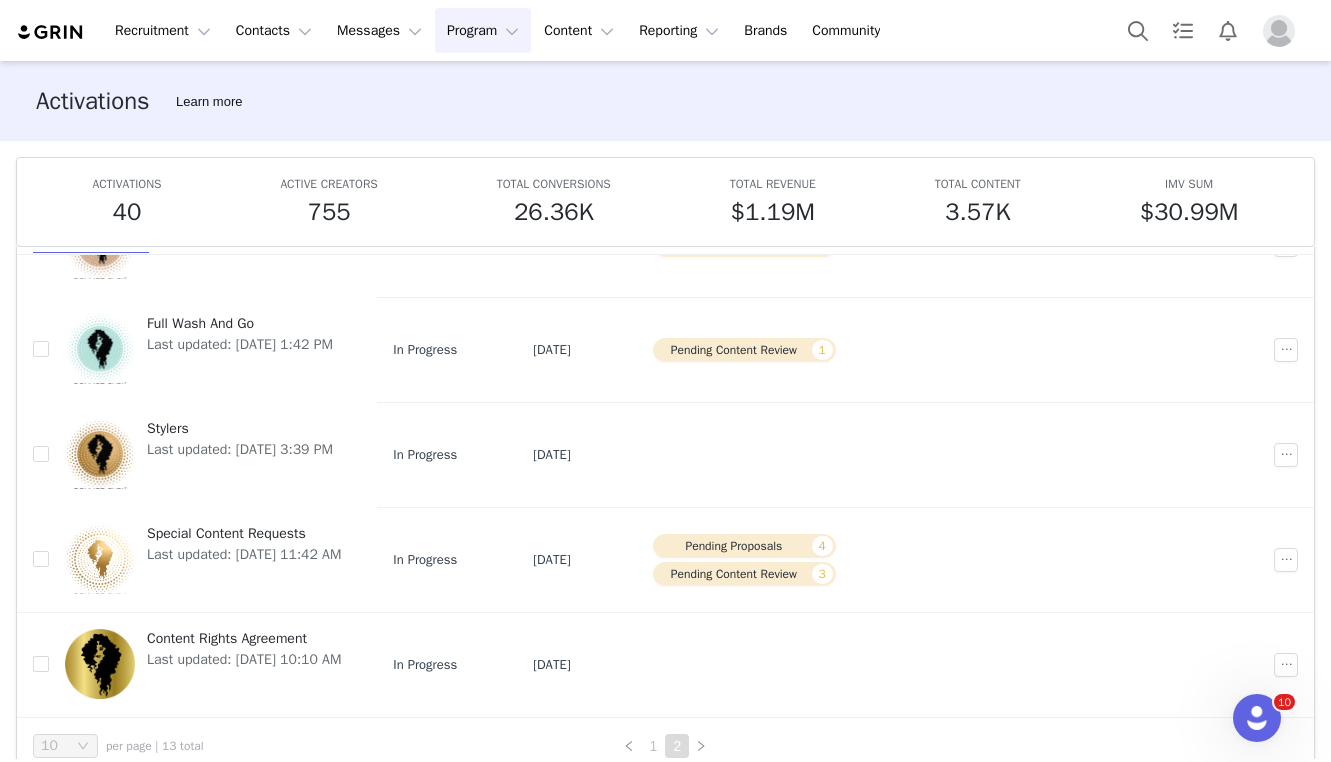 scroll, scrollTop: 0, scrollLeft: 0, axis: both 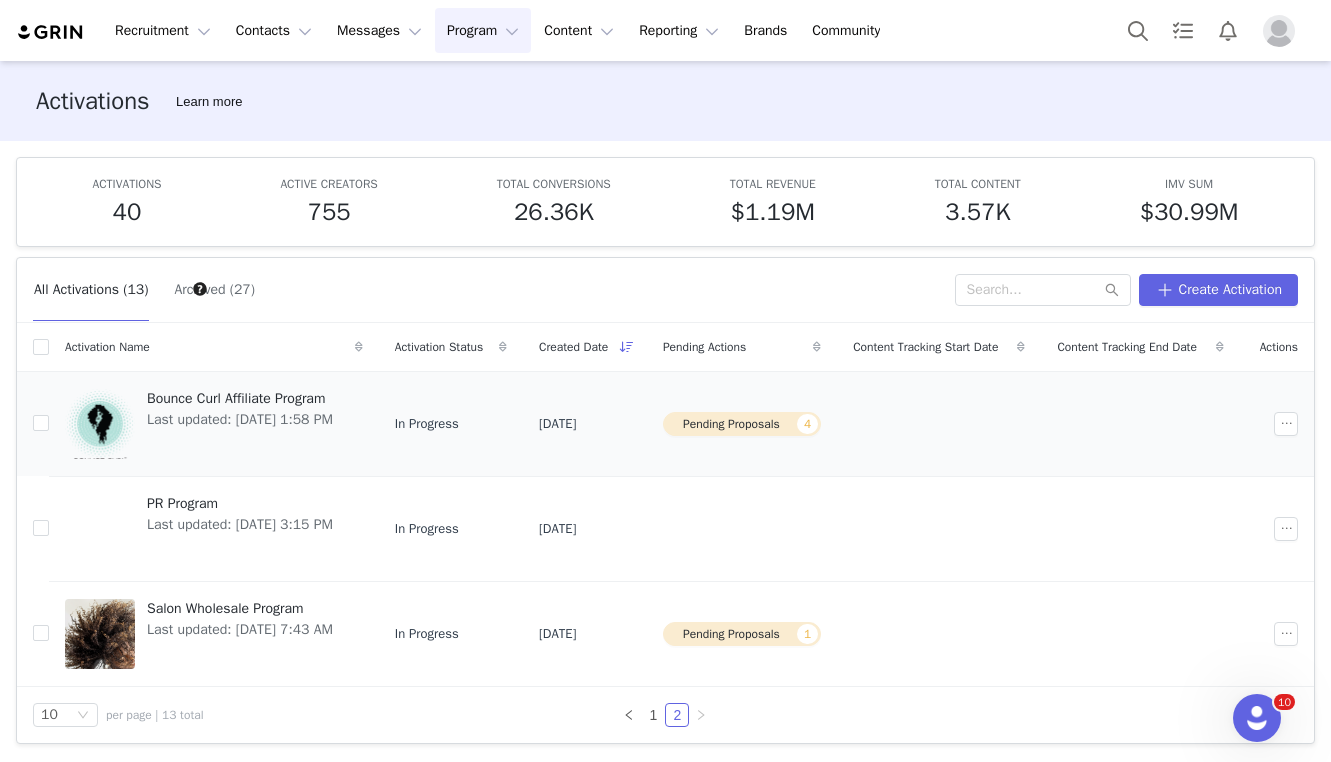 click on "Bounce Curl Affiliate Program" at bounding box center (240, 398) 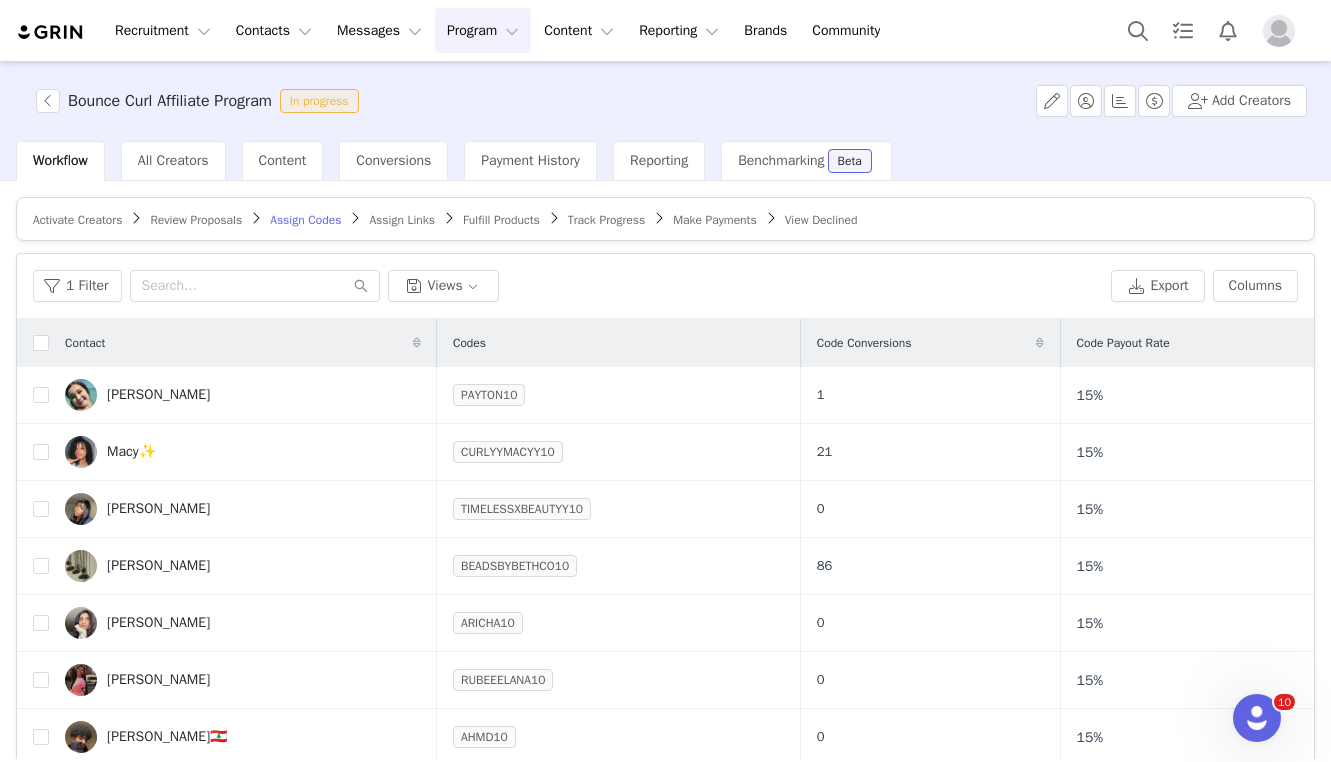 click on "Assign Links" at bounding box center [402, 220] 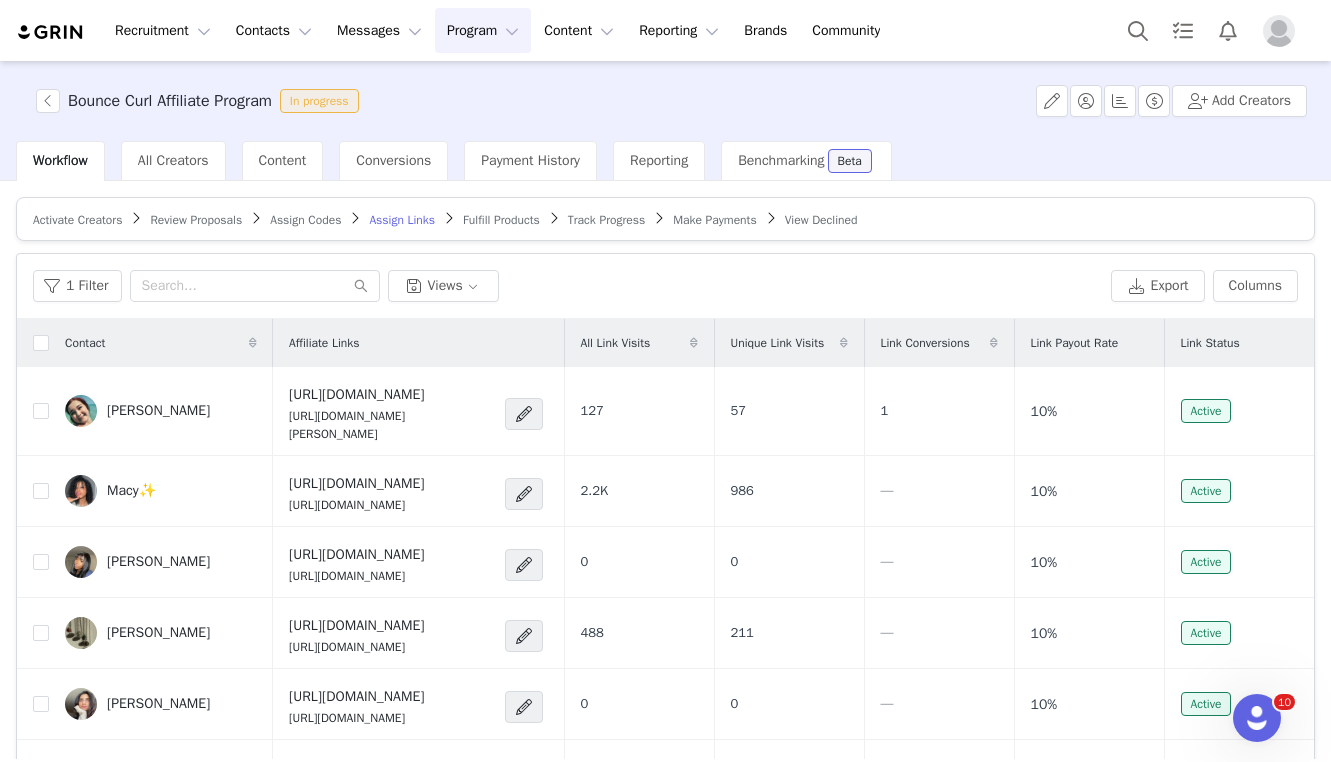 click on "Assign Codes" at bounding box center [305, 220] 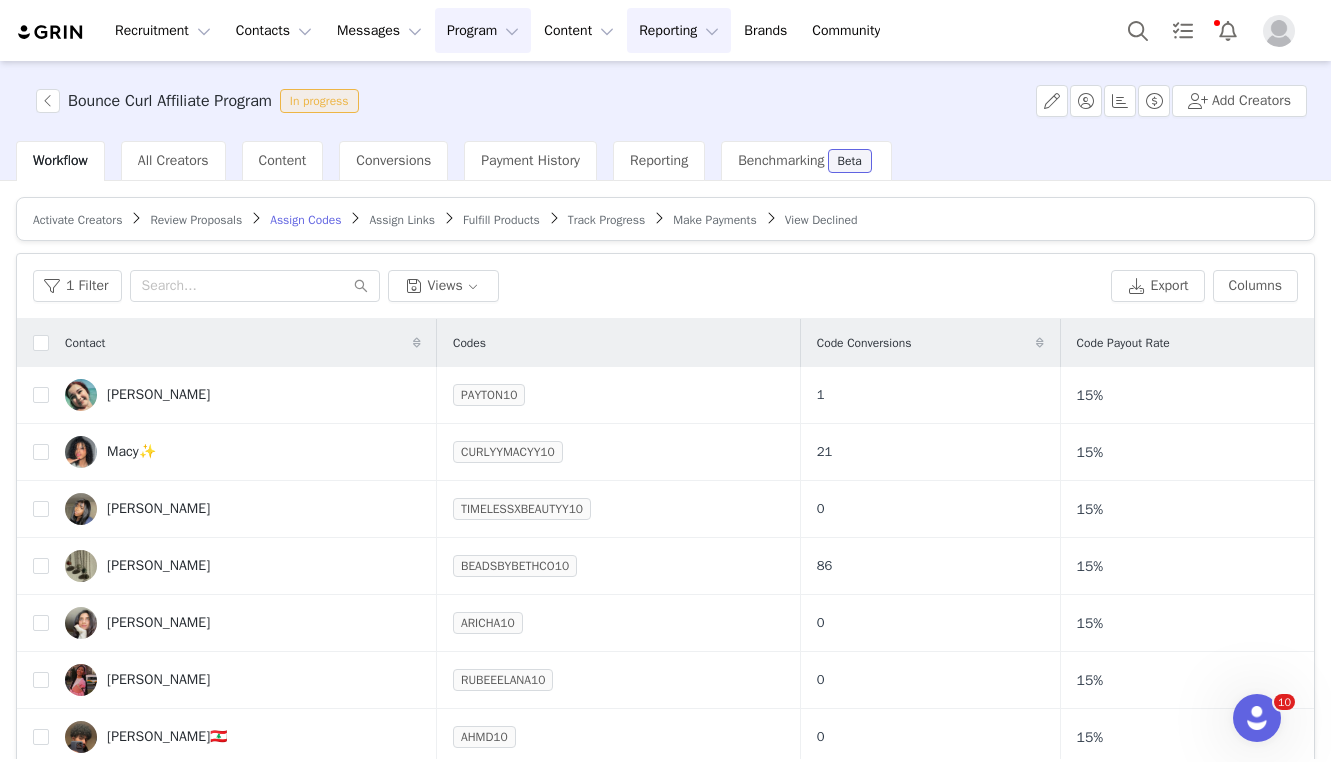 click on "Reporting Reporting" at bounding box center (679, 30) 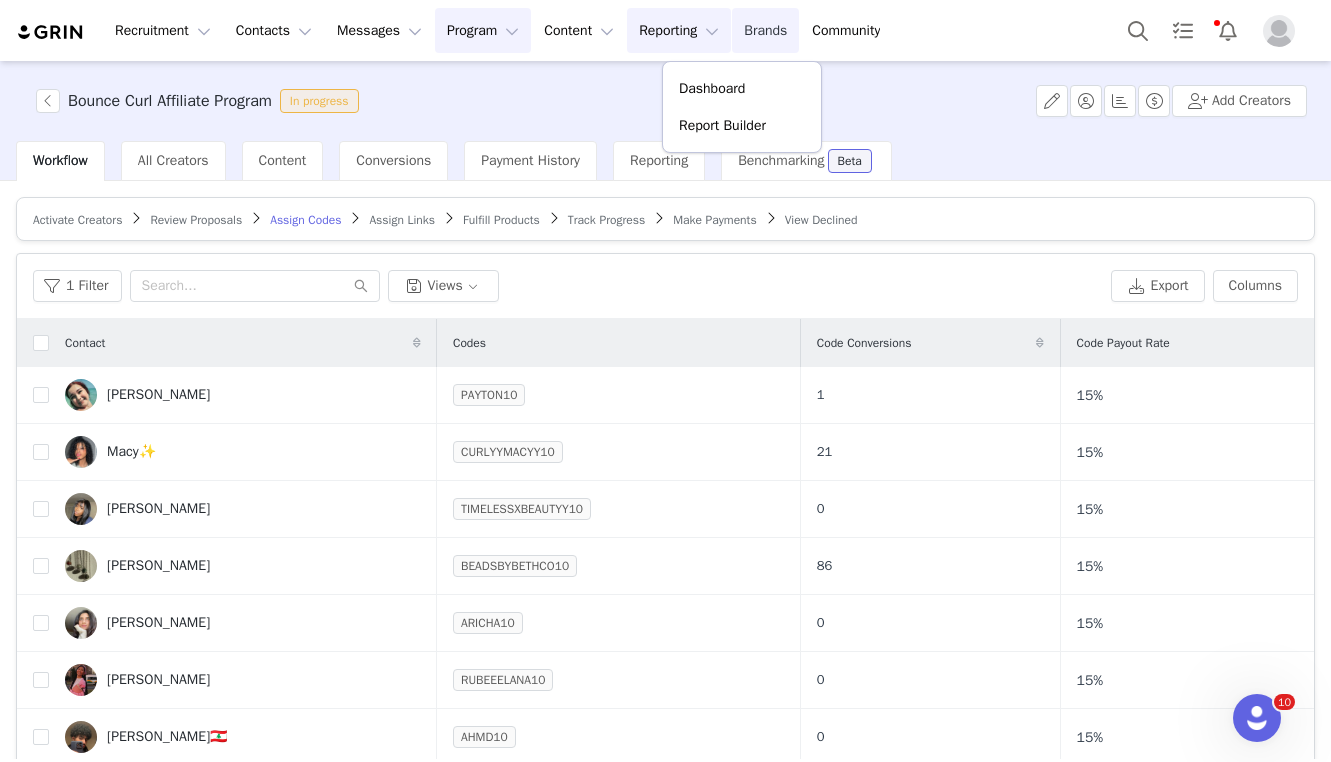 click on "Brands Brands" at bounding box center [765, 30] 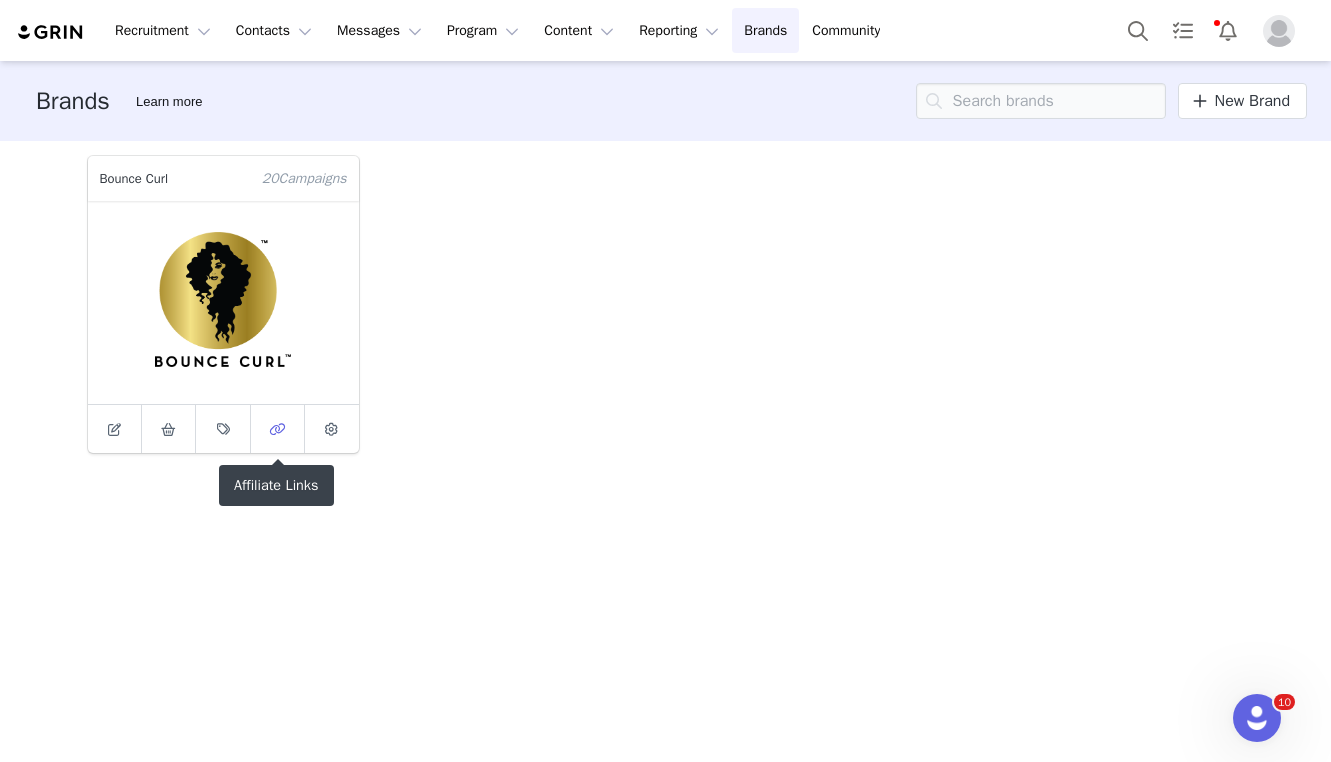 click at bounding box center [278, 429] 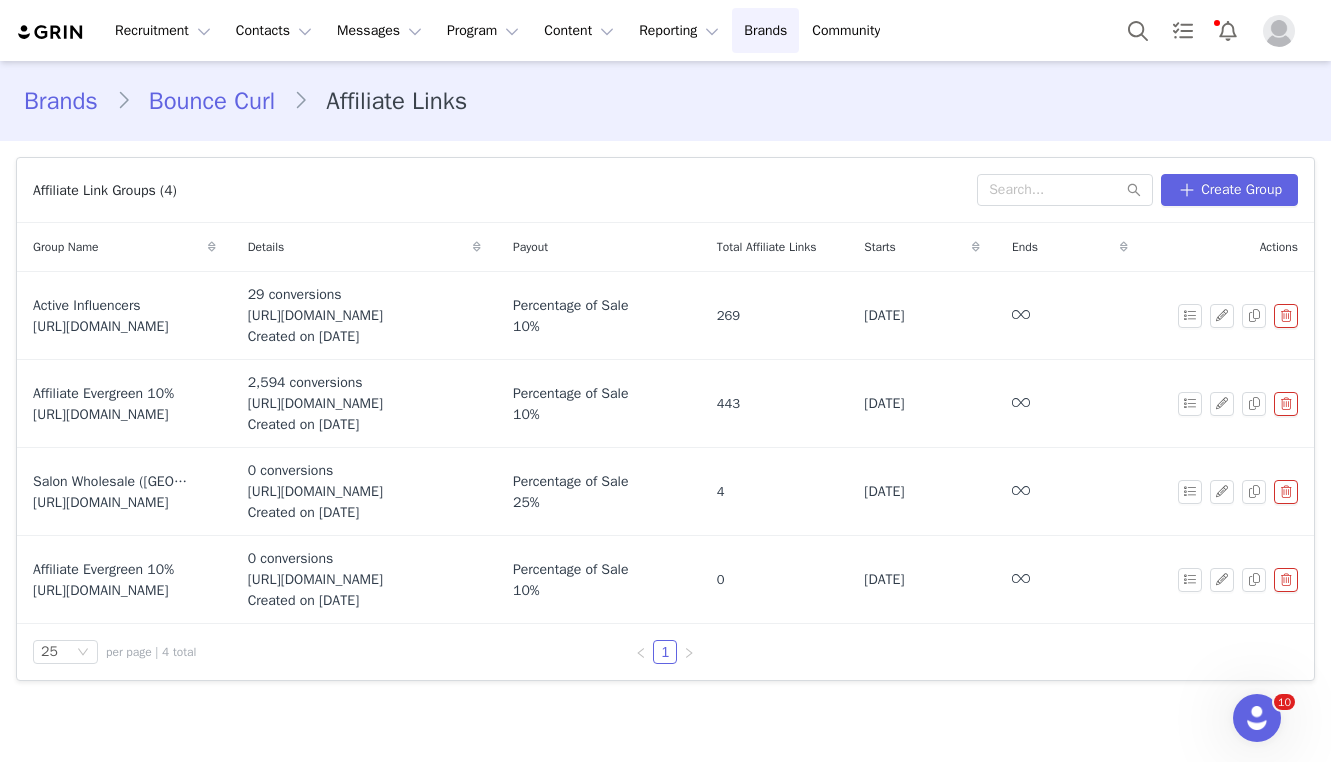 click on "Brands Bounce Curl Affiliate Links" at bounding box center (665, 101) 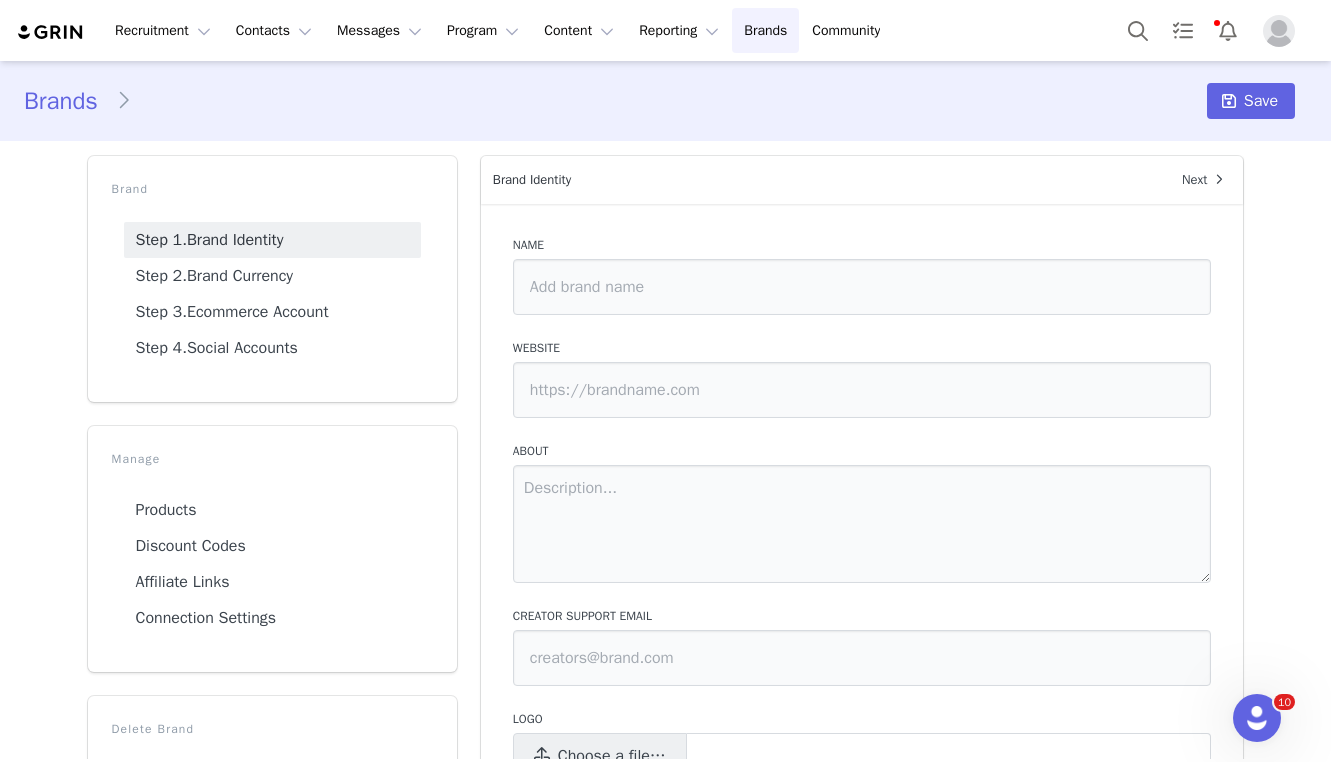 type on "Bounce Curl" 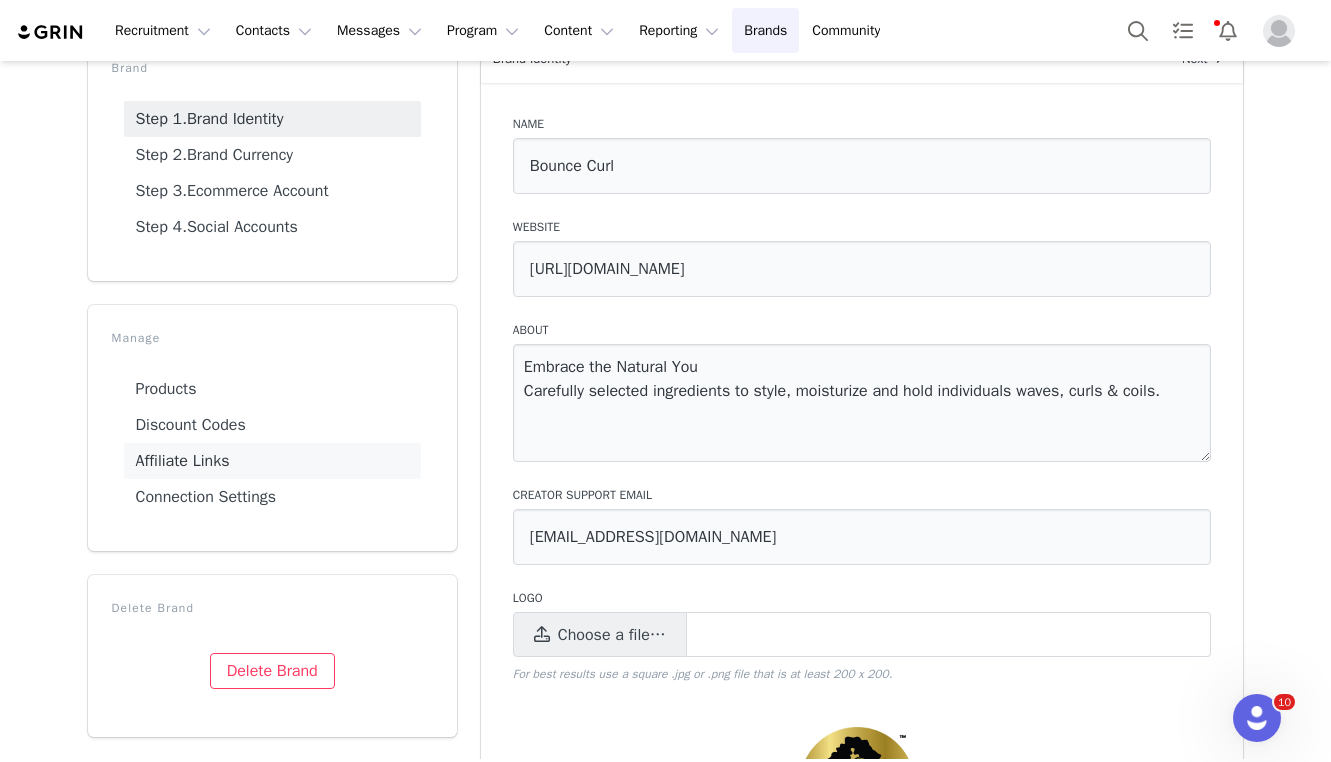 scroll, scrollTop: 142, scrollLeft: 0, axis: vertical 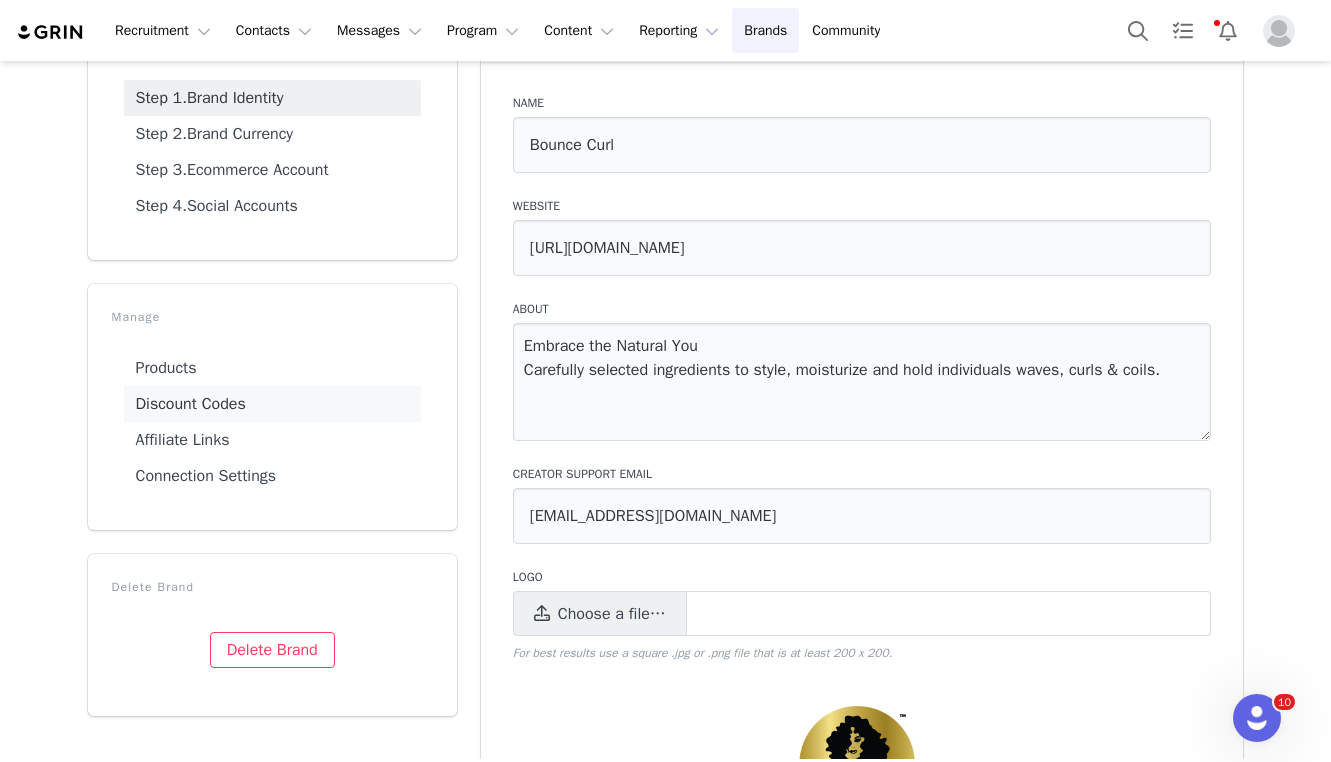 click on "Discount Codes" at bounding box center (272, 404) 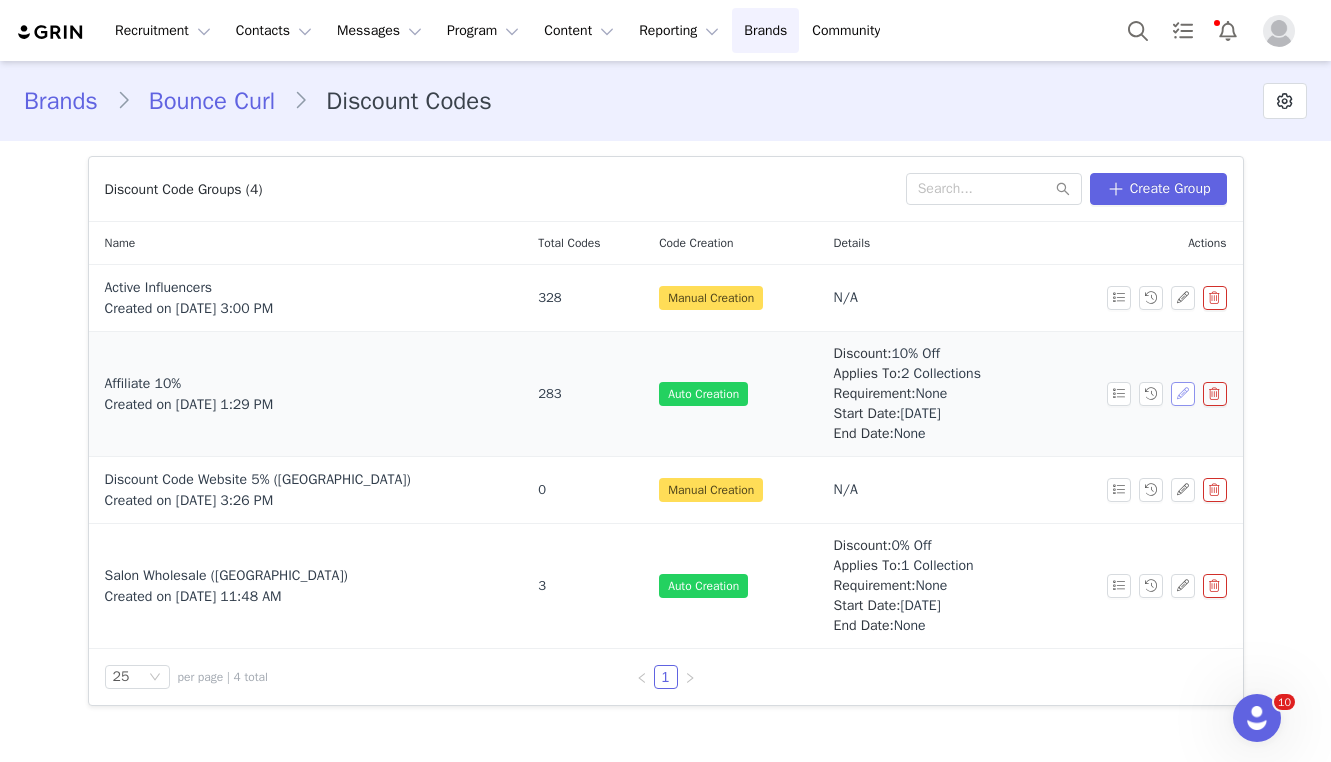 click at bounding box center [1183, 394] 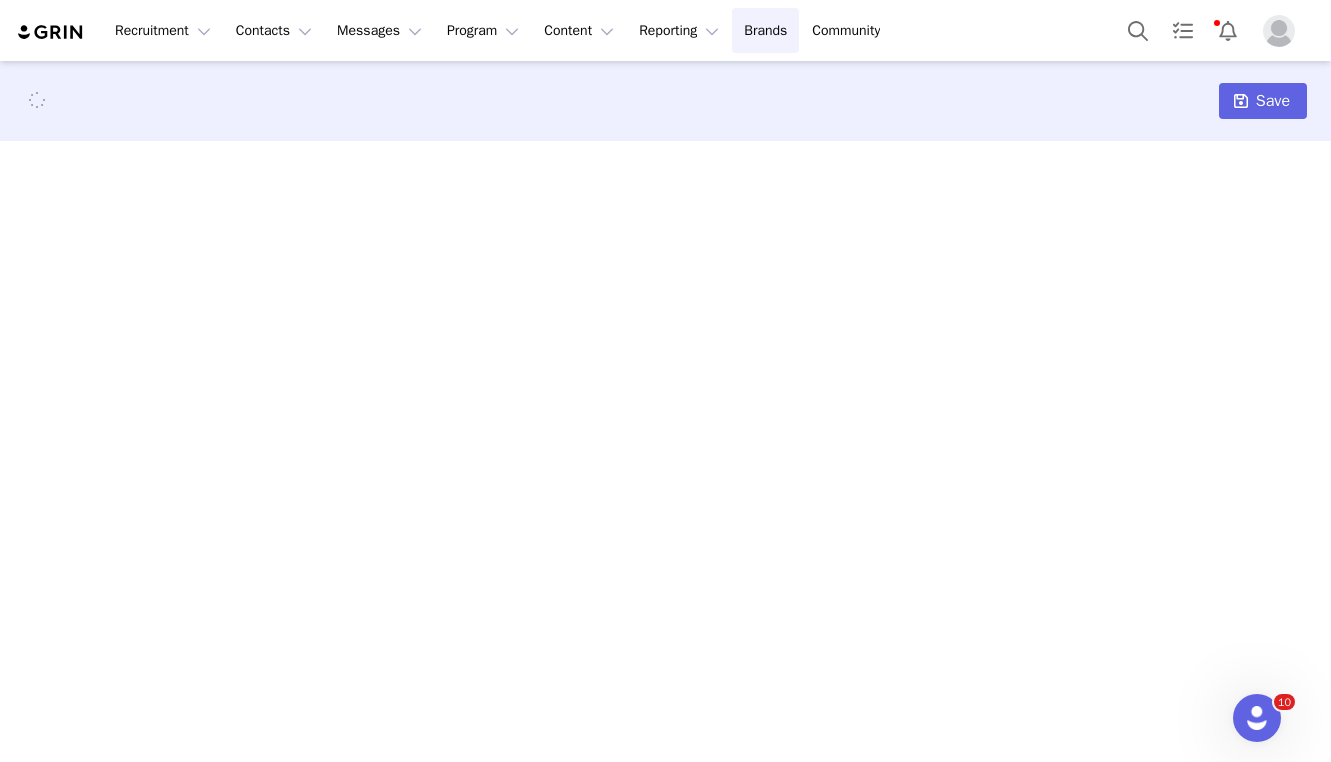 select on "specific_collections" 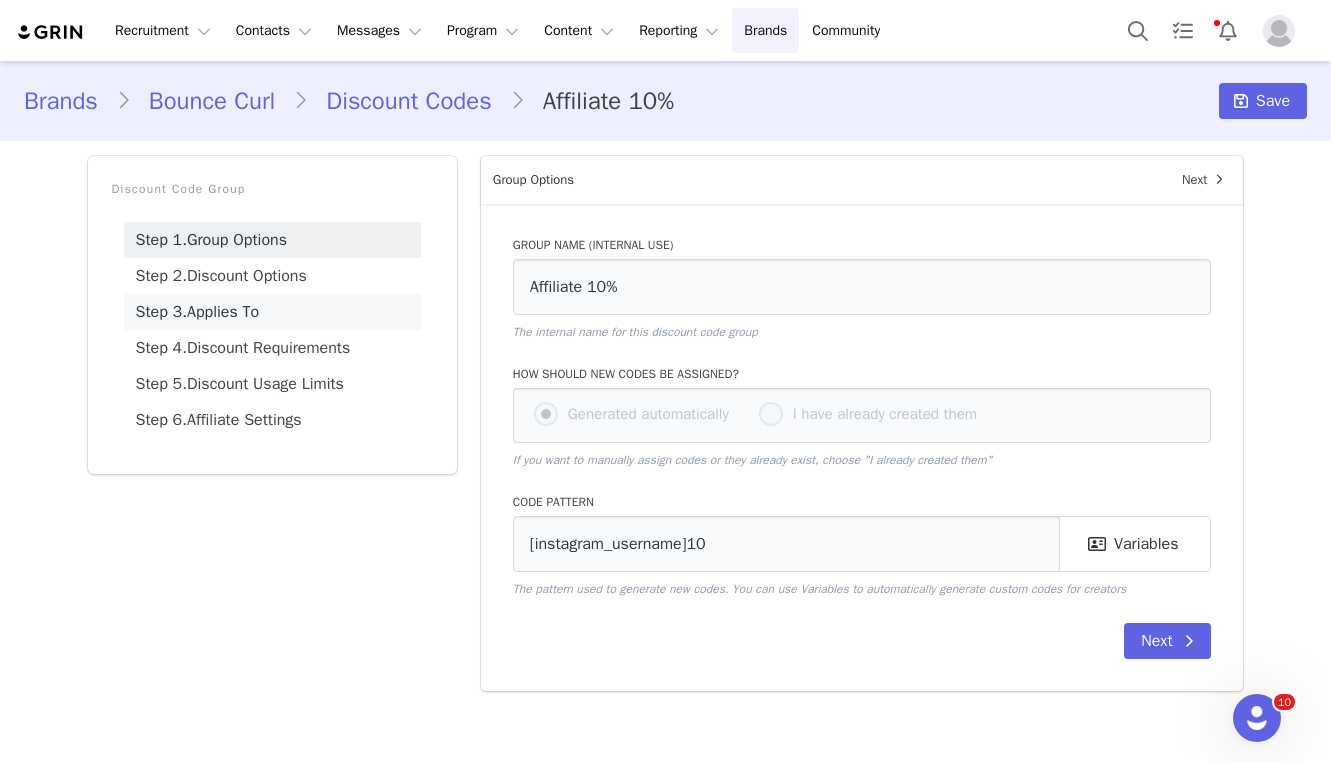 click on "Step 3.  Applies To" at bounding box center [272, 312] 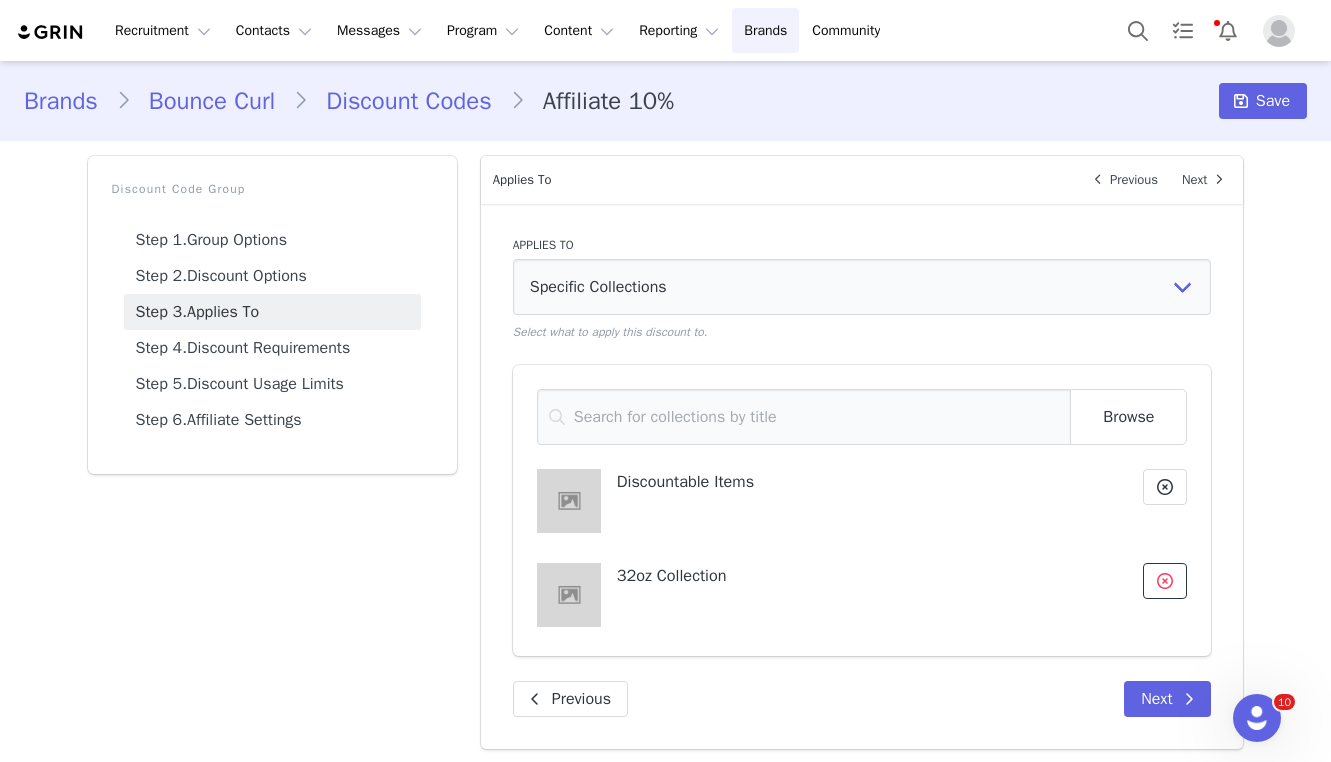 click at bounding box center [1165, 581] 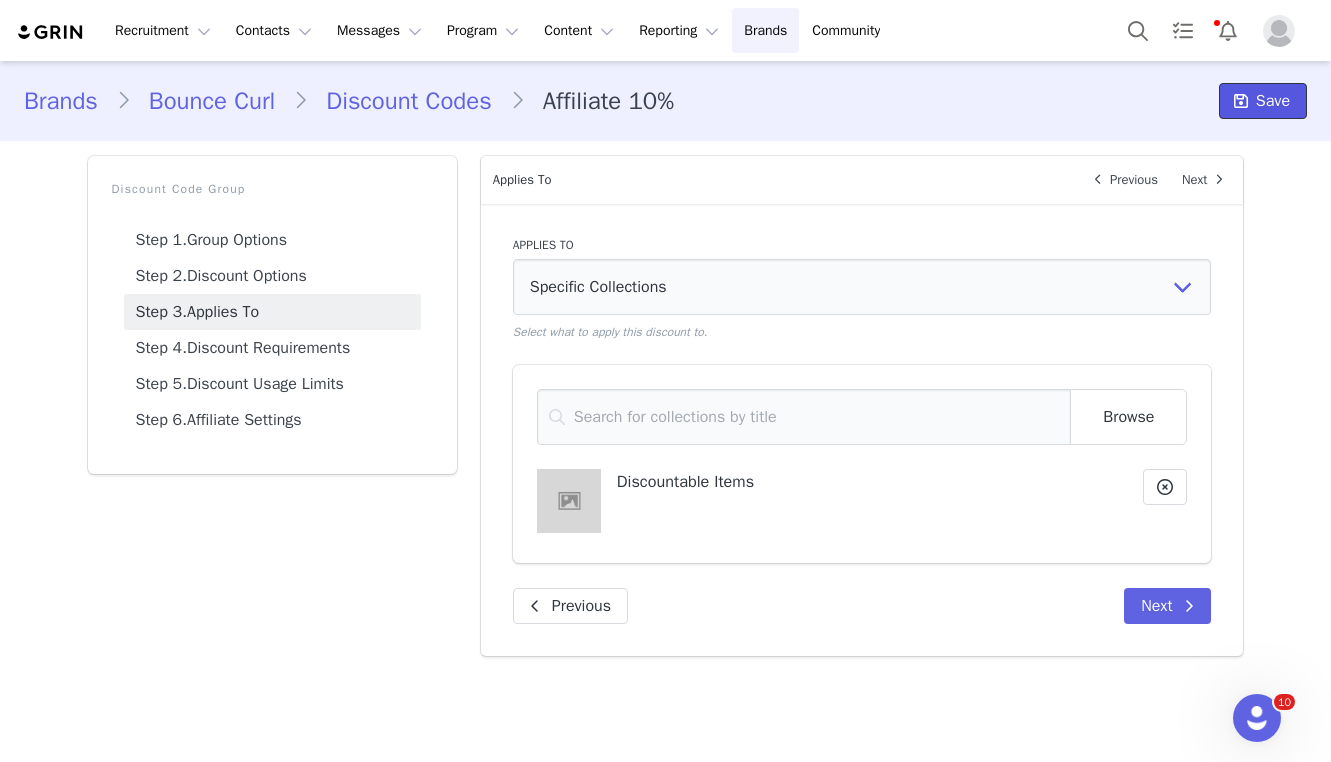 click on "Save" at bounding box center (1273, 101) 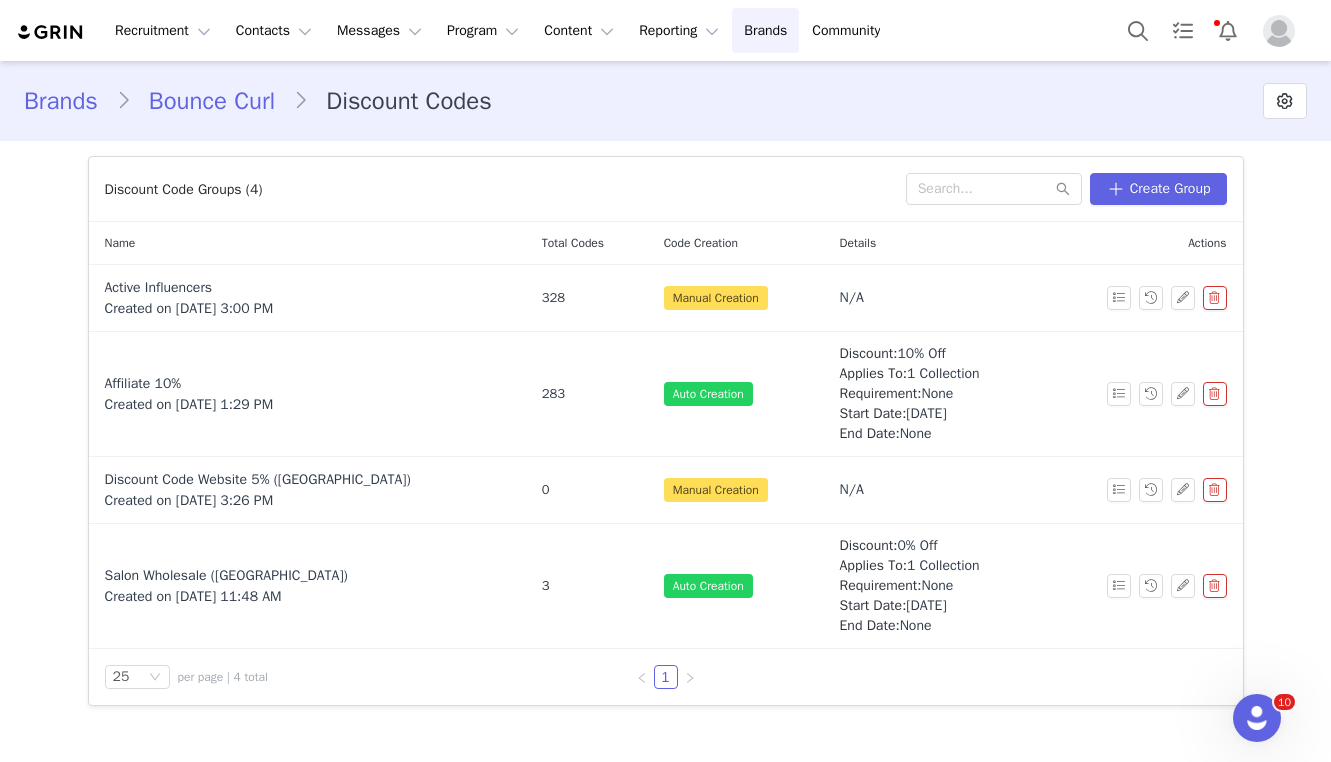 click on "Bounce Curl" at bounding box center [212, 101] 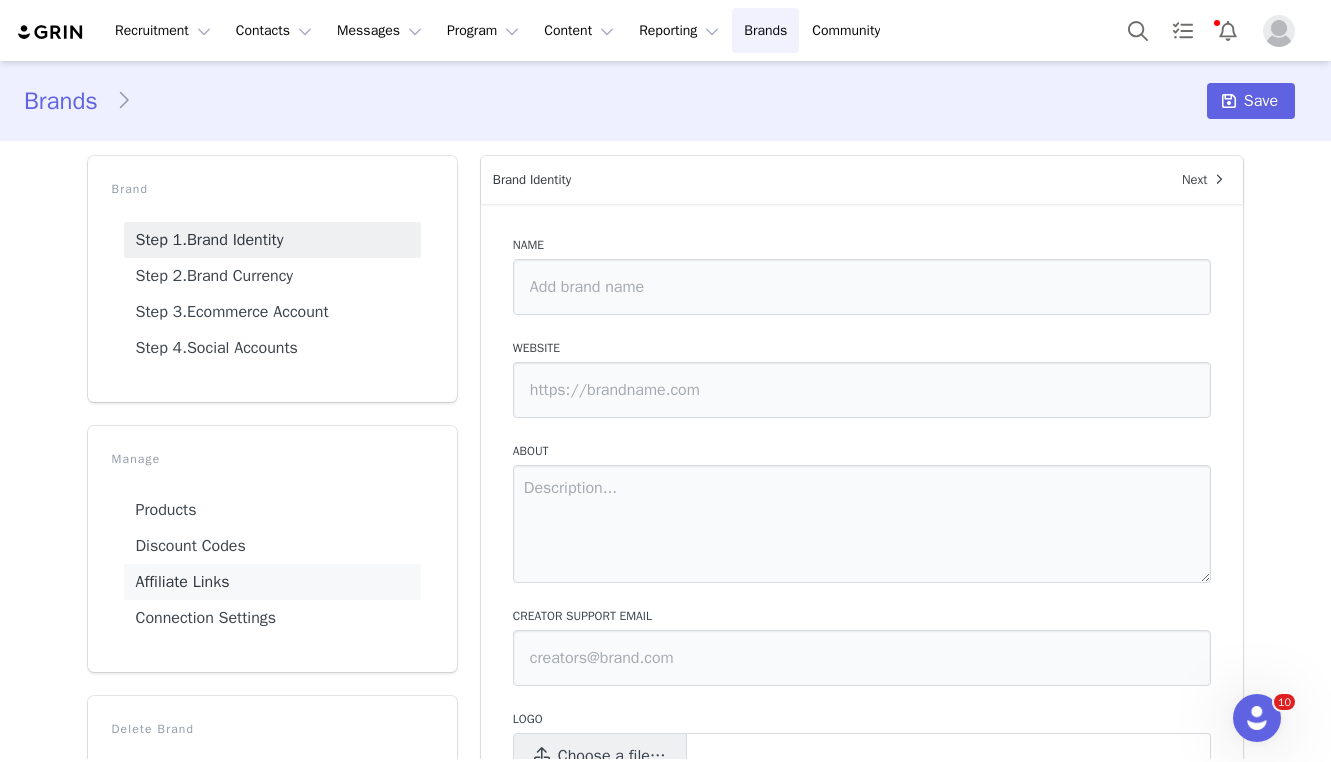 type on "Bounce Curl" 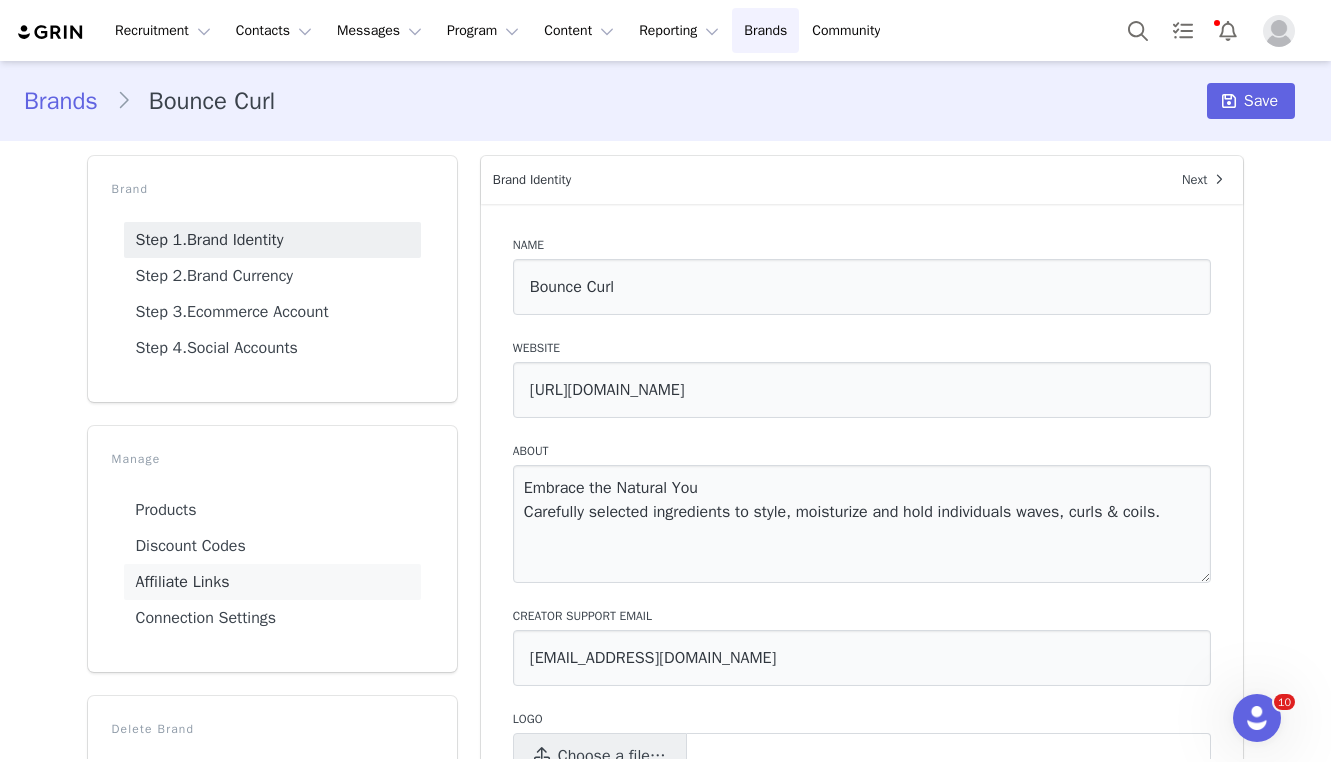 click on "Affiliate Links" at bounding box center [272, 582] 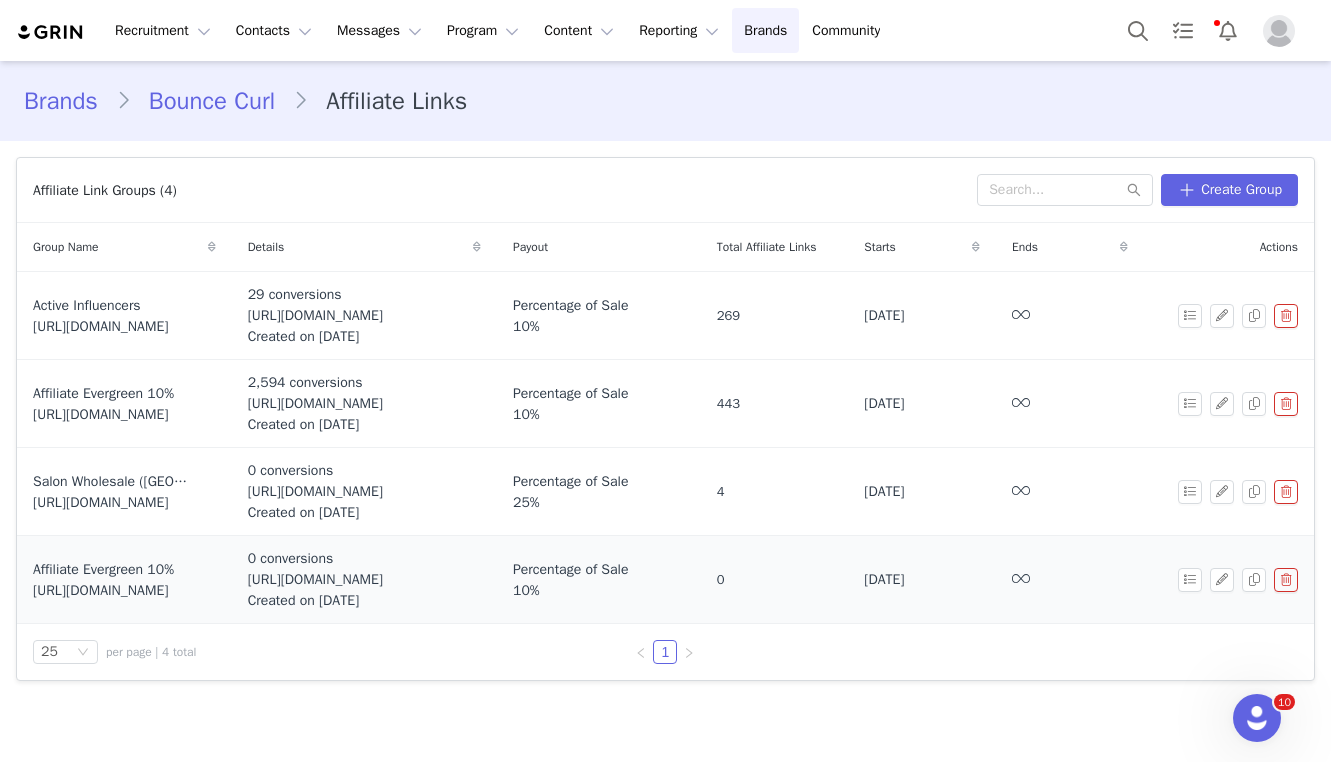 click at bounding box center (1286, 580) 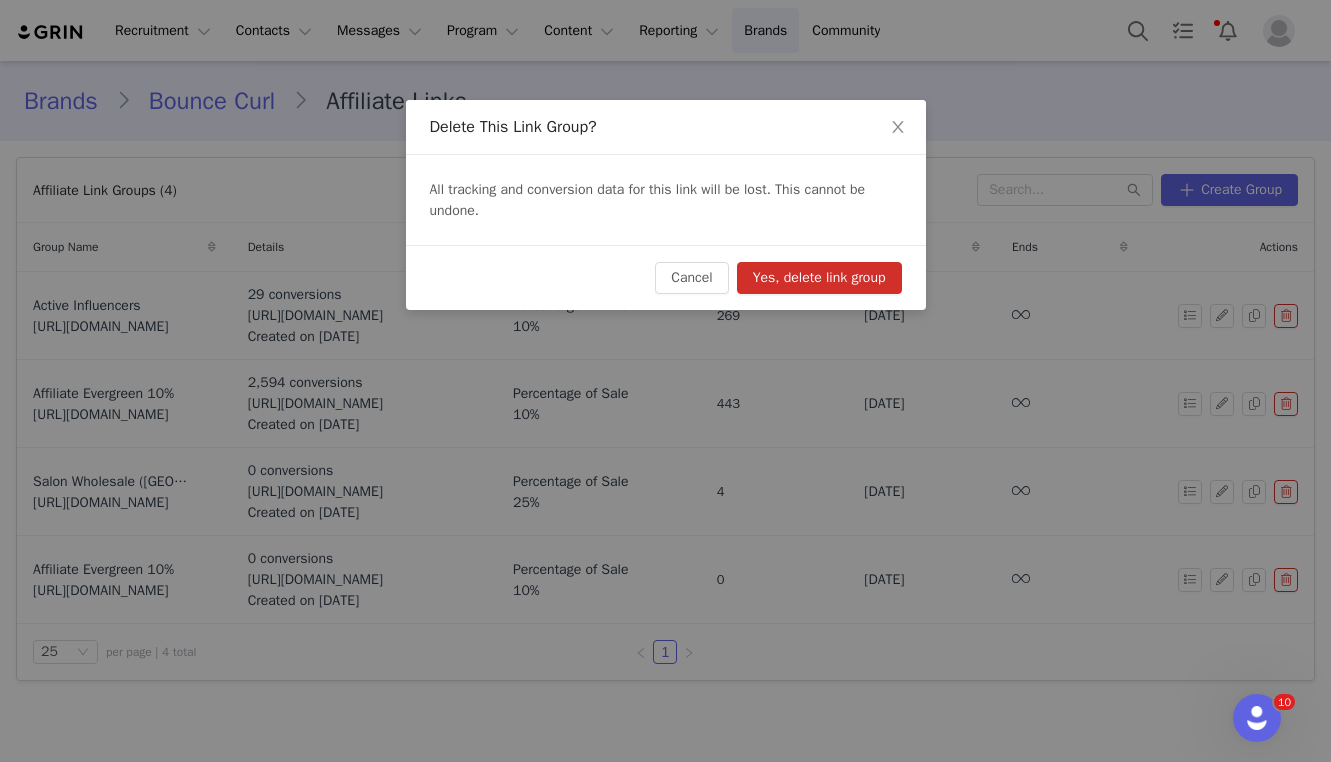 click on "Cancel Yes, delete link group" at bounding box center [666, 277] 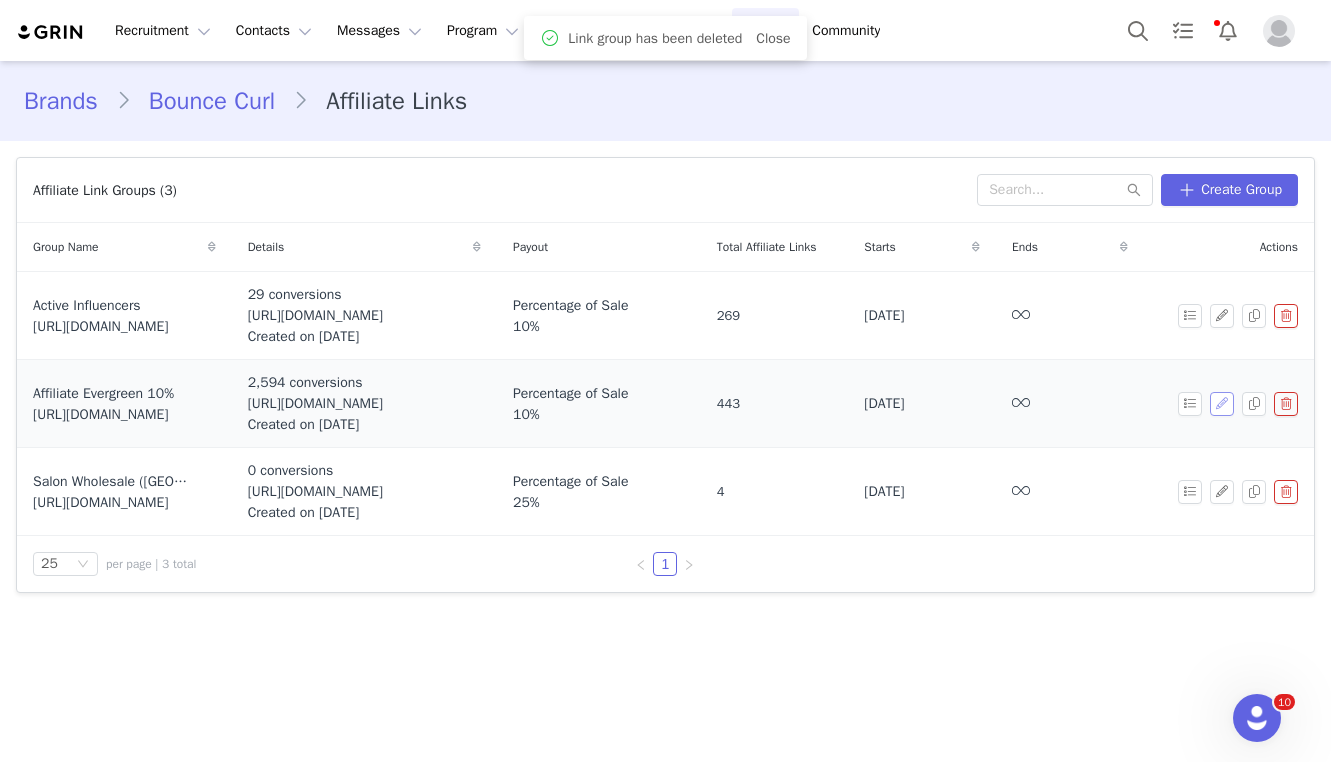 click at bounding box center [1222, 404] 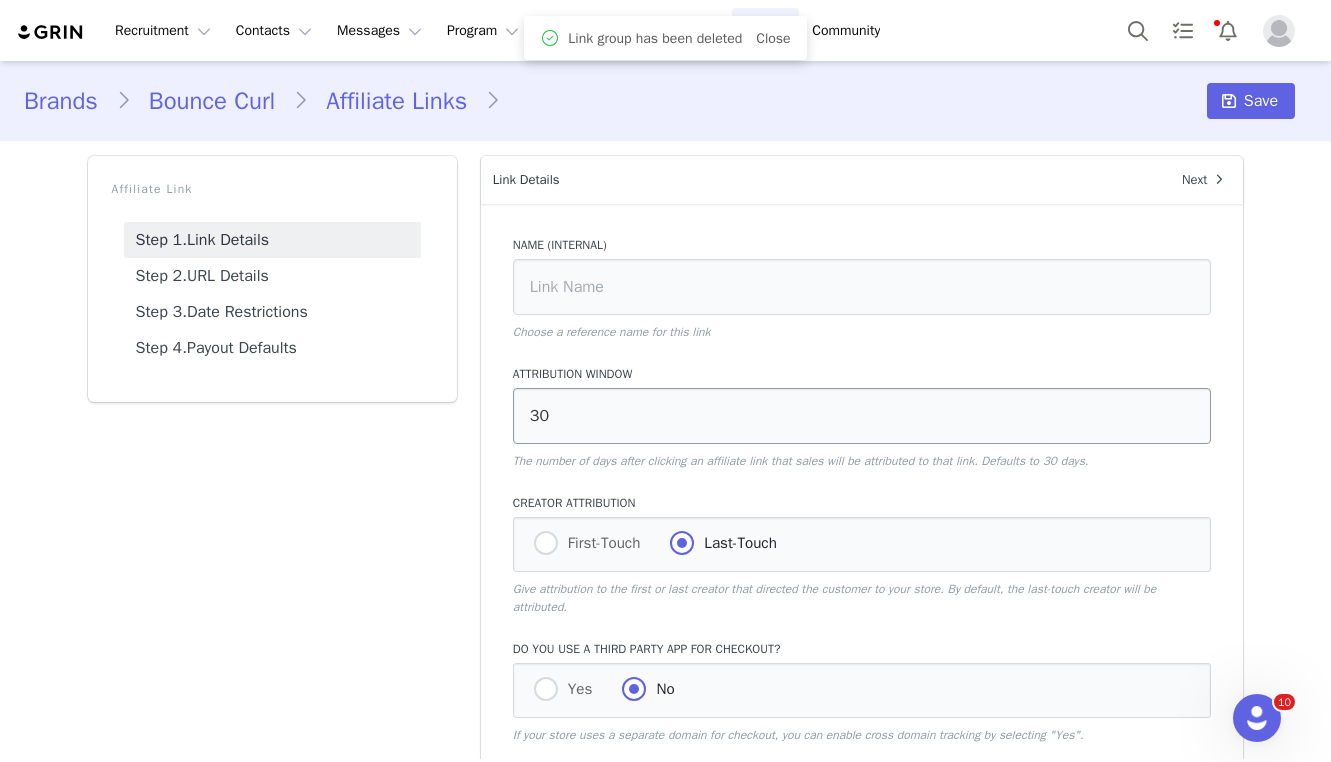 type on "Affiliate Evergreen 10%" 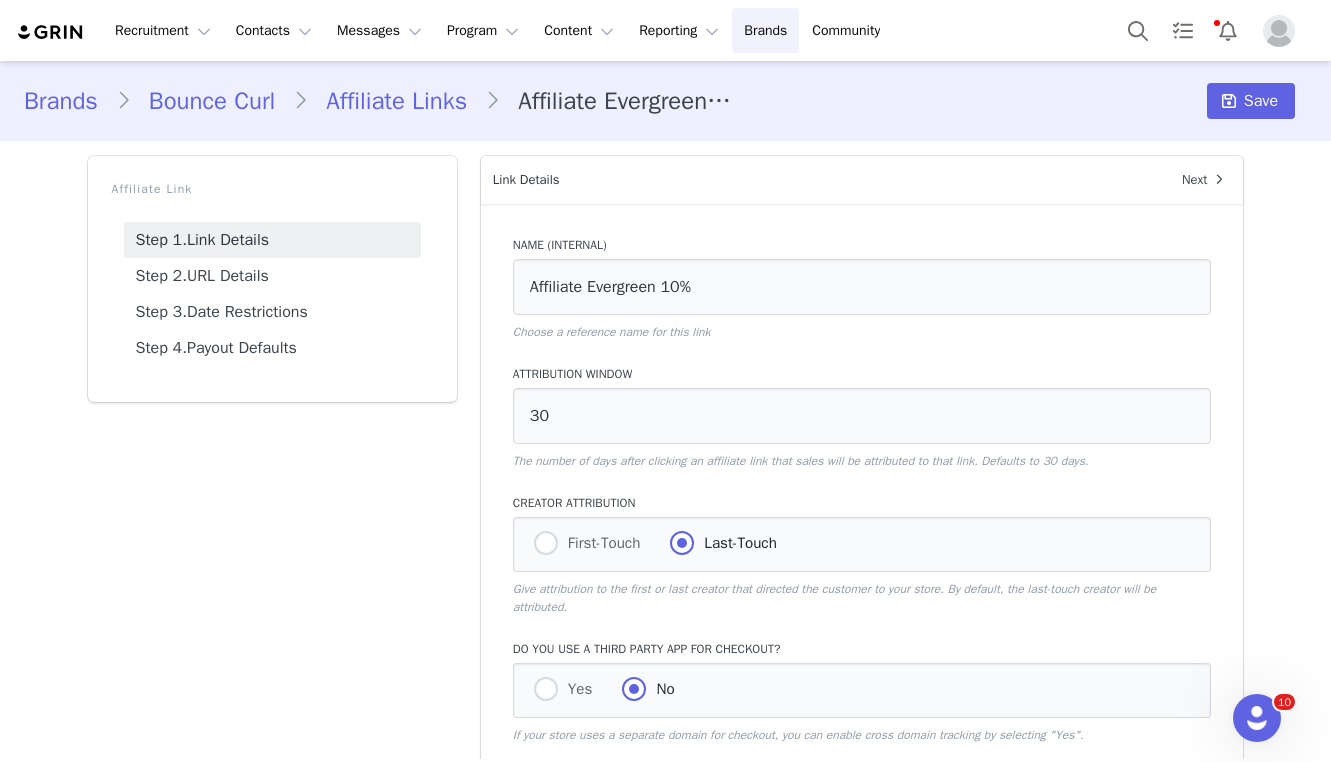 scroll, scrollTop: 93, scrollLeft: 0, axis: vertical 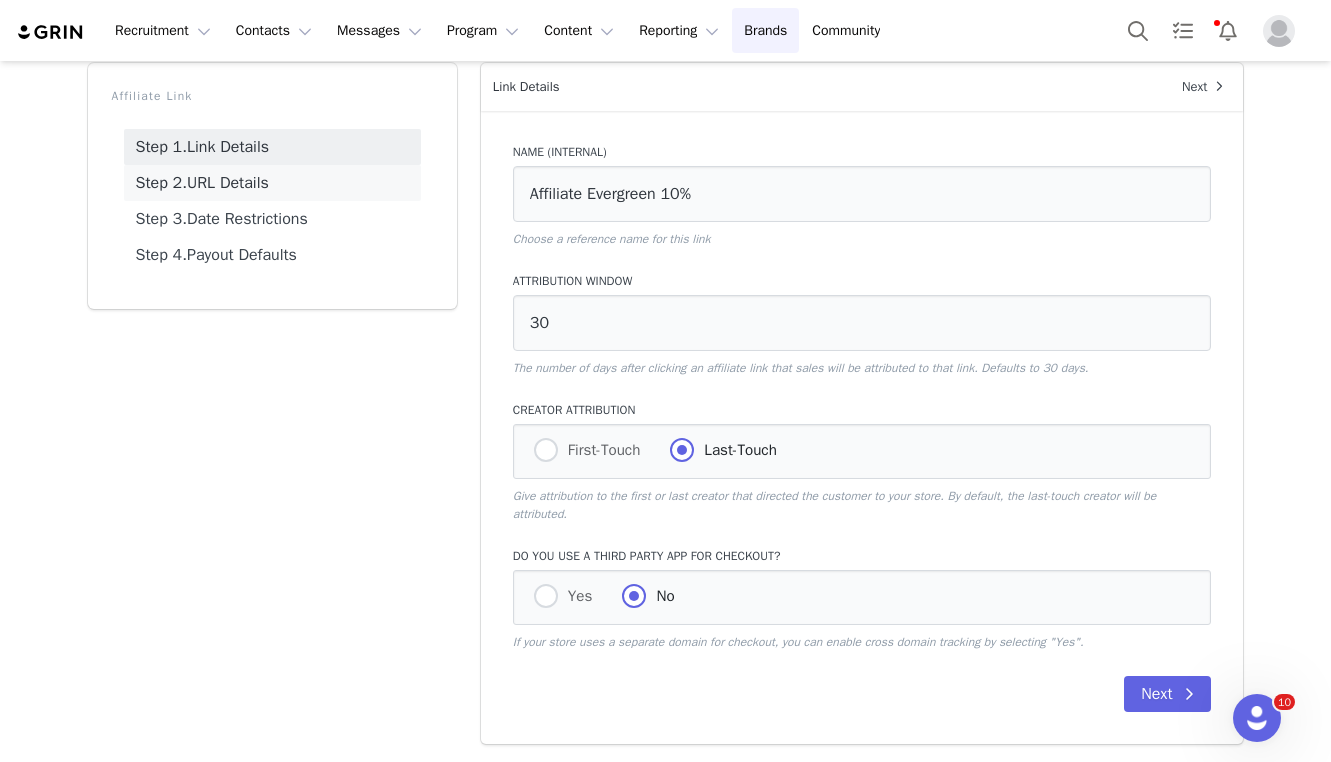 click on "Step 2.  URL Details" at bounding box center [272, 183] 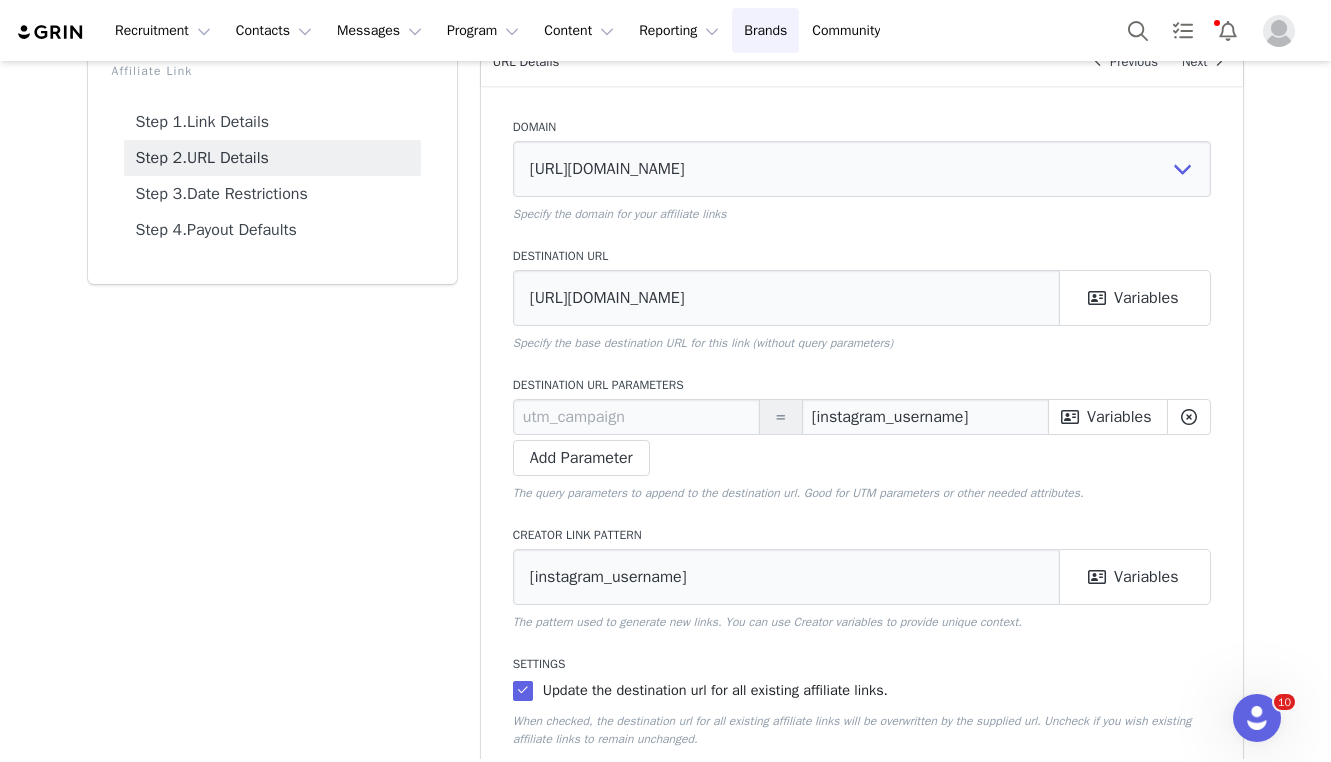 scroll, scrollTop: 26, scrollLeft: 0, axis: vertical 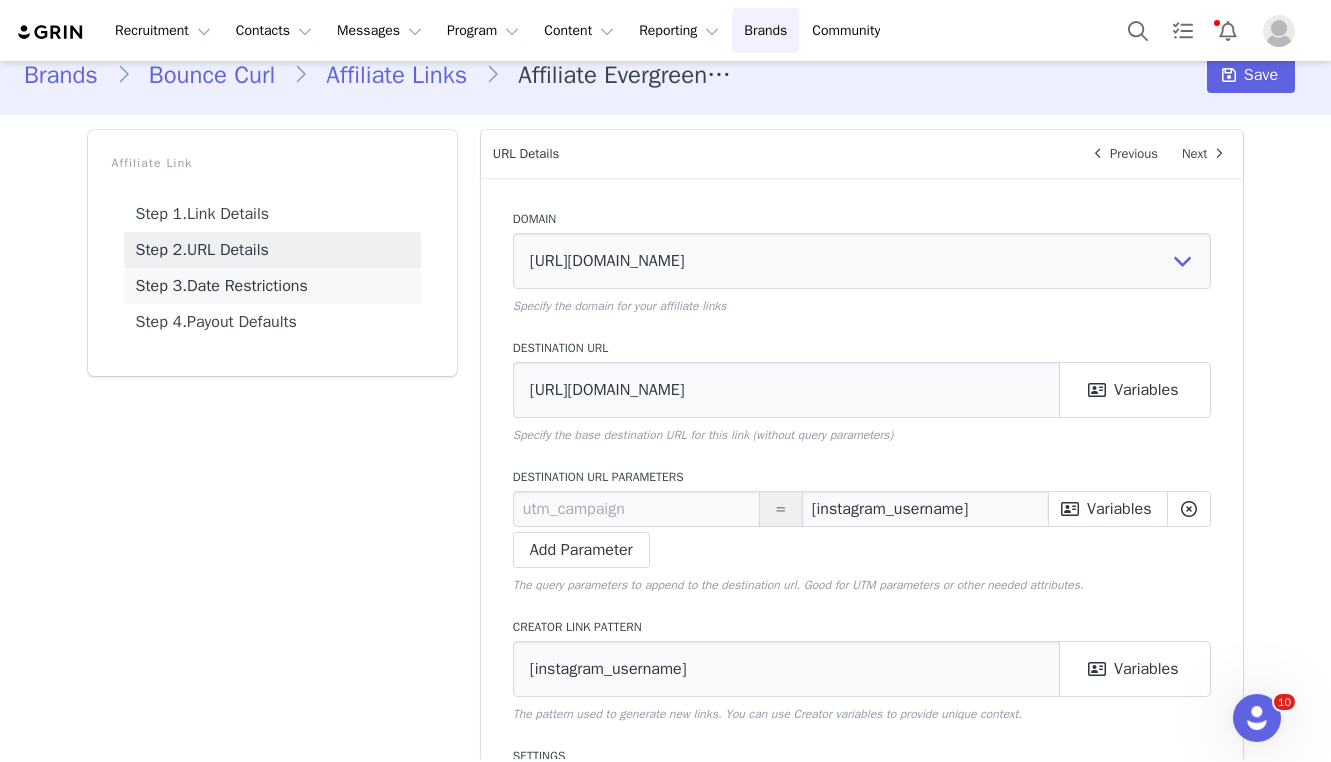 click on "Step 3.  Date Restrictions" at bounding box center (272, 286) 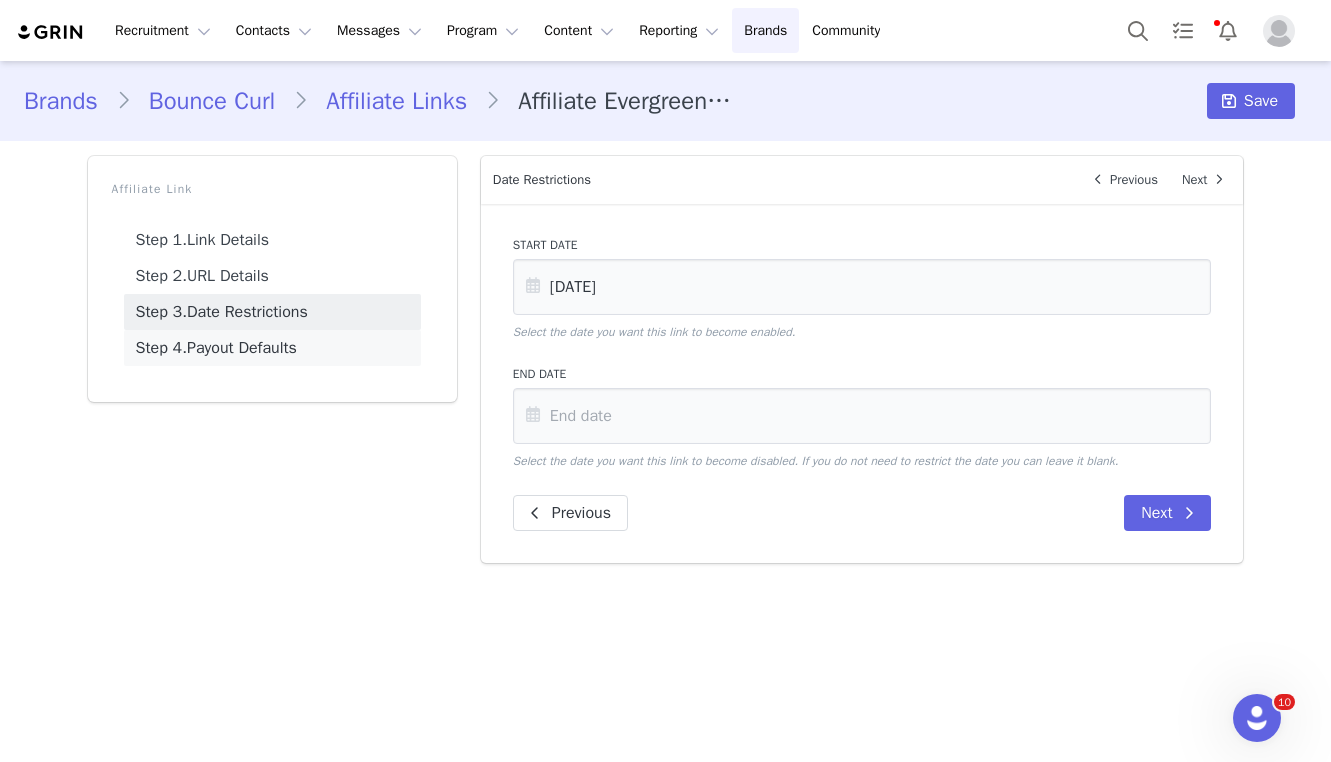 click on "Step 4.  Payout Defaults" at bounding box center [272, 348] 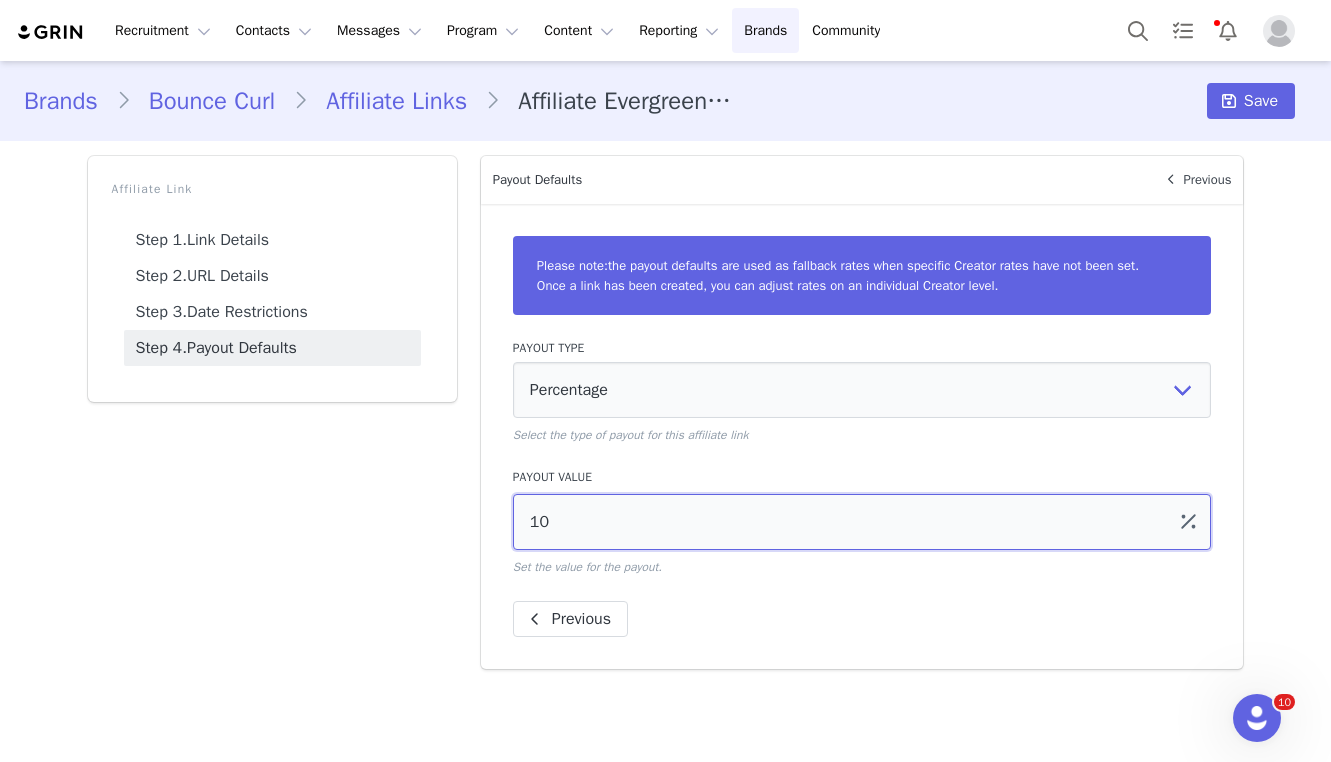 click on "10" at bounding box center (862, 522) 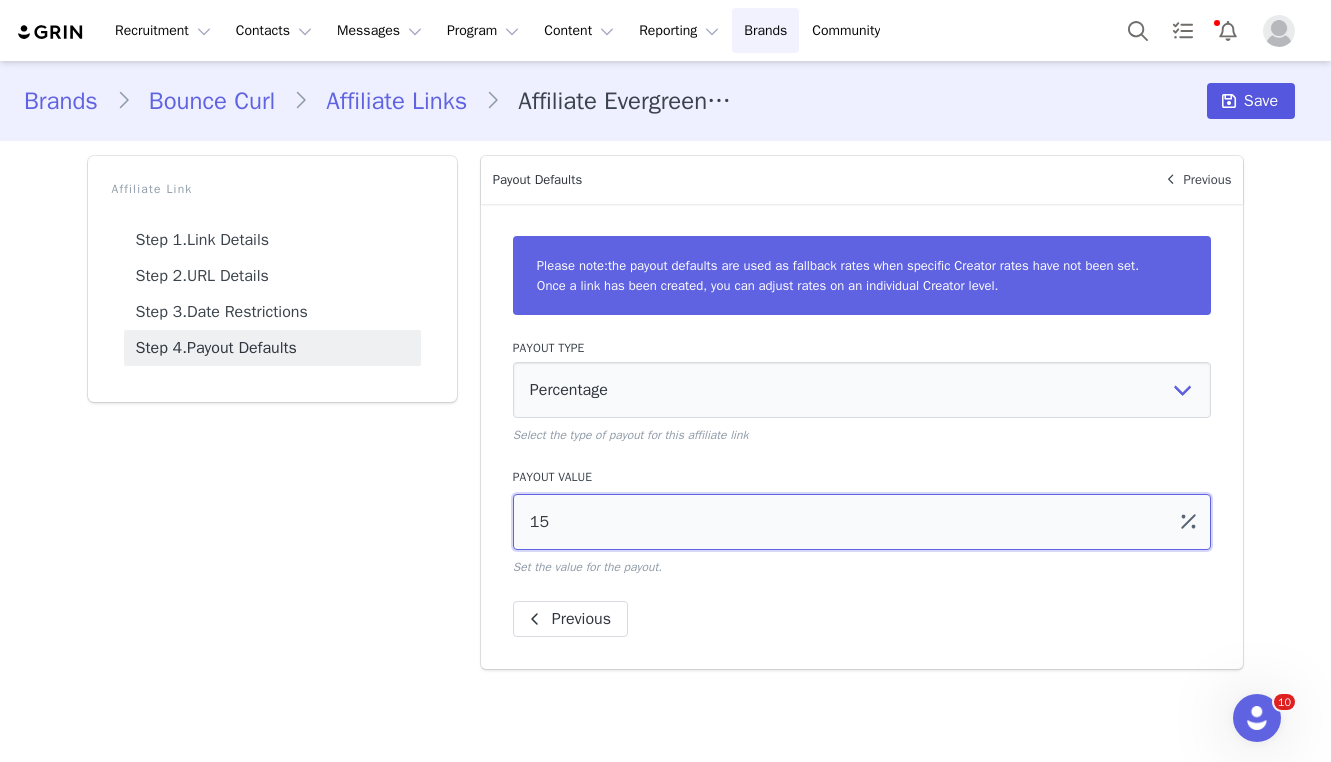 type on "15" 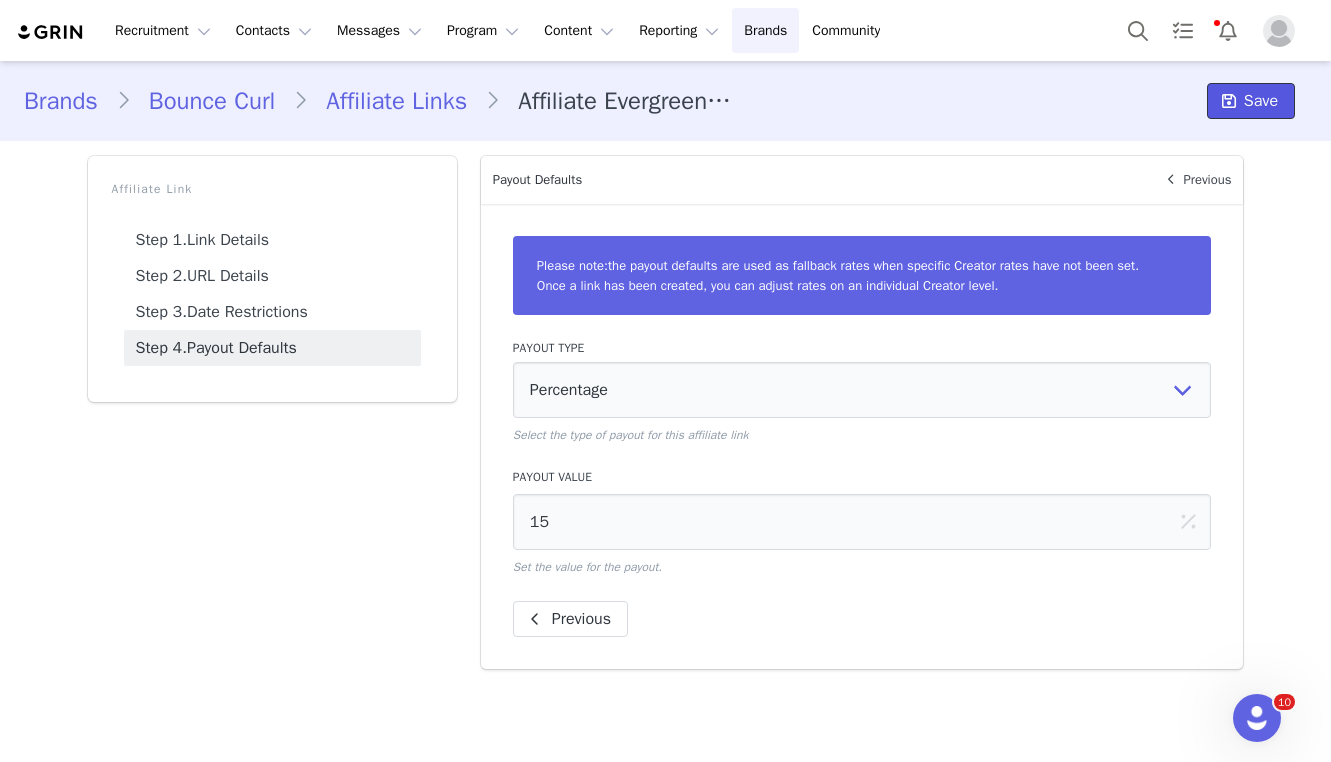click on "Save" at bounding box center [1261, 101] 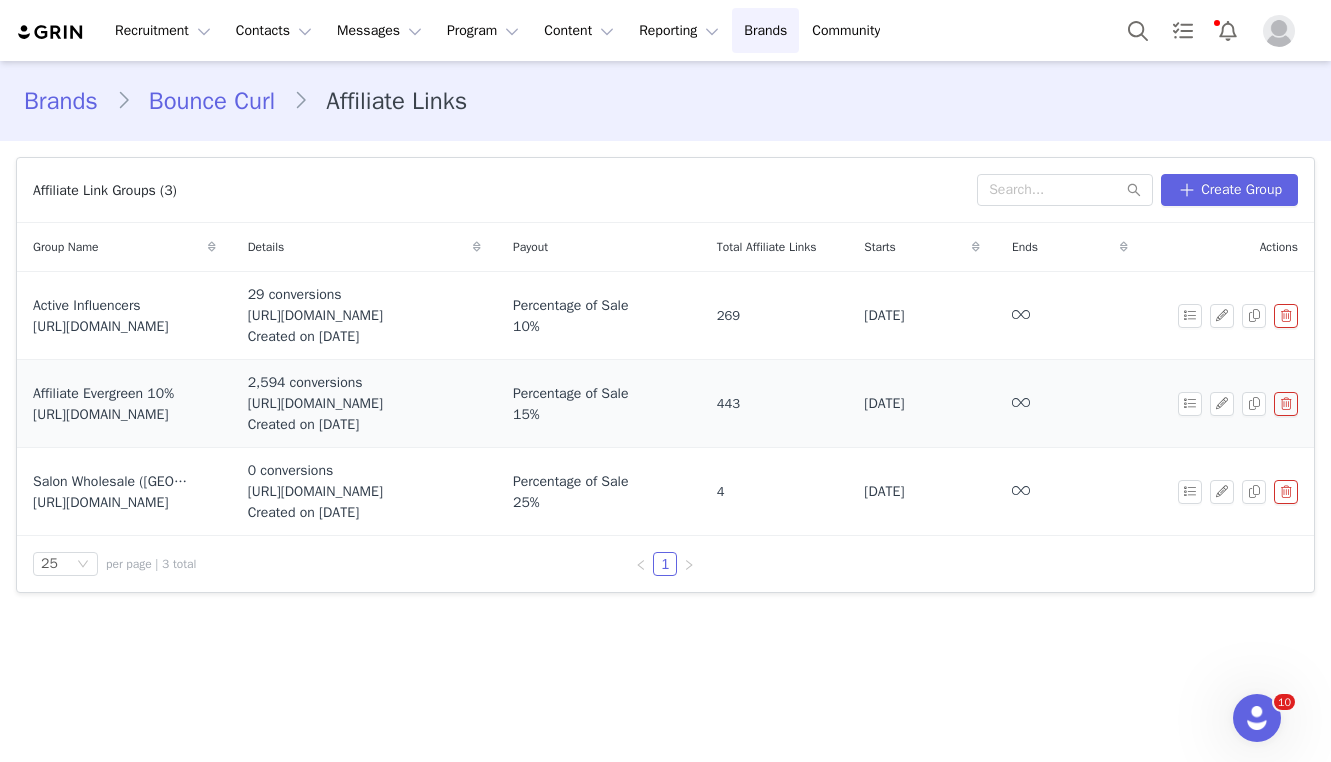 click on "Affiliate Evergreen 10%" at bounding box center (103, 393) 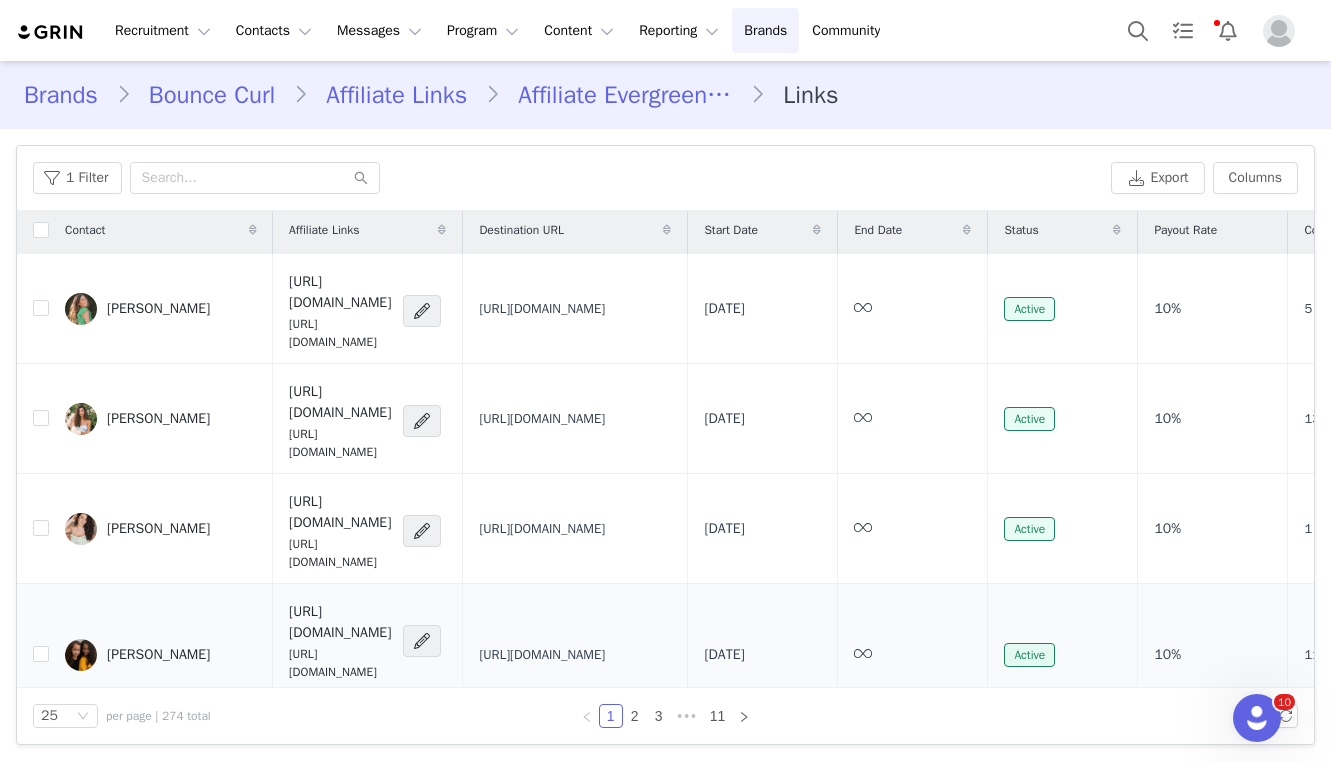 scroll, scrollTop: 0, scrollLeft: 0, axis: both 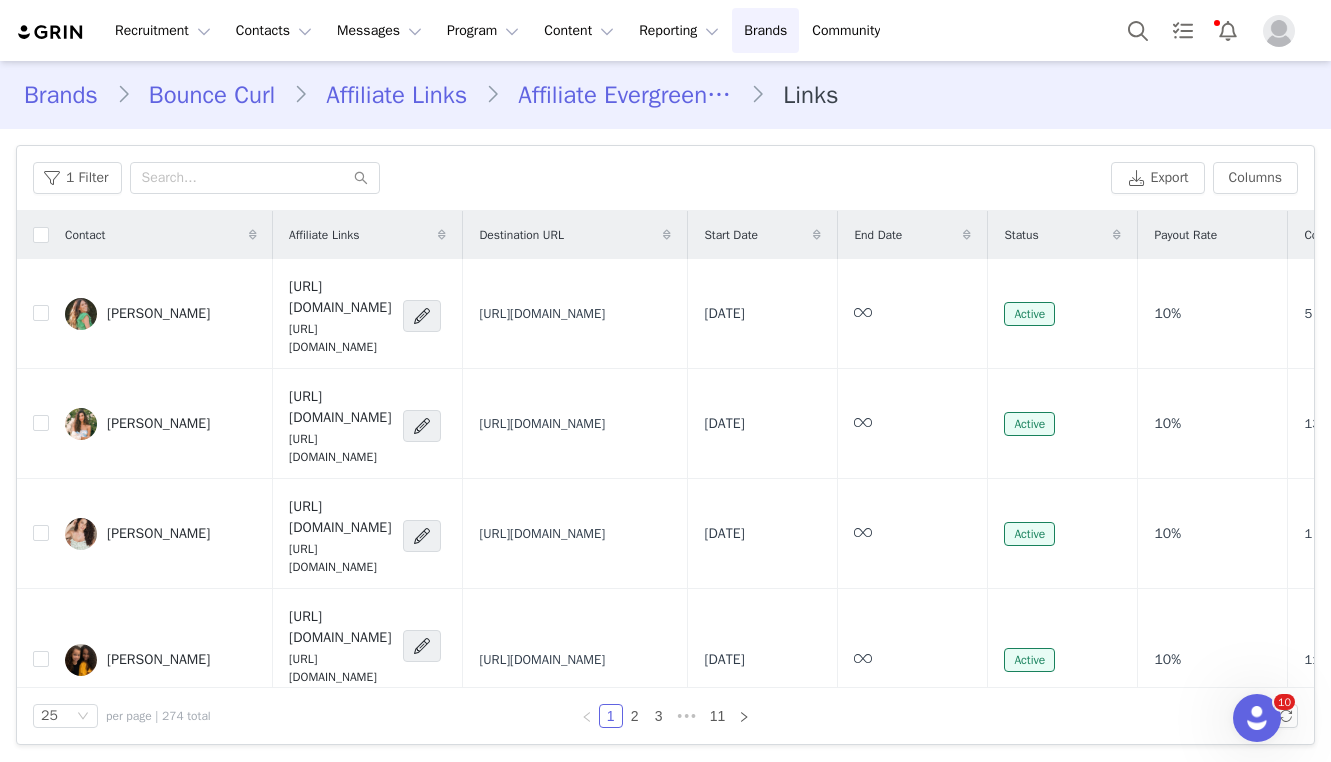 click on "Affiliate Evergreen 10%" at bounding box center (625, 95) 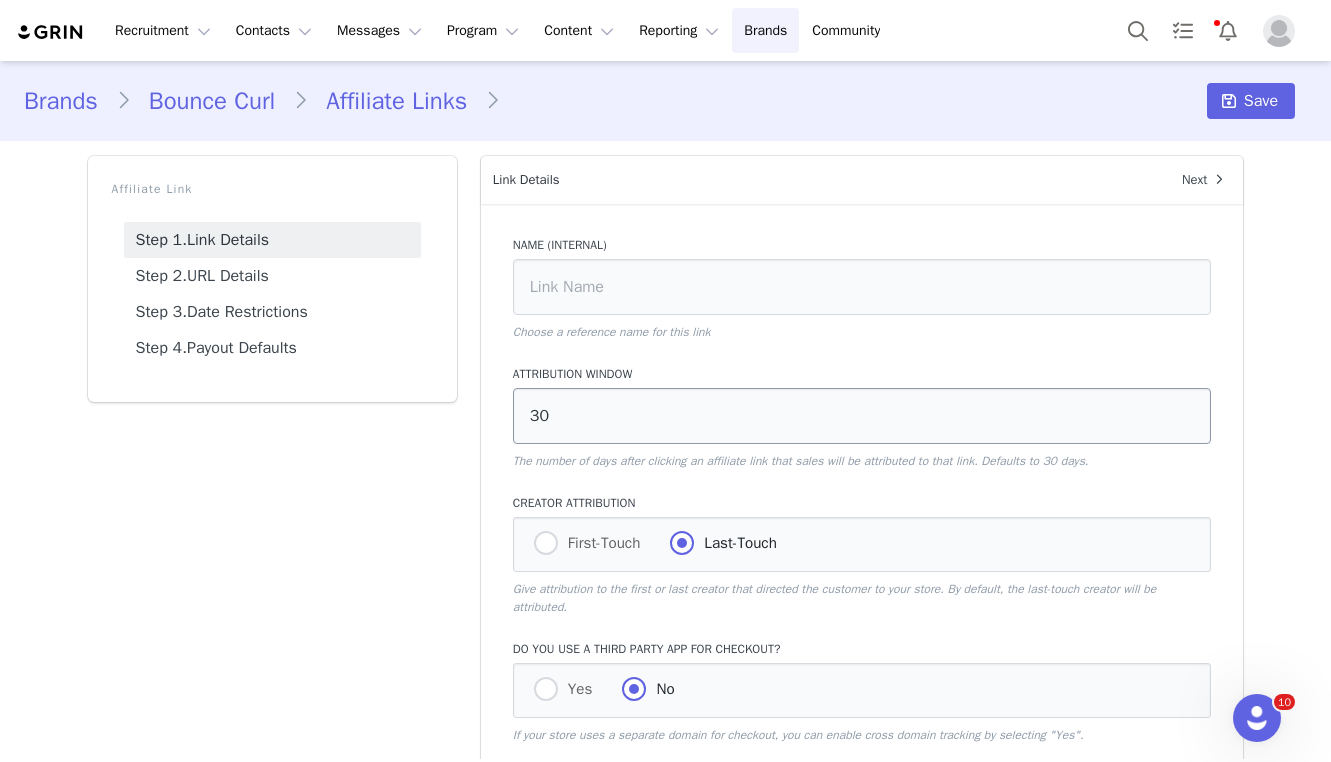 type on "Affiliate Evergreen 10%" 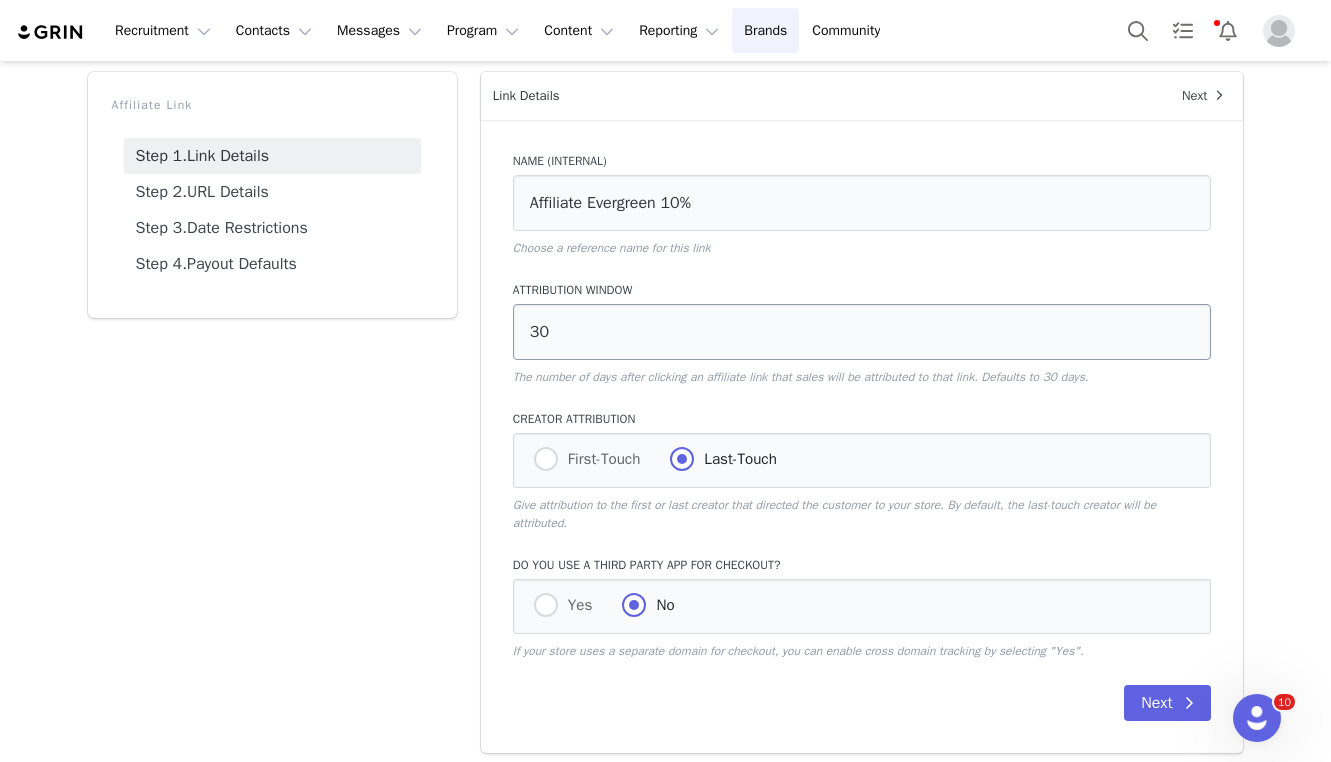 scroll, scrollTop: 93, scrollLeft: 0, axis: vertical 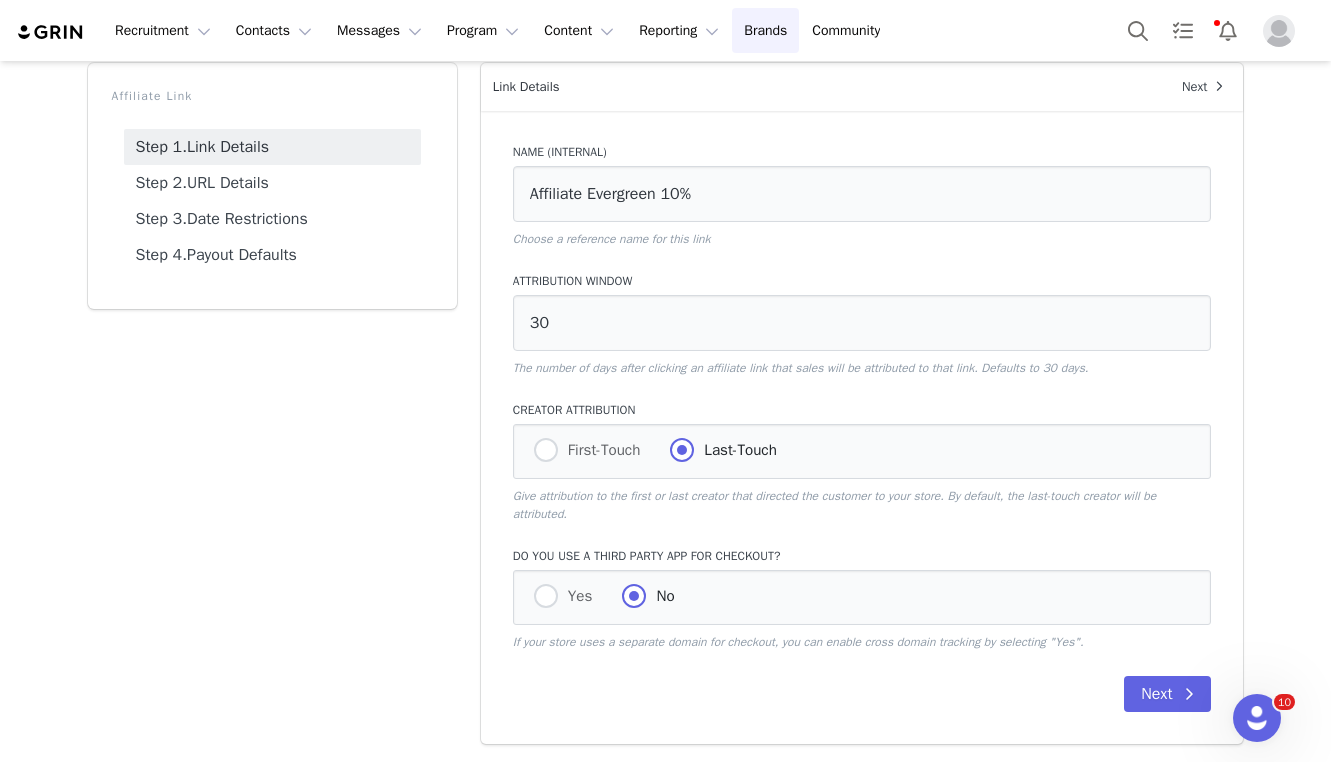 click on "Step 1.  Link Details" at bounding box center (272, 147) 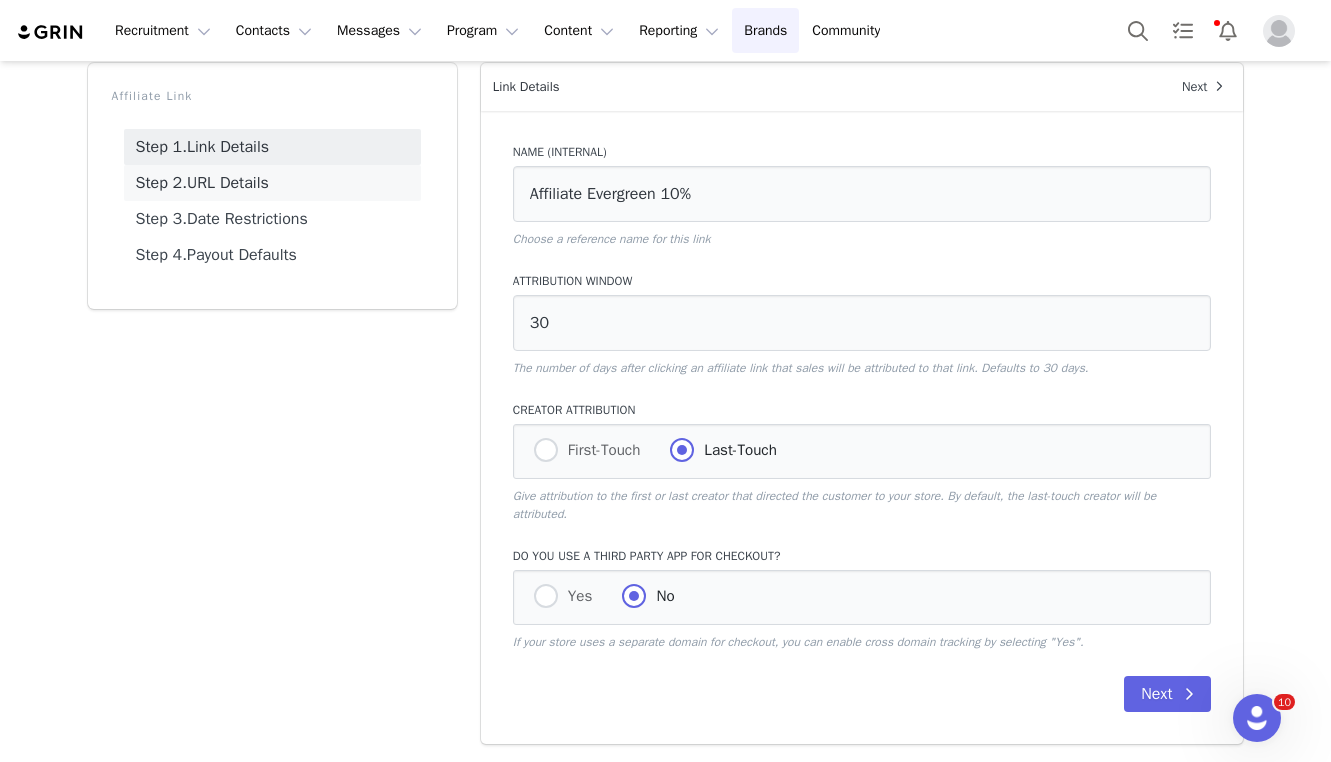 click on "Step 2.  URL Details" at bounding box center [272, 183] 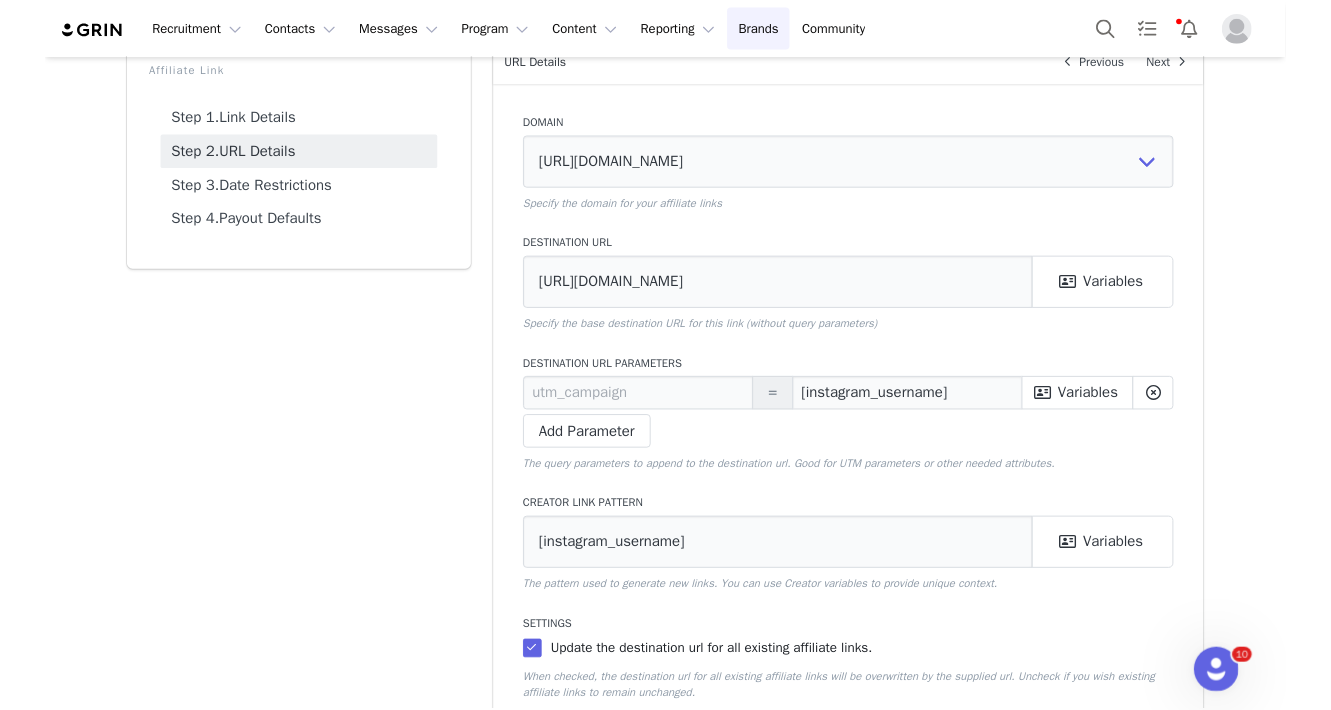 scroll, scrollTop: 0, scrollLeft: 0, axis: both 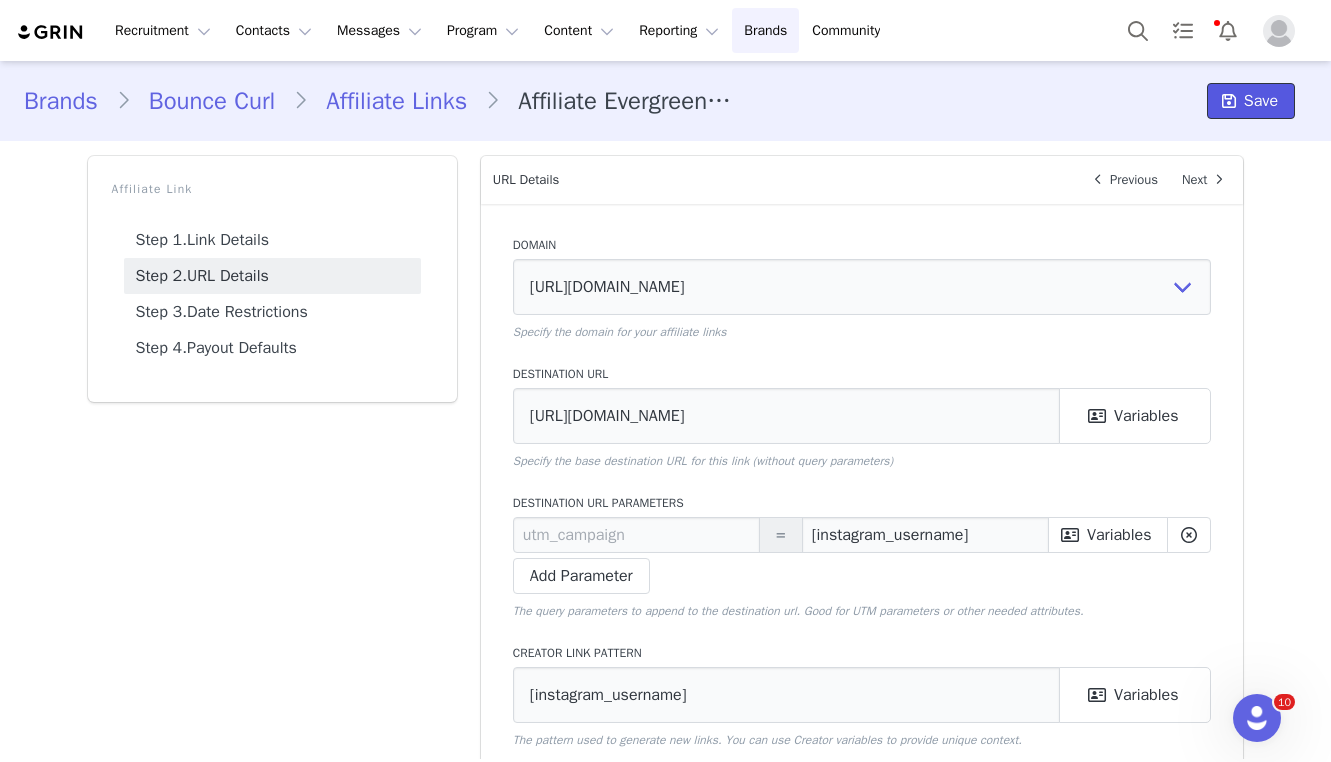 click at bounding box center (1229, 101) 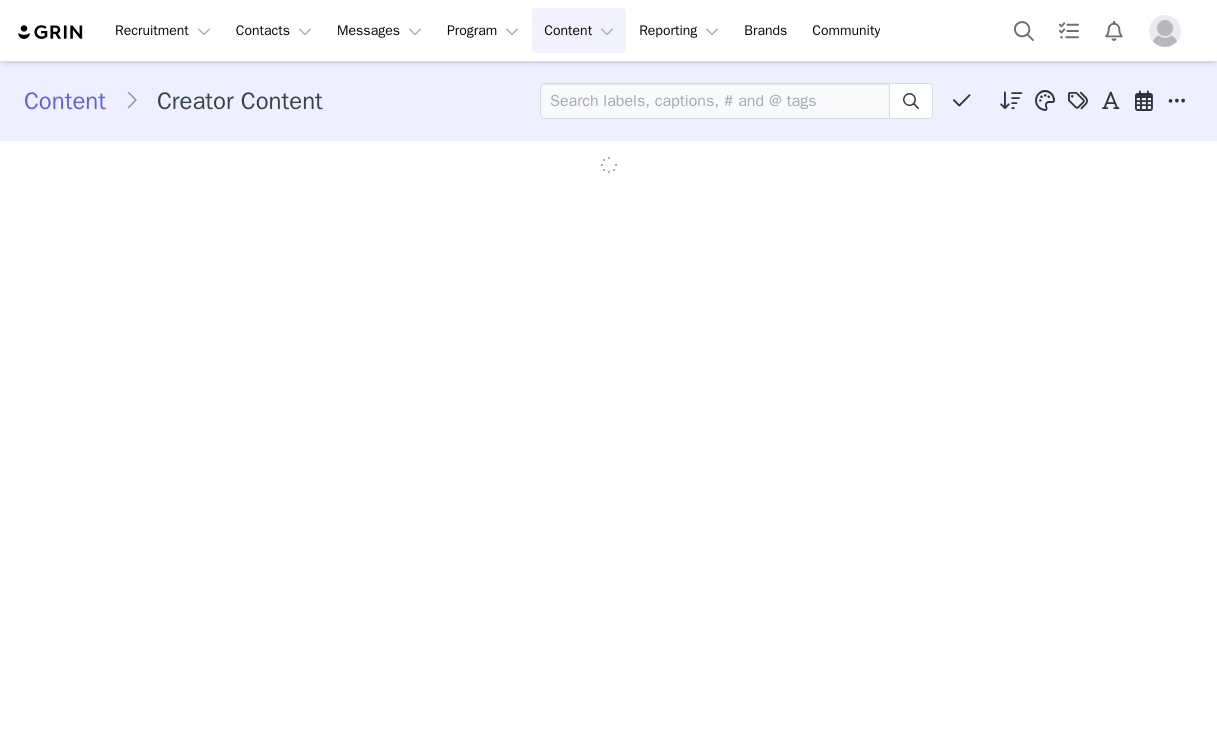 scroll, scrollTop: 0, scrollLeft: 0, axis: both 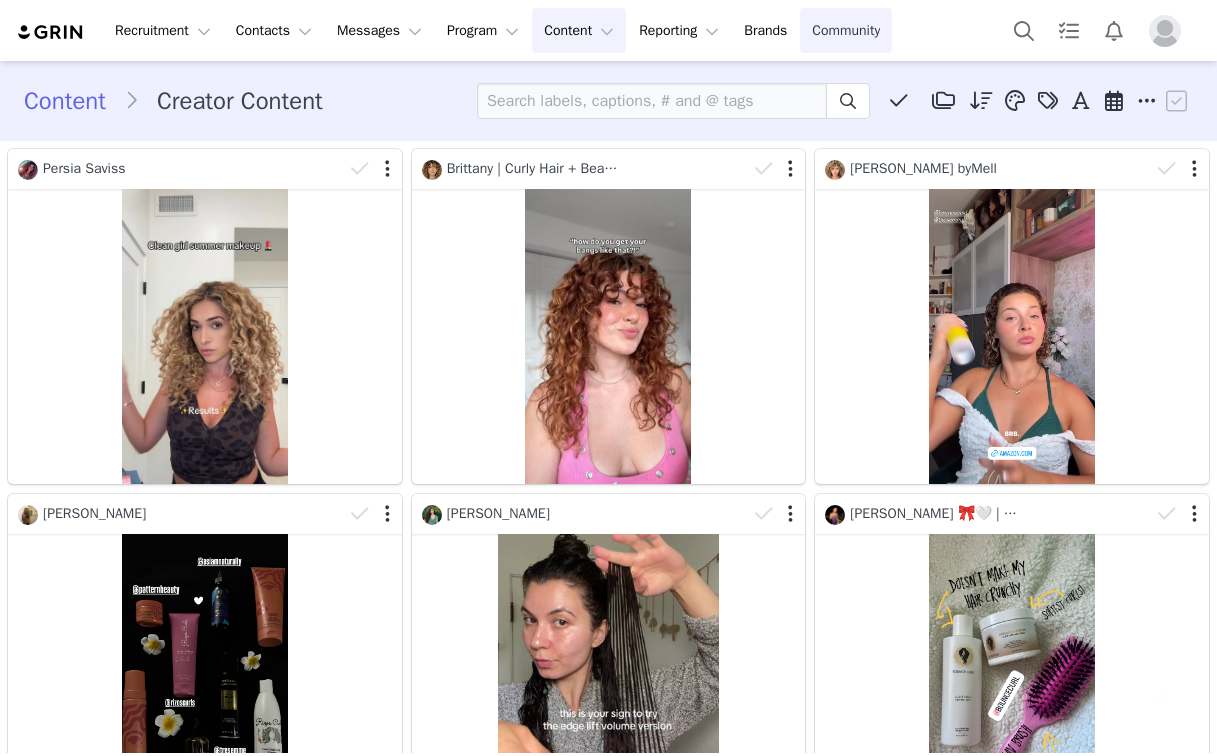 click on "Community Community" at bounding box center [846, 30] 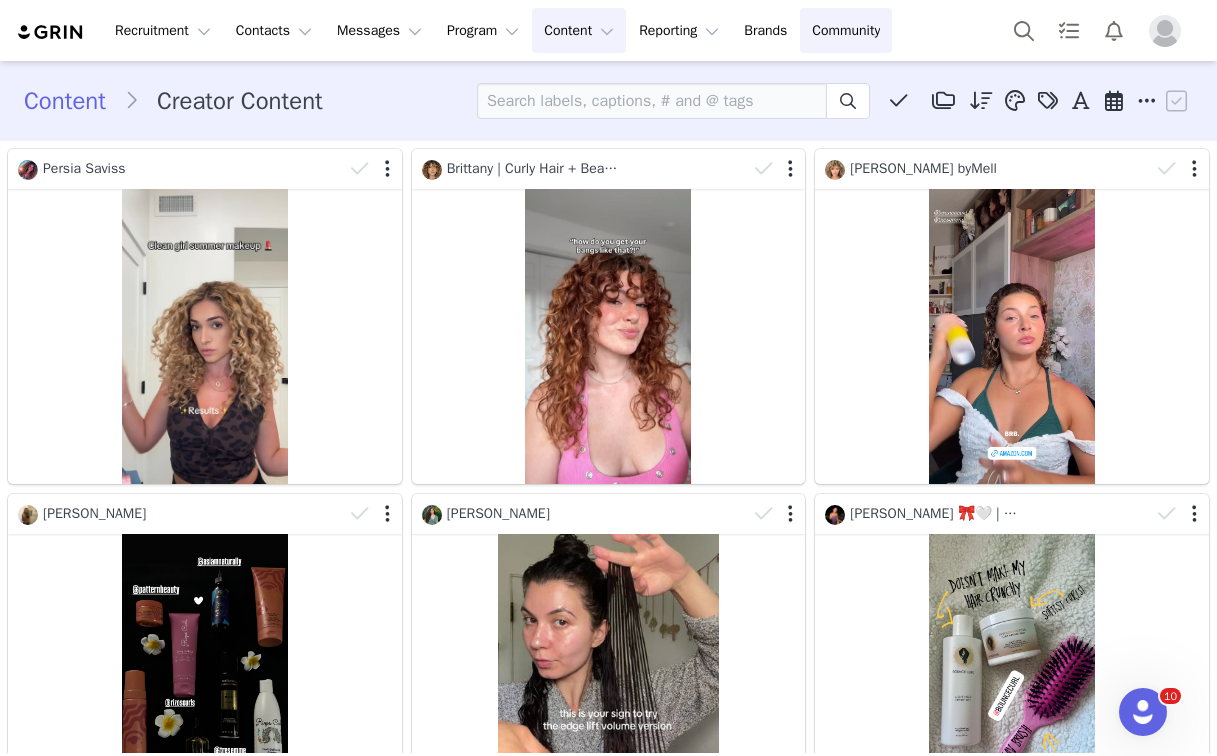 scroll, scrollTop: 0, scrollLeft: 0, axis: both 